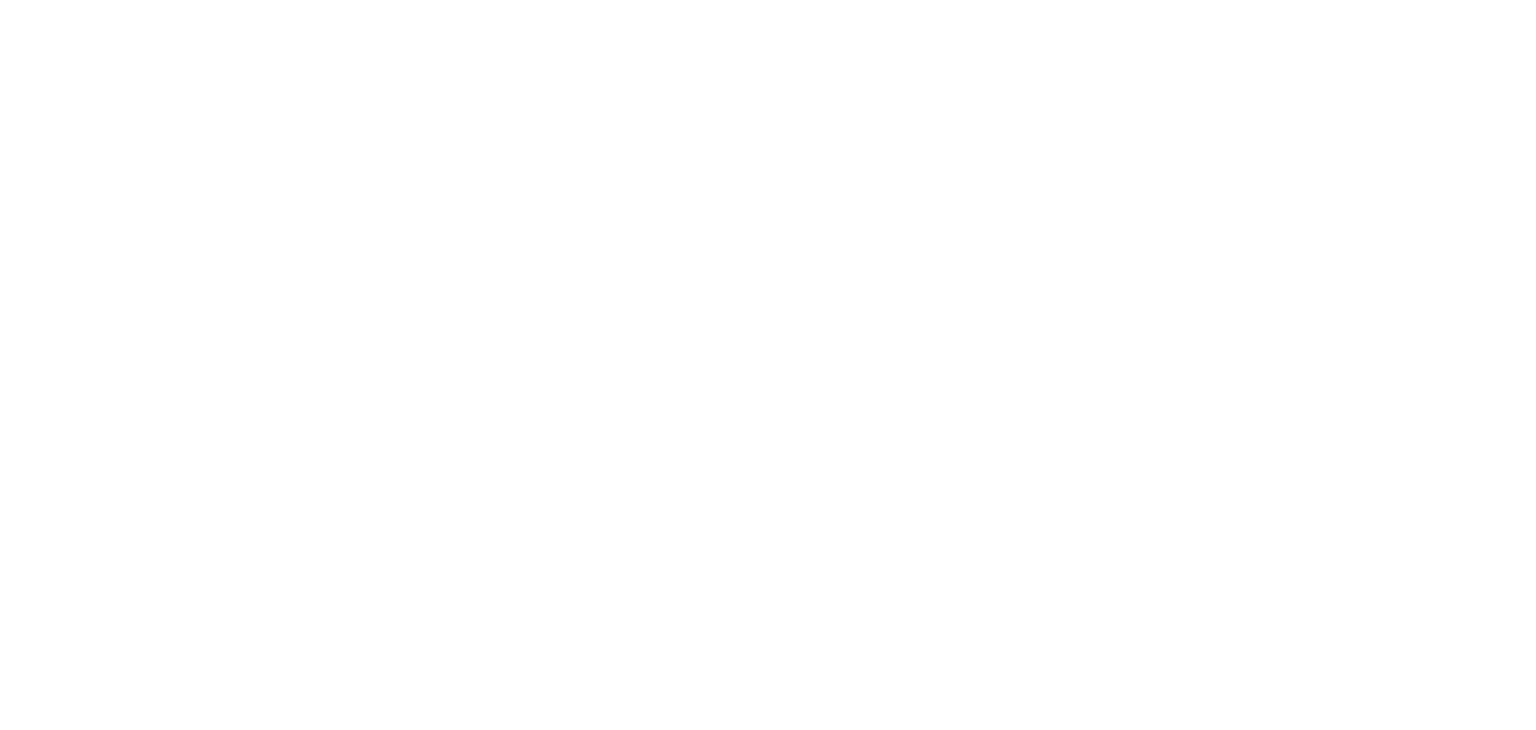 scroll, scrollTop: 0, scrollLeft: 0, axis: both 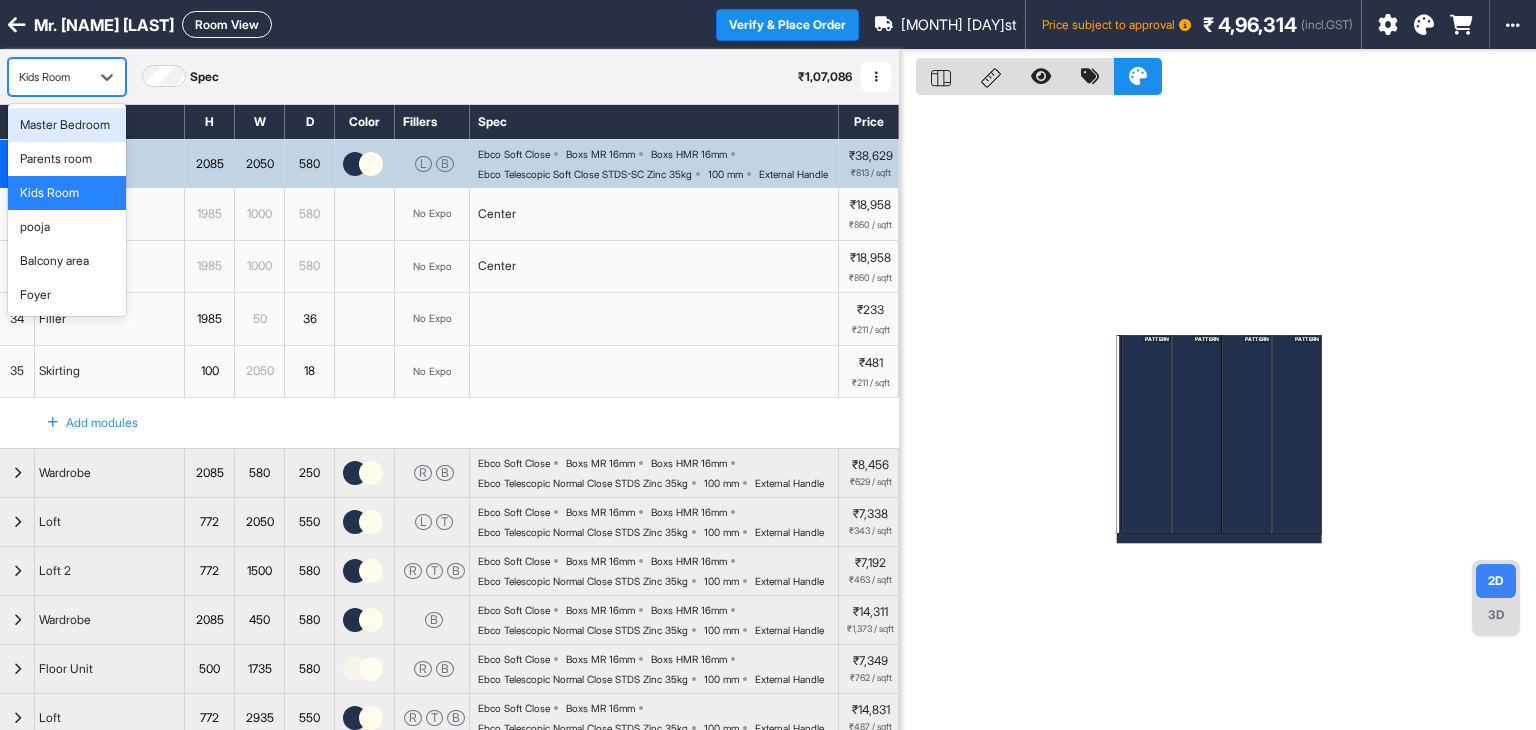 click on "Kids Room" at bounding box center [49, 77] 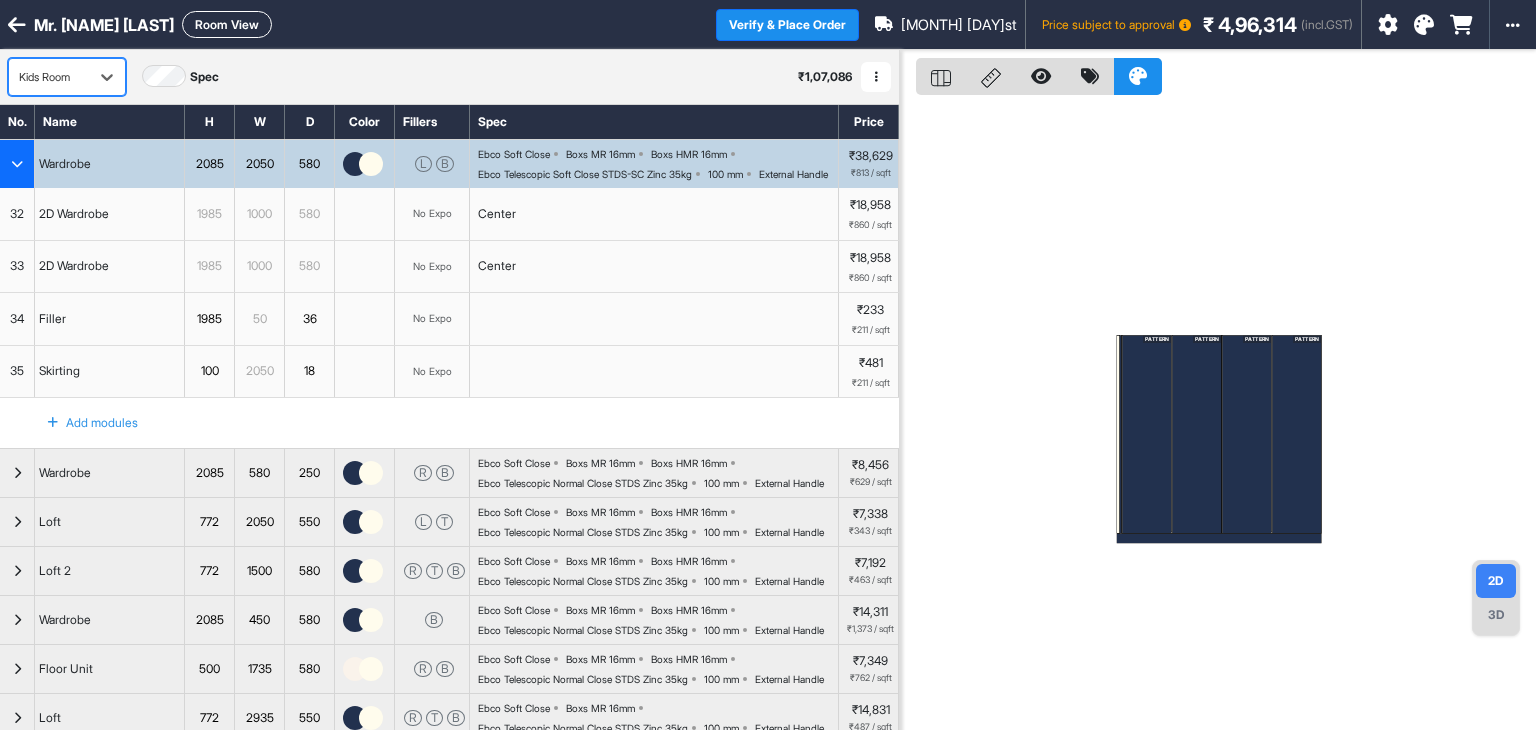 click on "Kids Room" at bounding box center [49, 77] 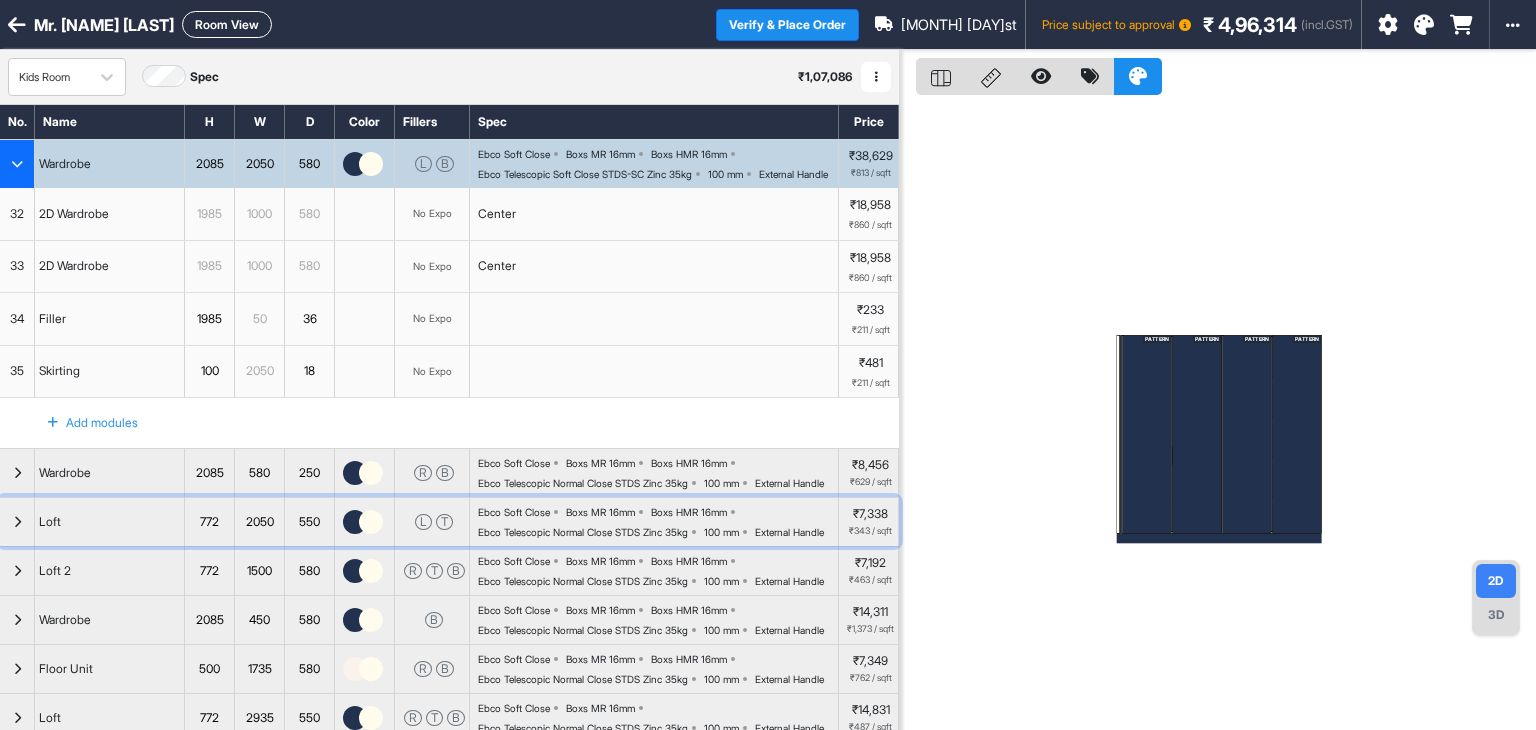 click on "Loft" at bounding box center (110, 522) 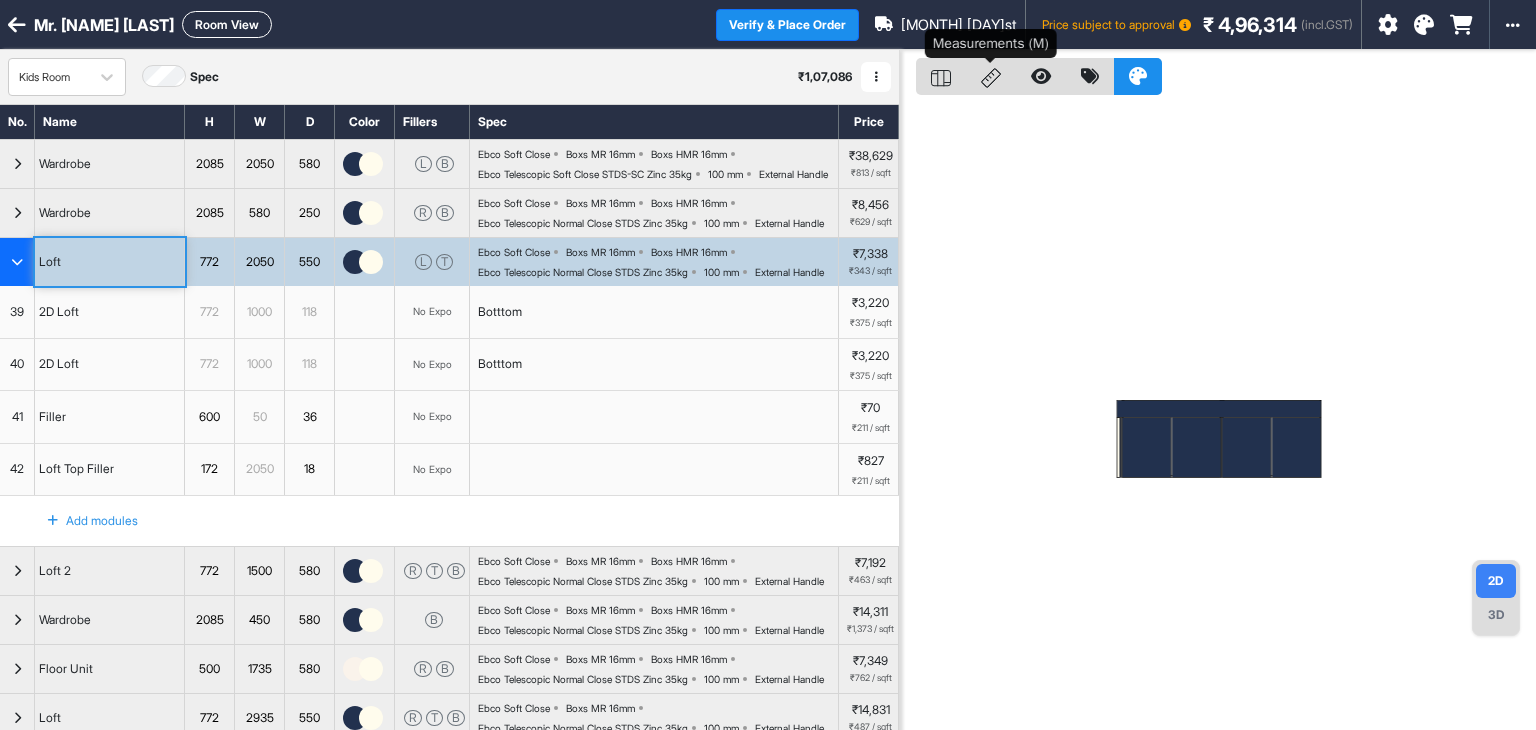 click 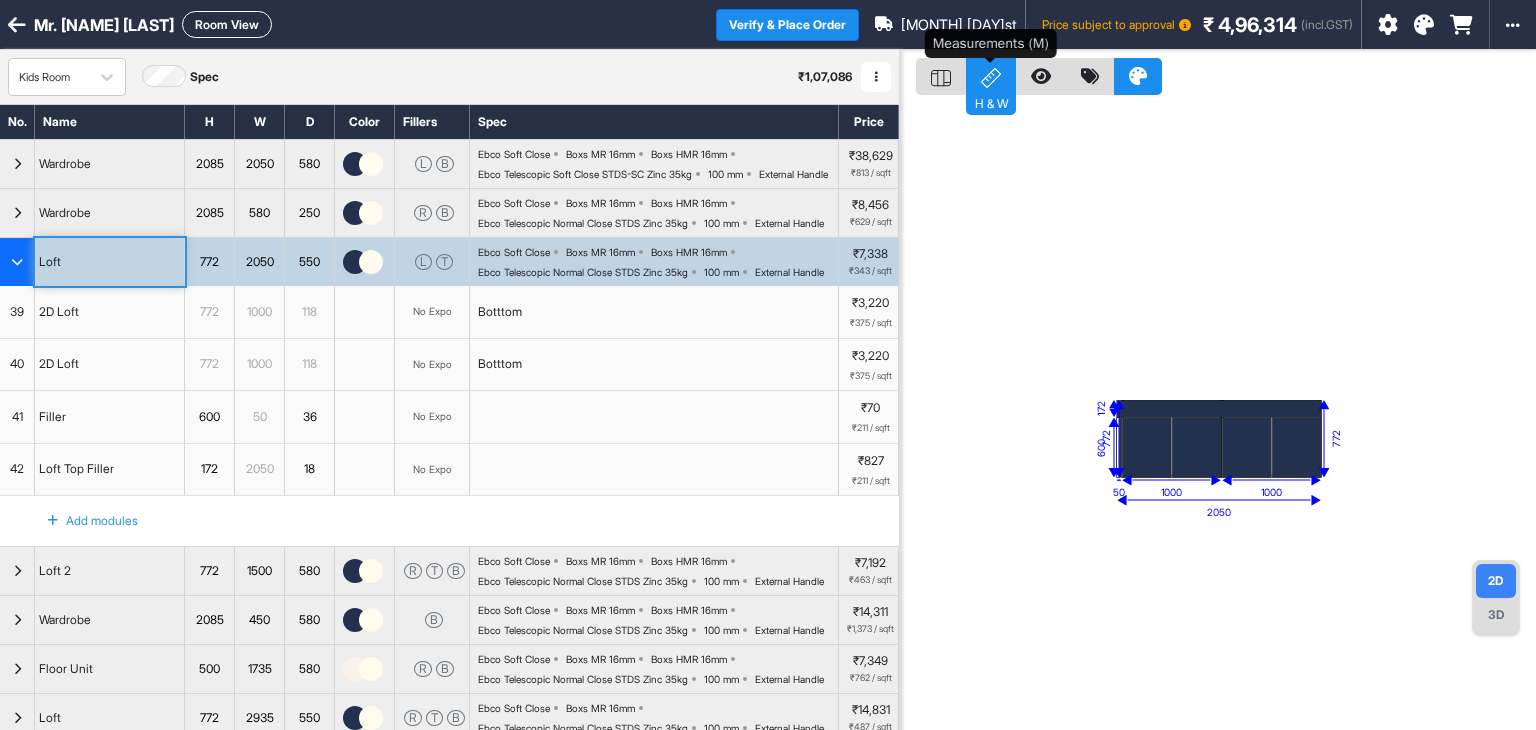 click 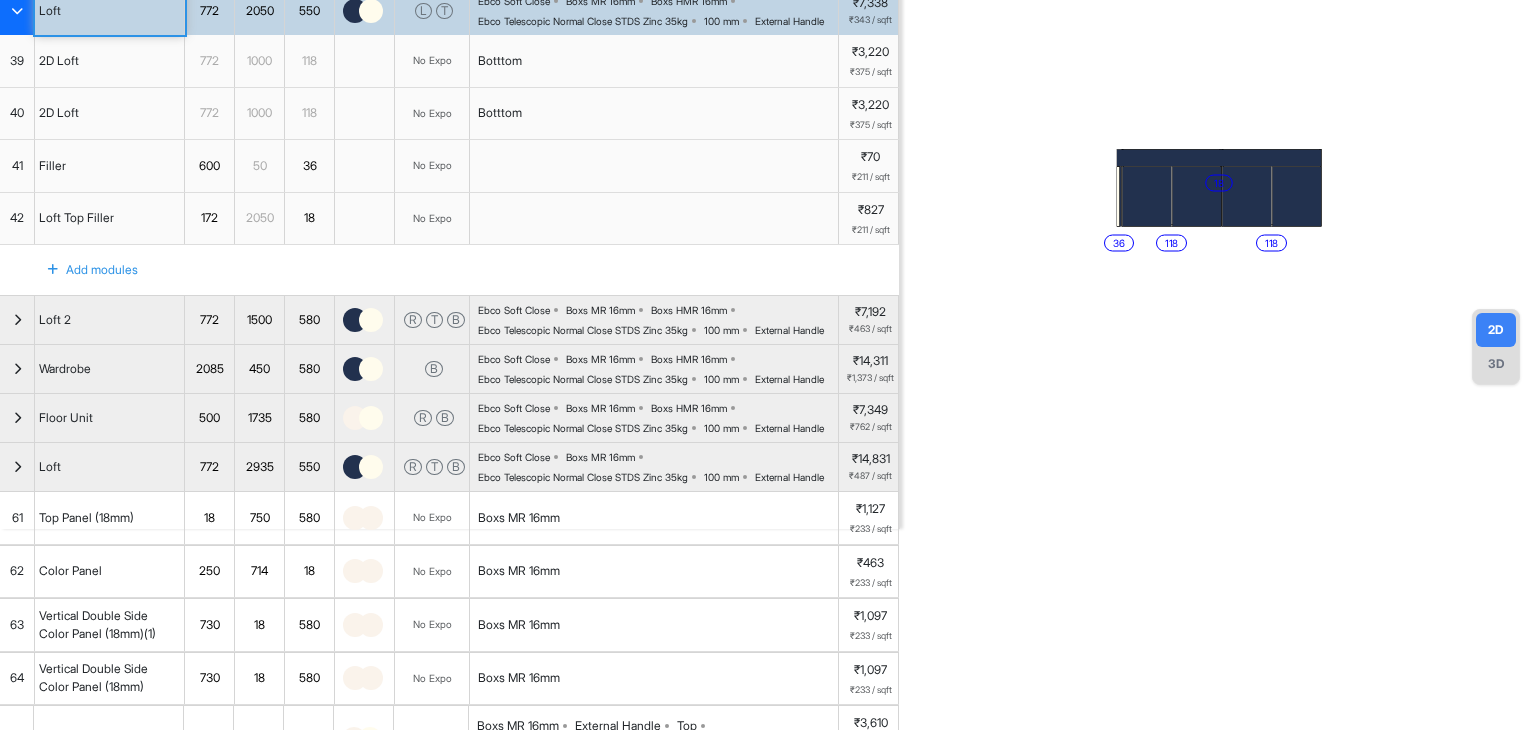 scroll, scrollTop: 252, scrollLeft: 0, axis: vertical 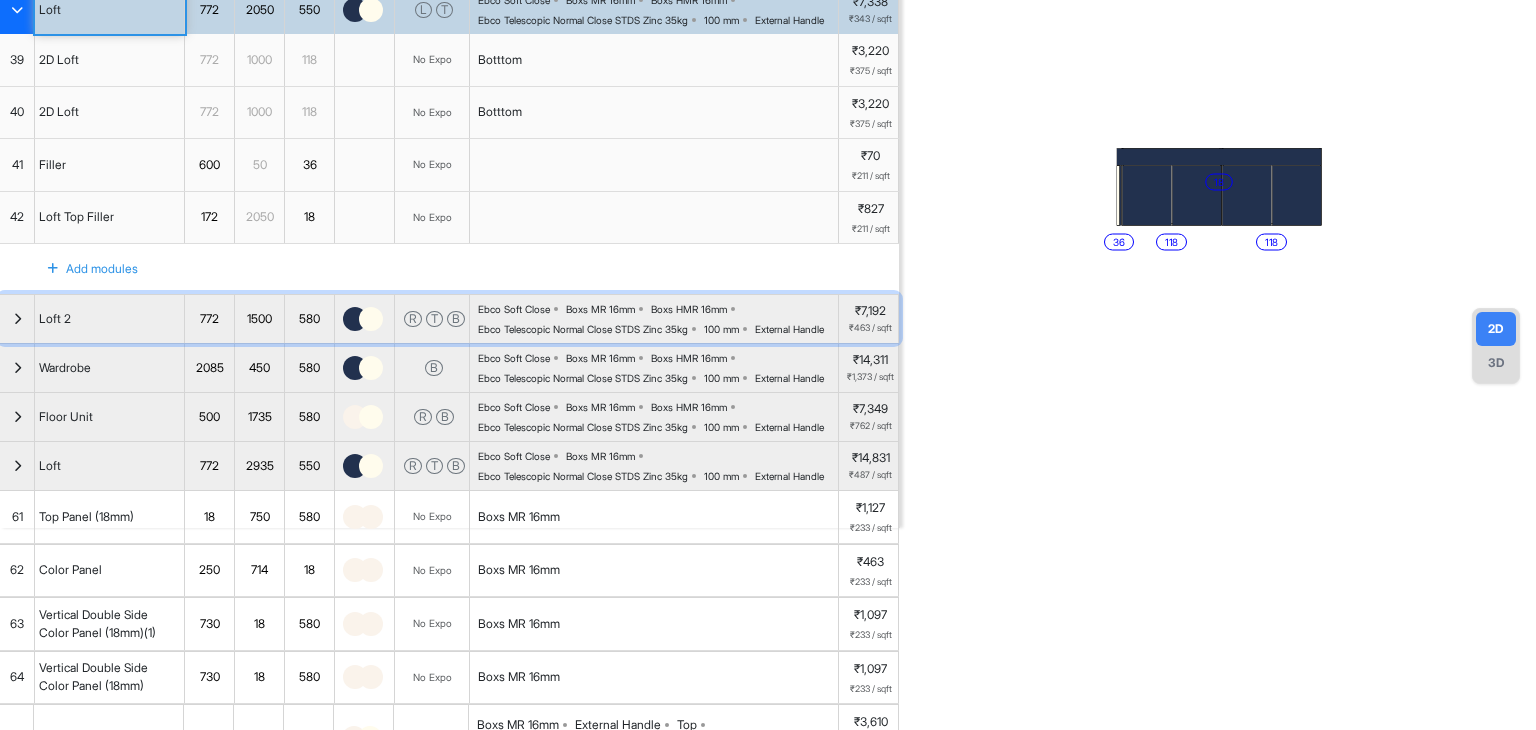 click on "Loft 2" at bounding box center [110, 319] 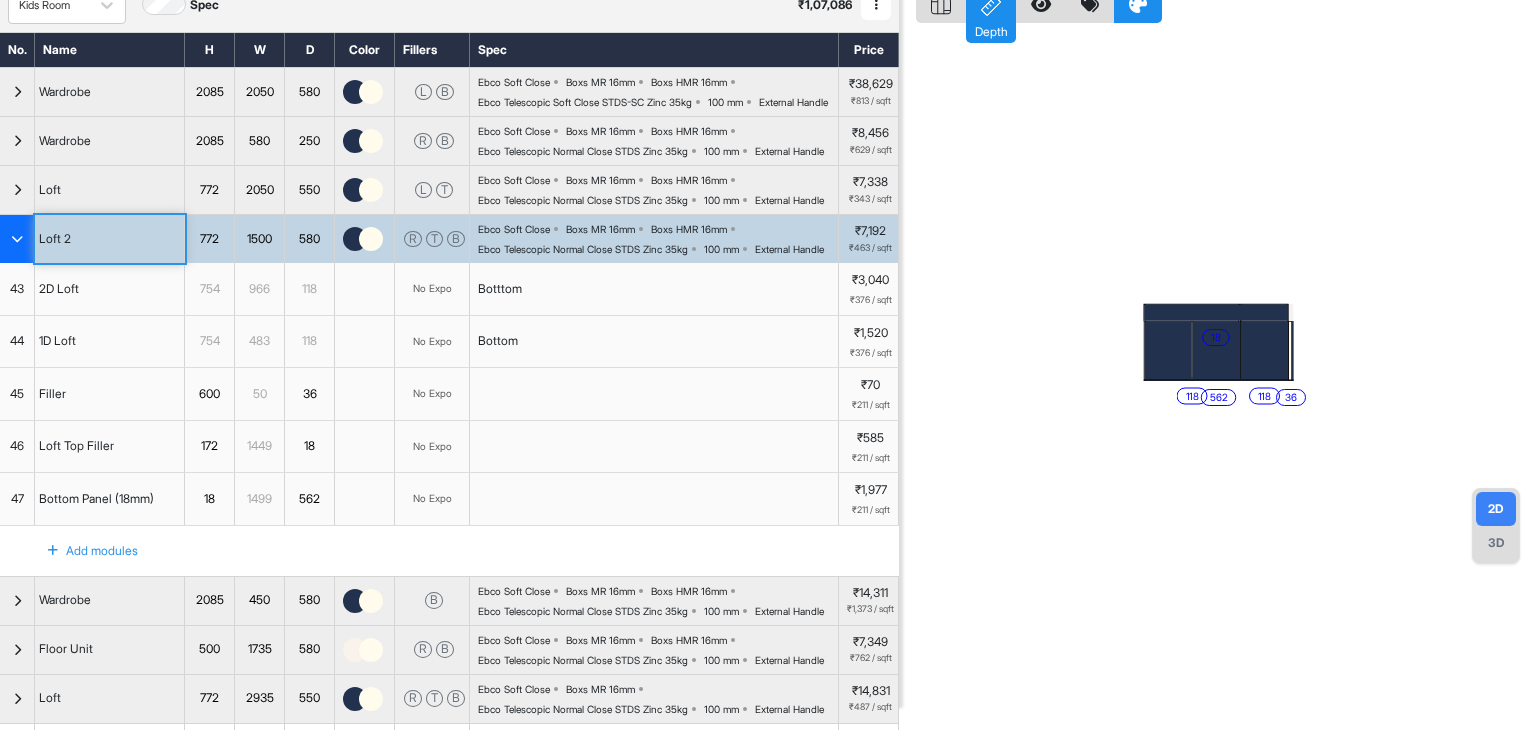scroll, scrollTop: 36, scrollLeft: 0, axis: vertical 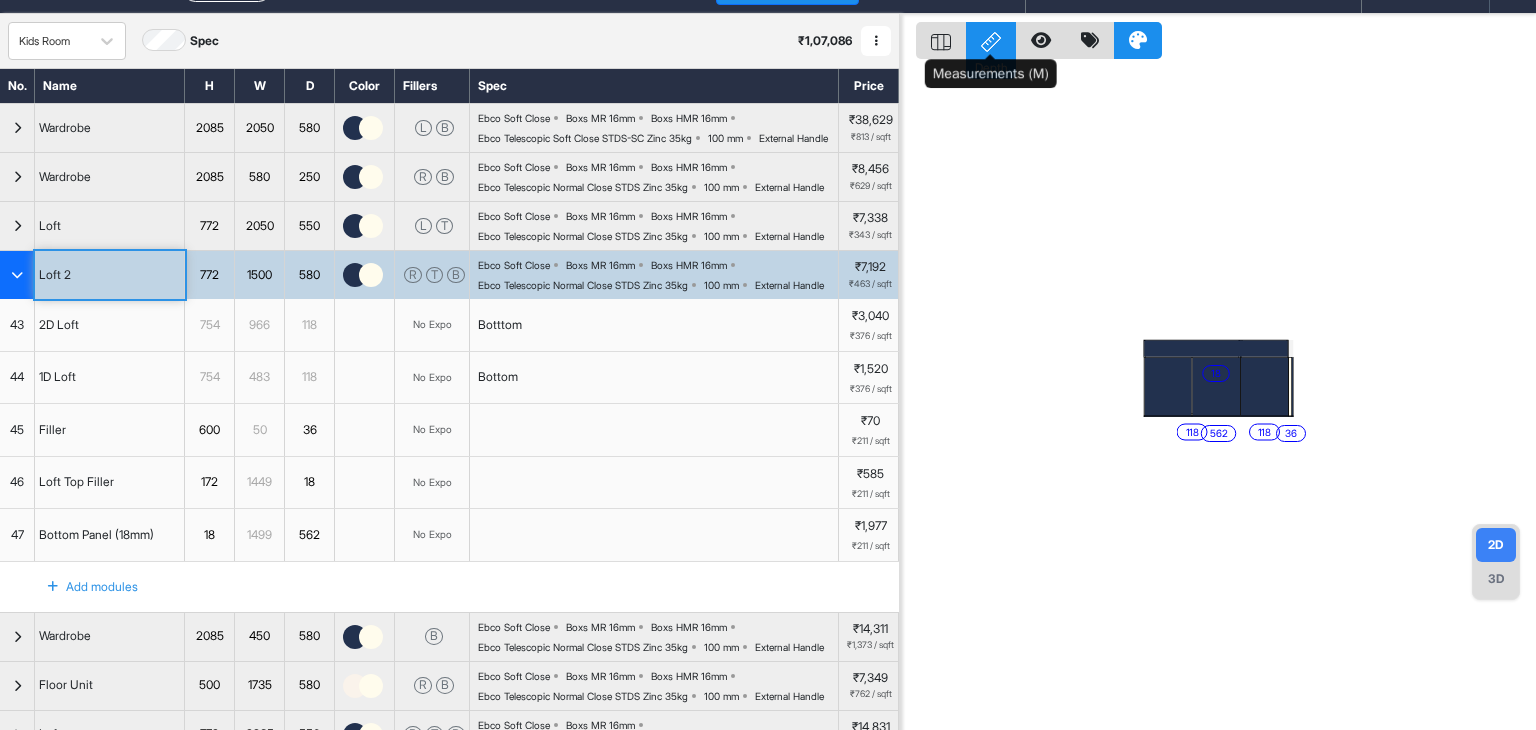 click 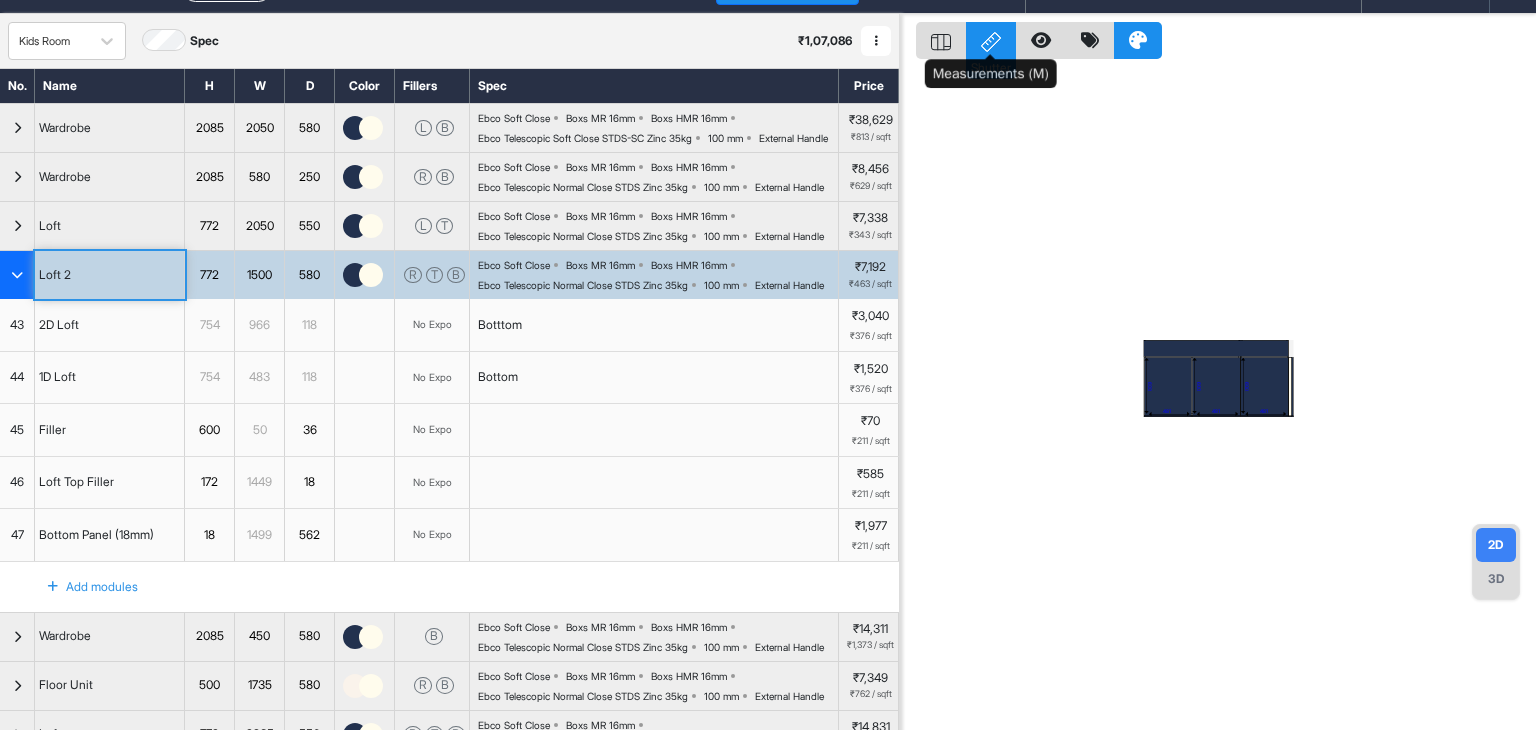 click 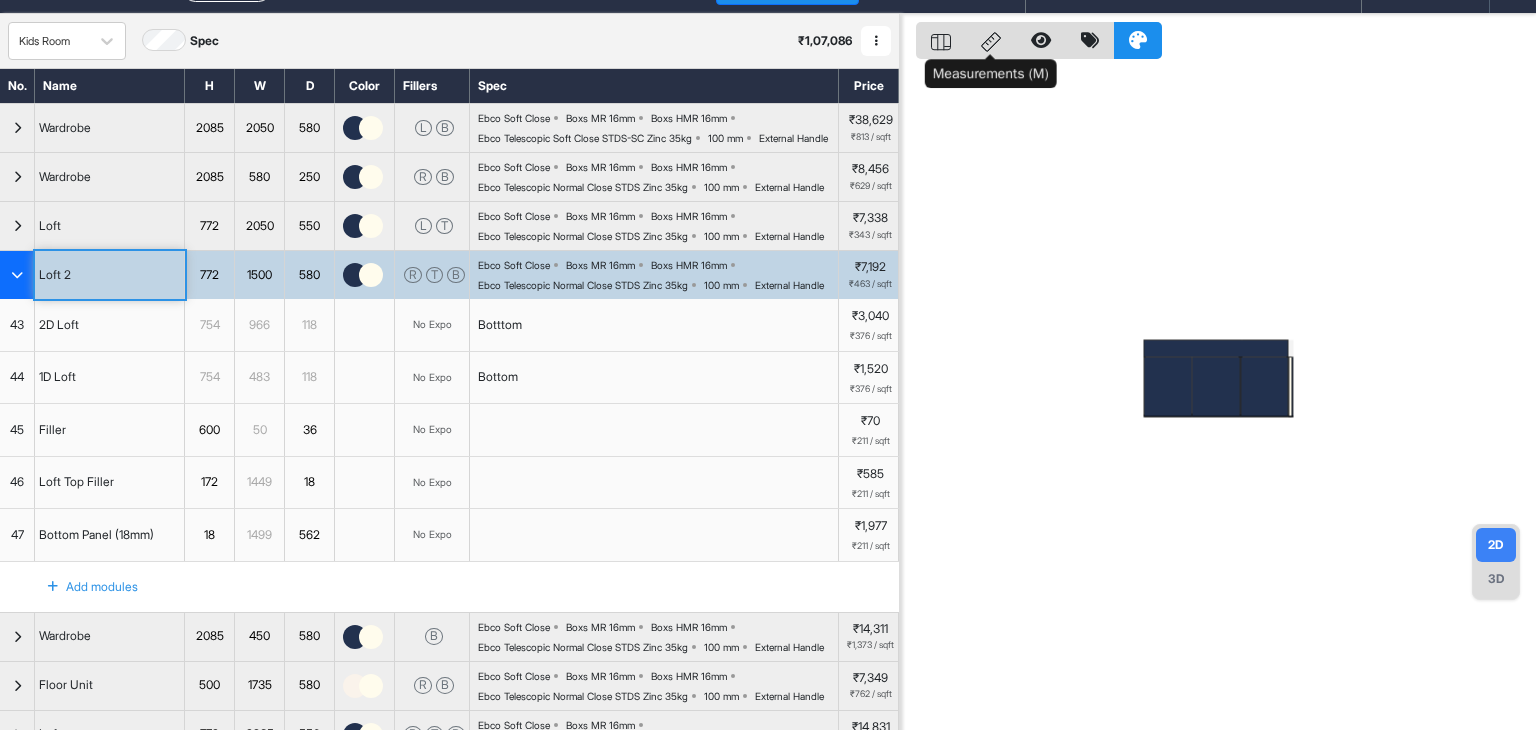 click 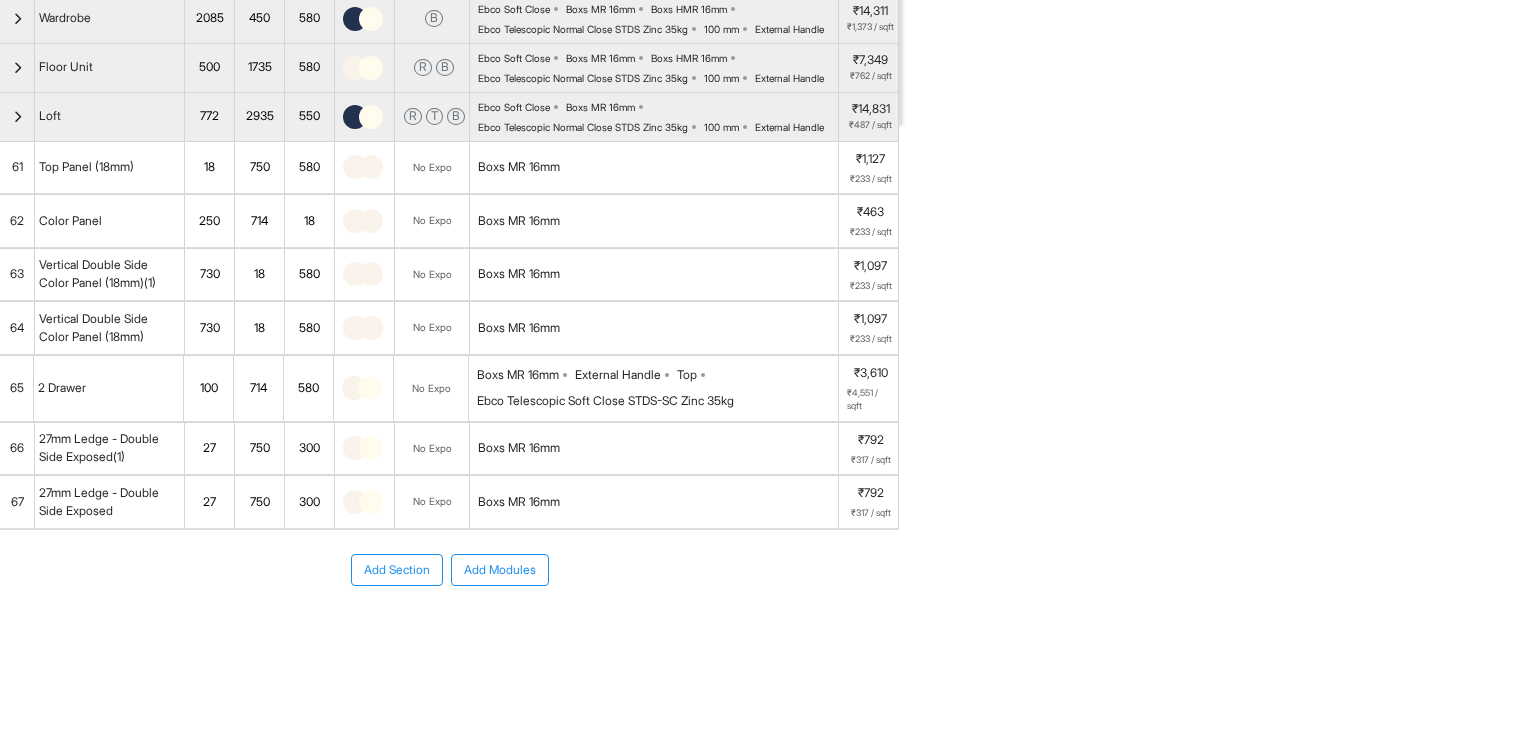 scroll, scrollTop: 659, scrollLeft: 0, axis: vertical 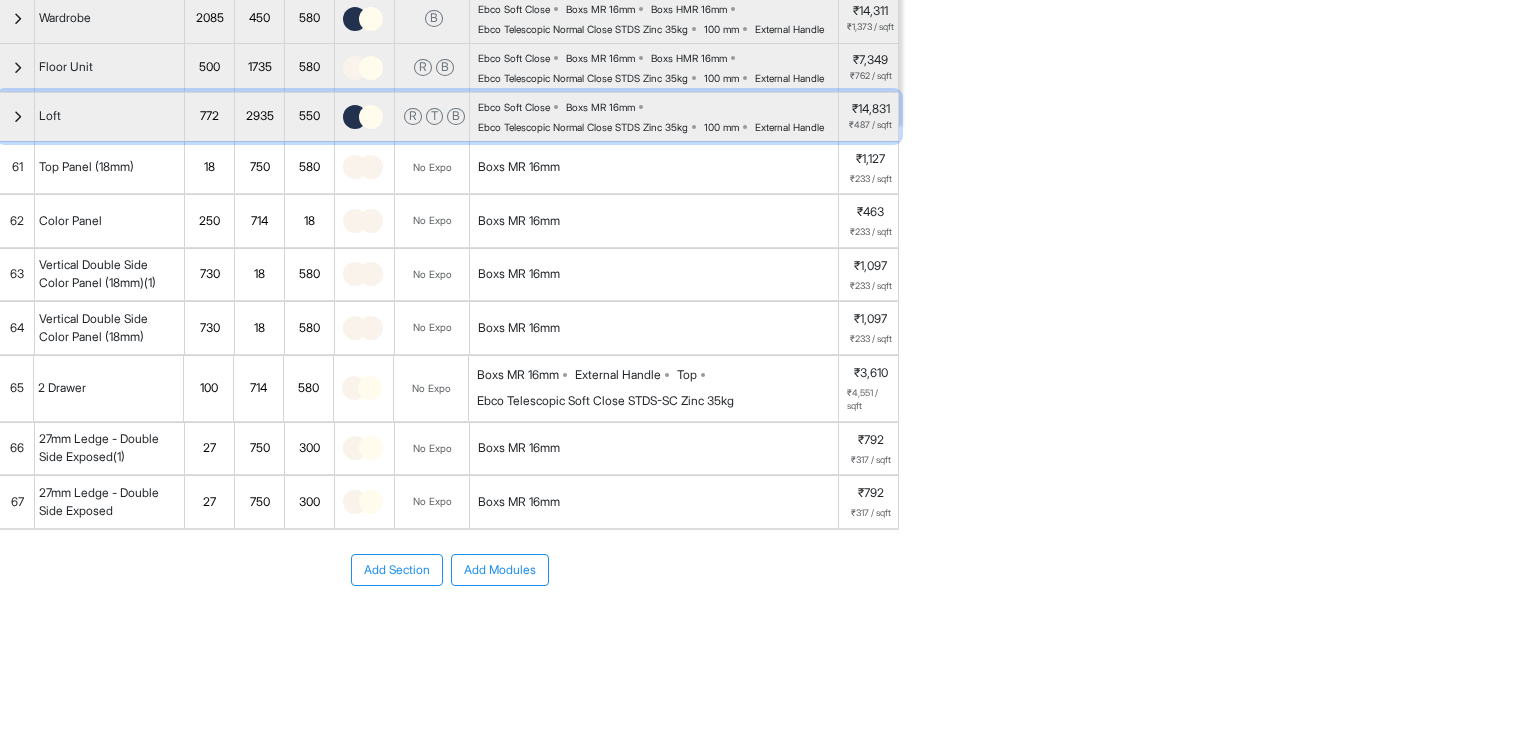 click on "Loft" at bounding box center (110, 117) 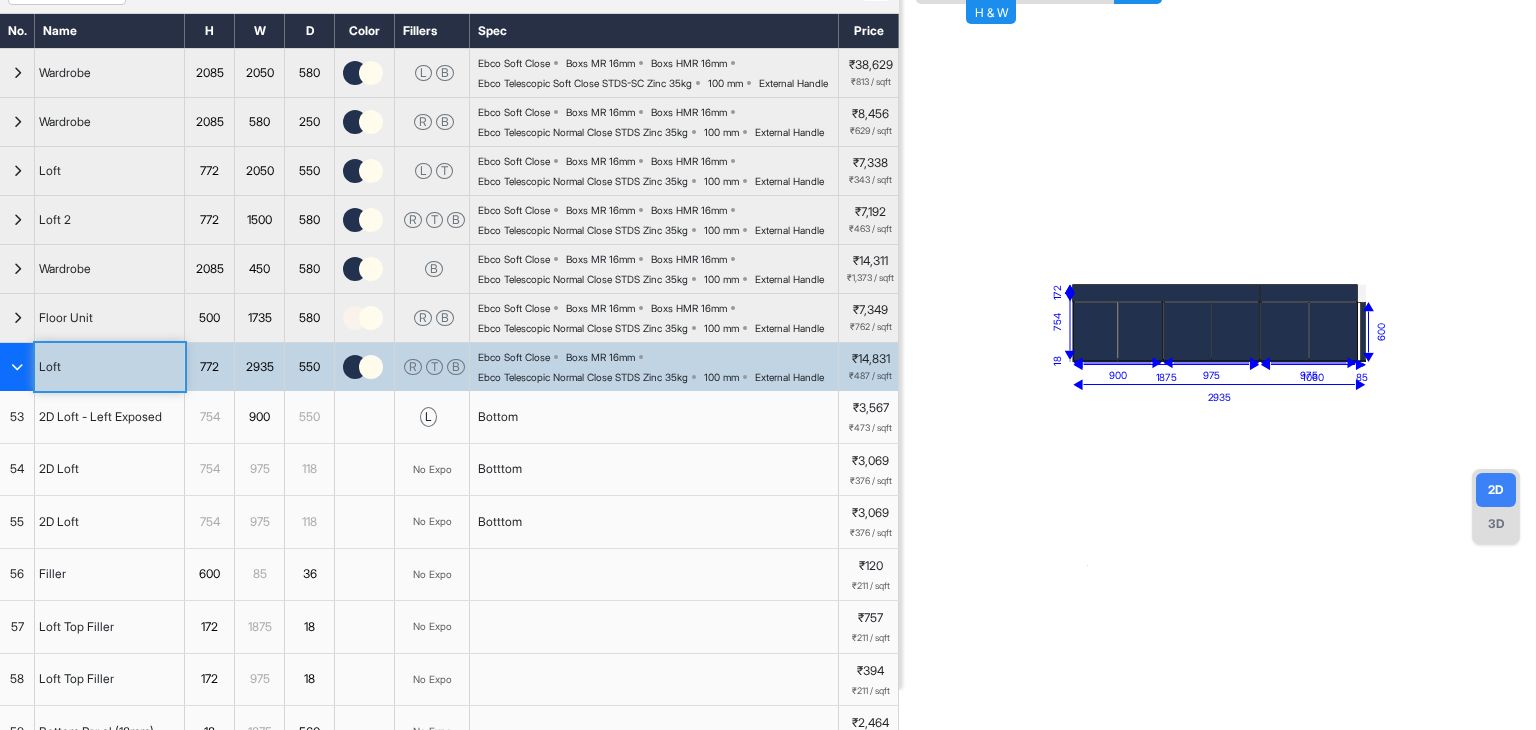 scroll, scrollTop: 0, scrollLeft: 0, axis: both 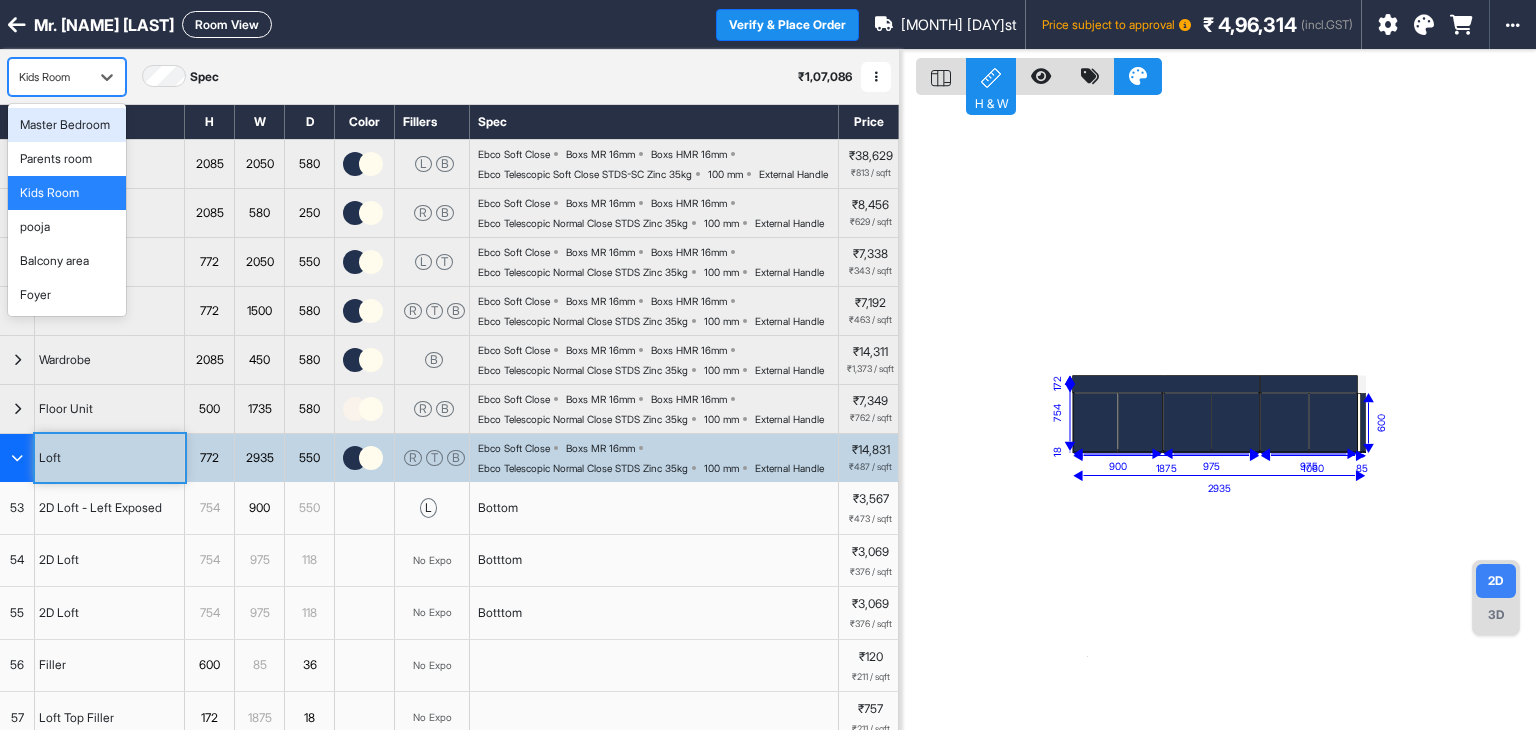 click on "Kids Room" at bounding box center (49, 77) 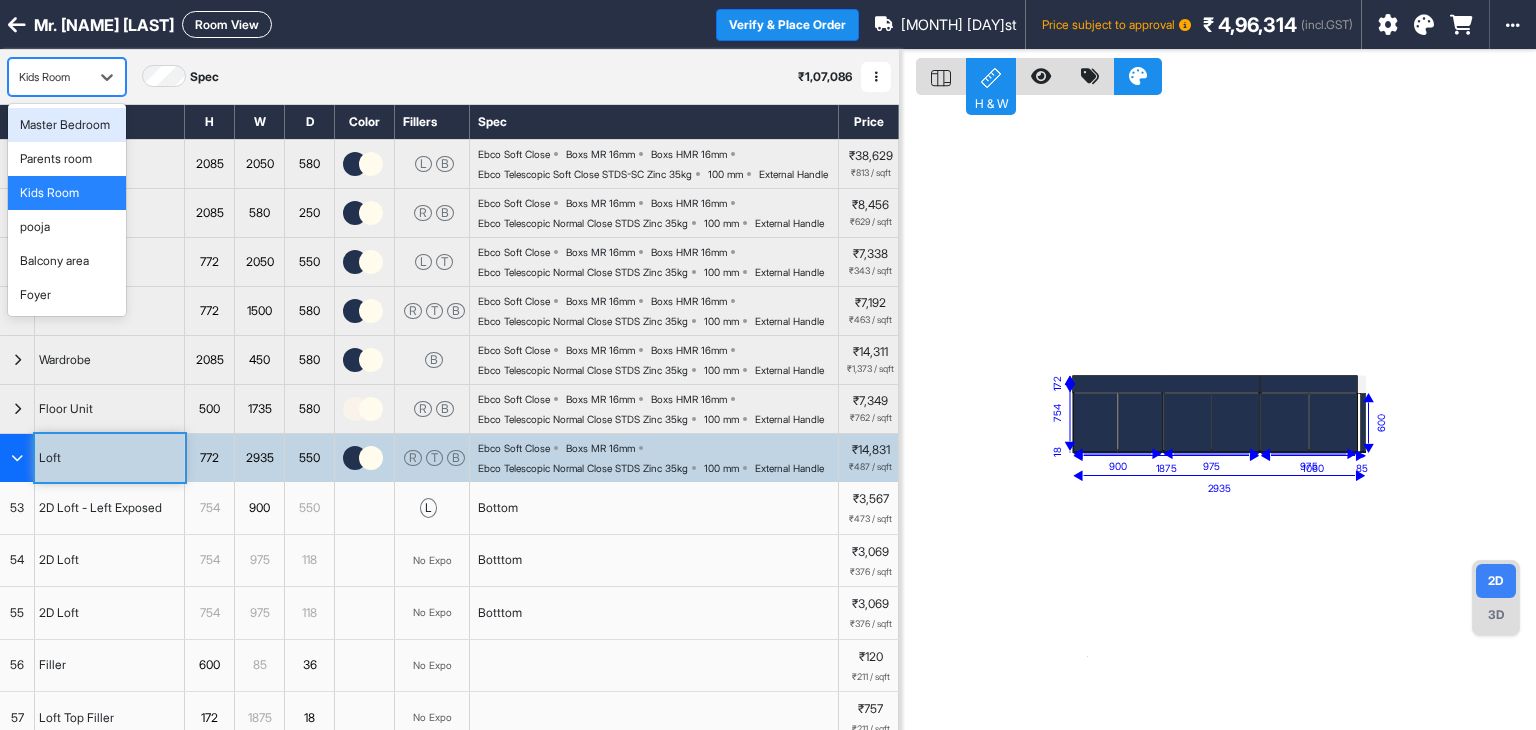 click on "Master Bedroom" at bounding box center (65, 125) 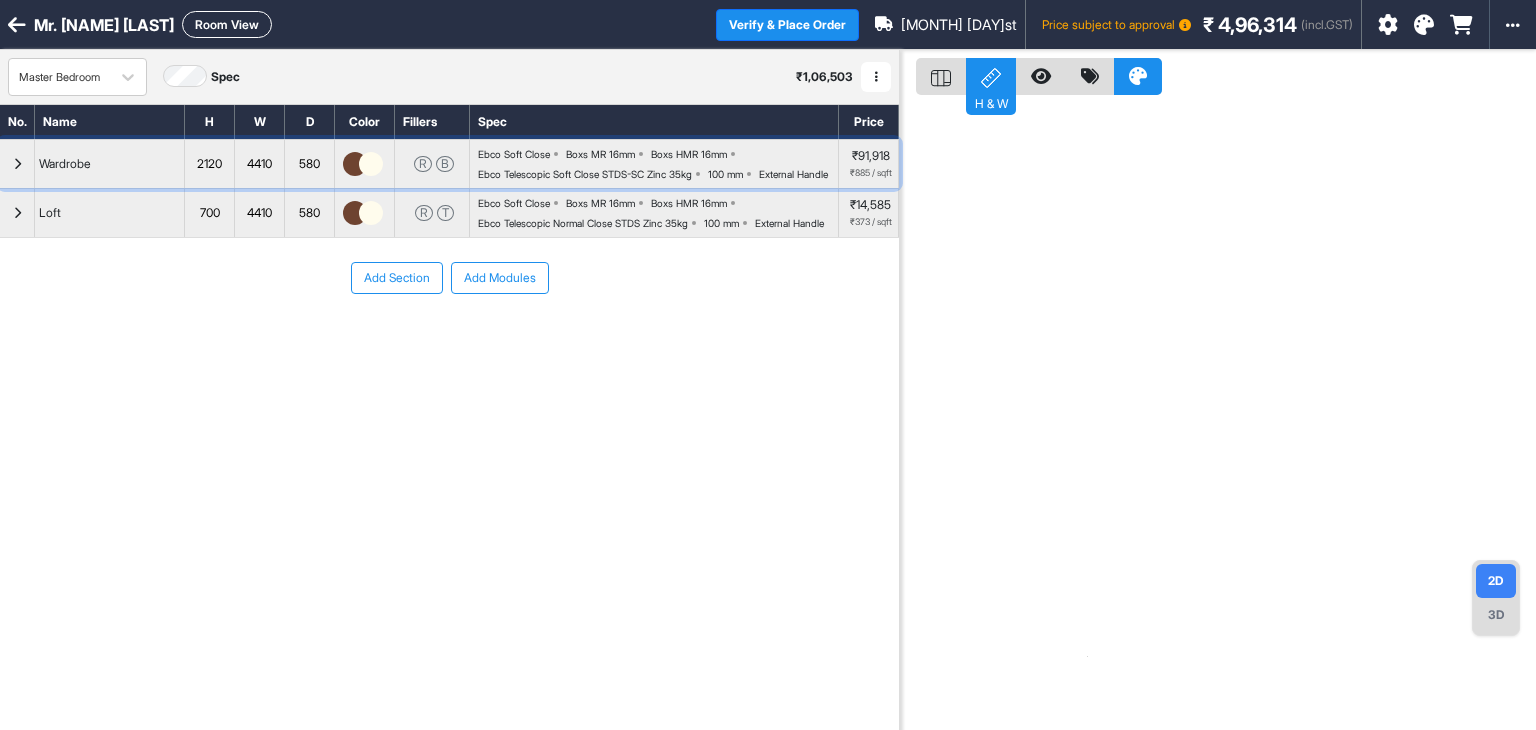 click at bounding box center [17, 164] 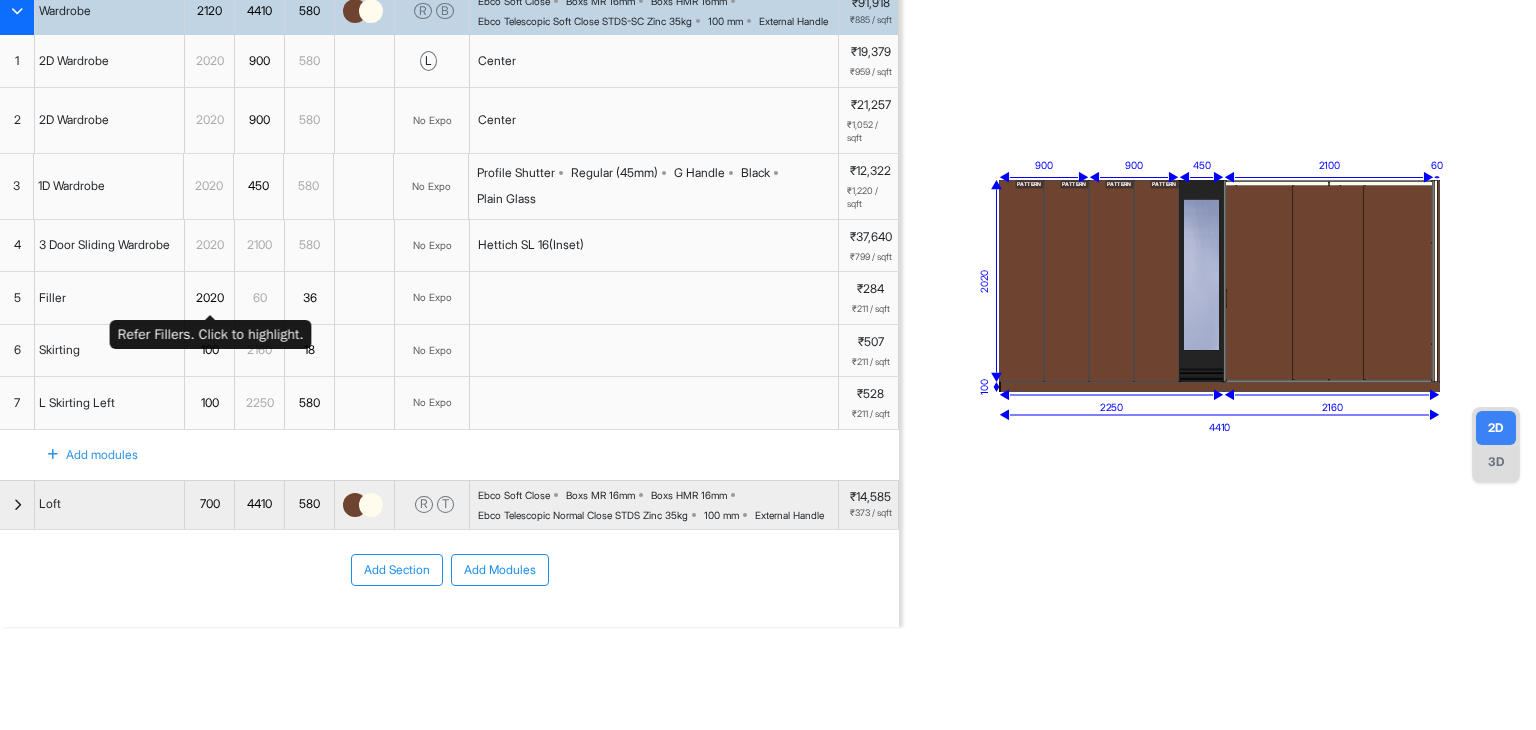 scroll, scrollTop: 175, scrollLeft: 0, axis: vertical 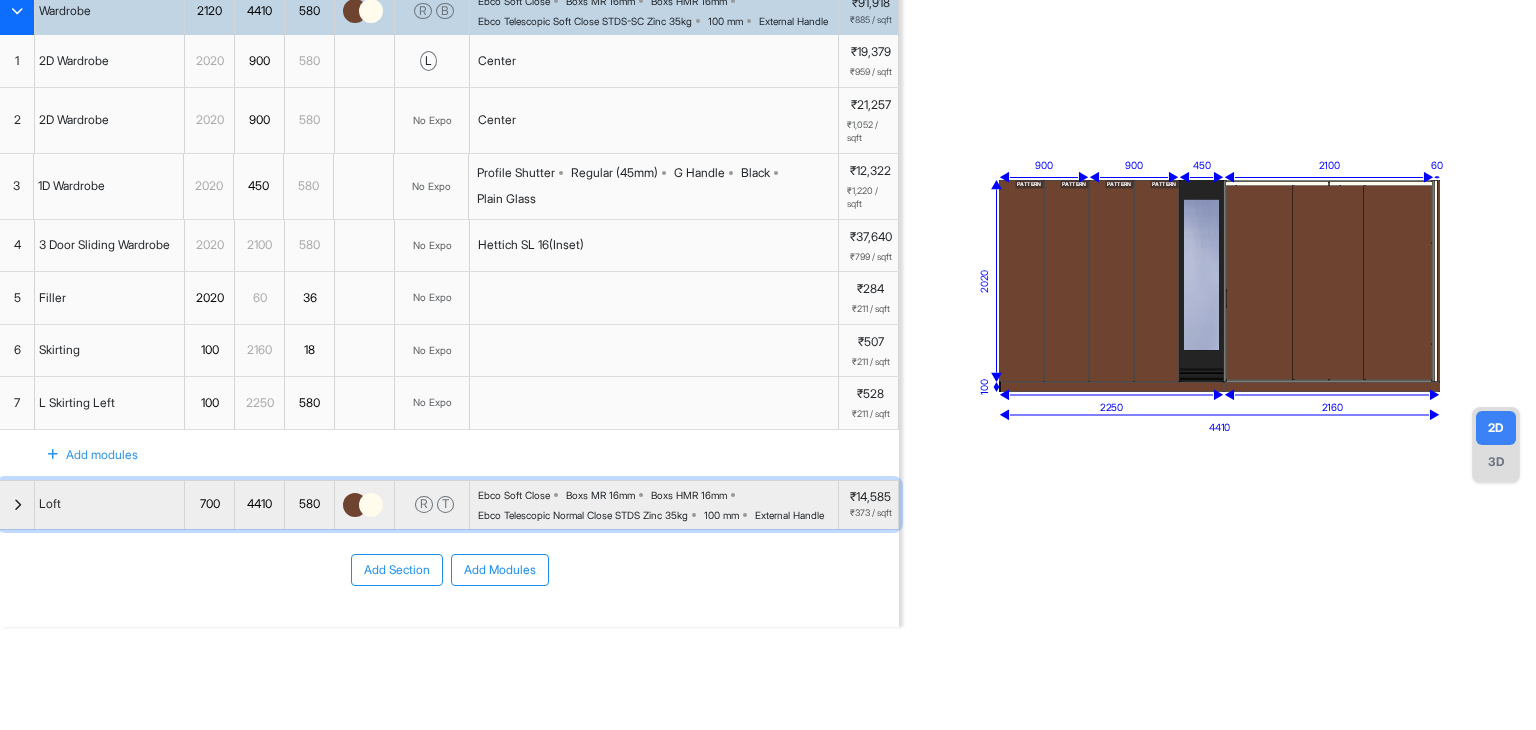 click at bounding box center [17, 505] 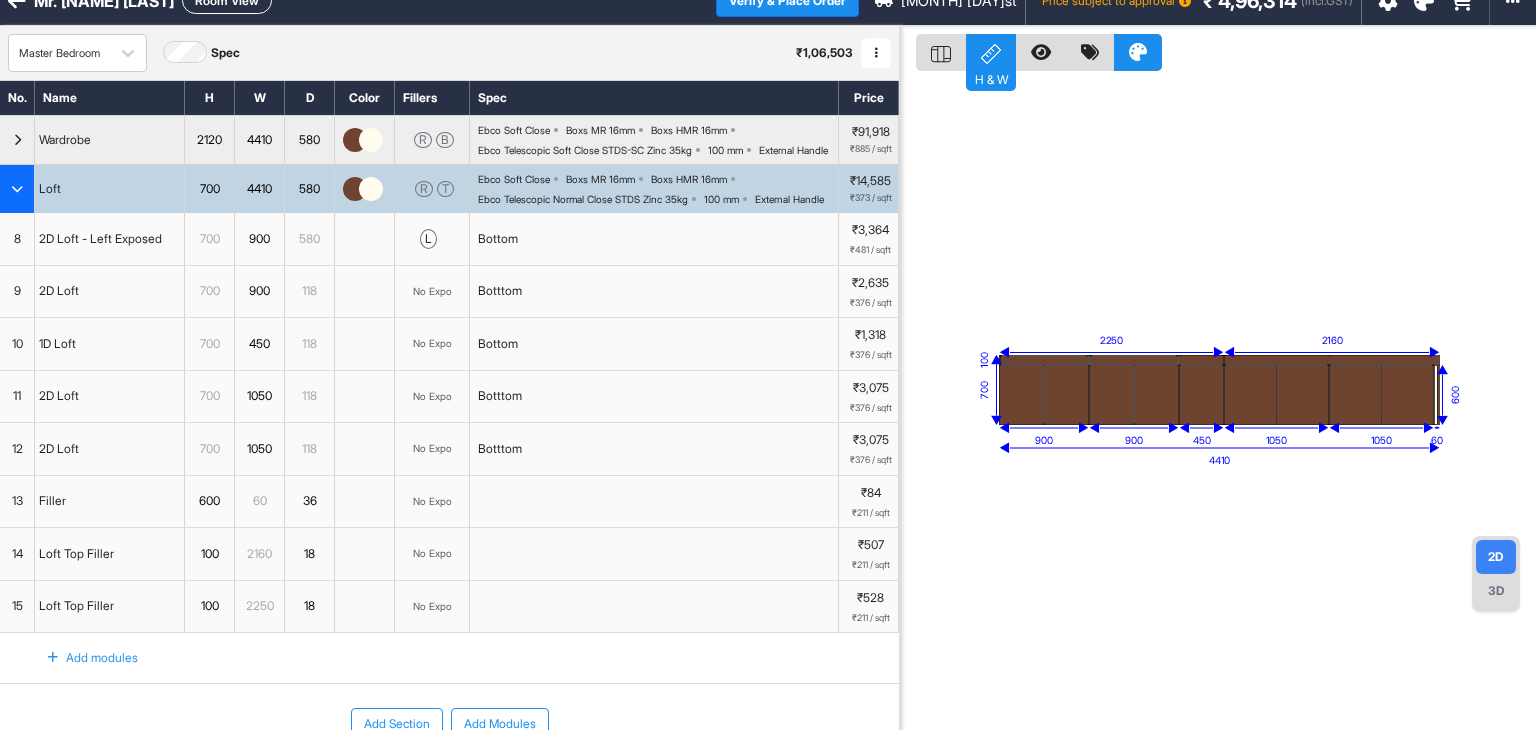 scroll, scrollTop: 16, scrollLeft: 0, axis: vertical 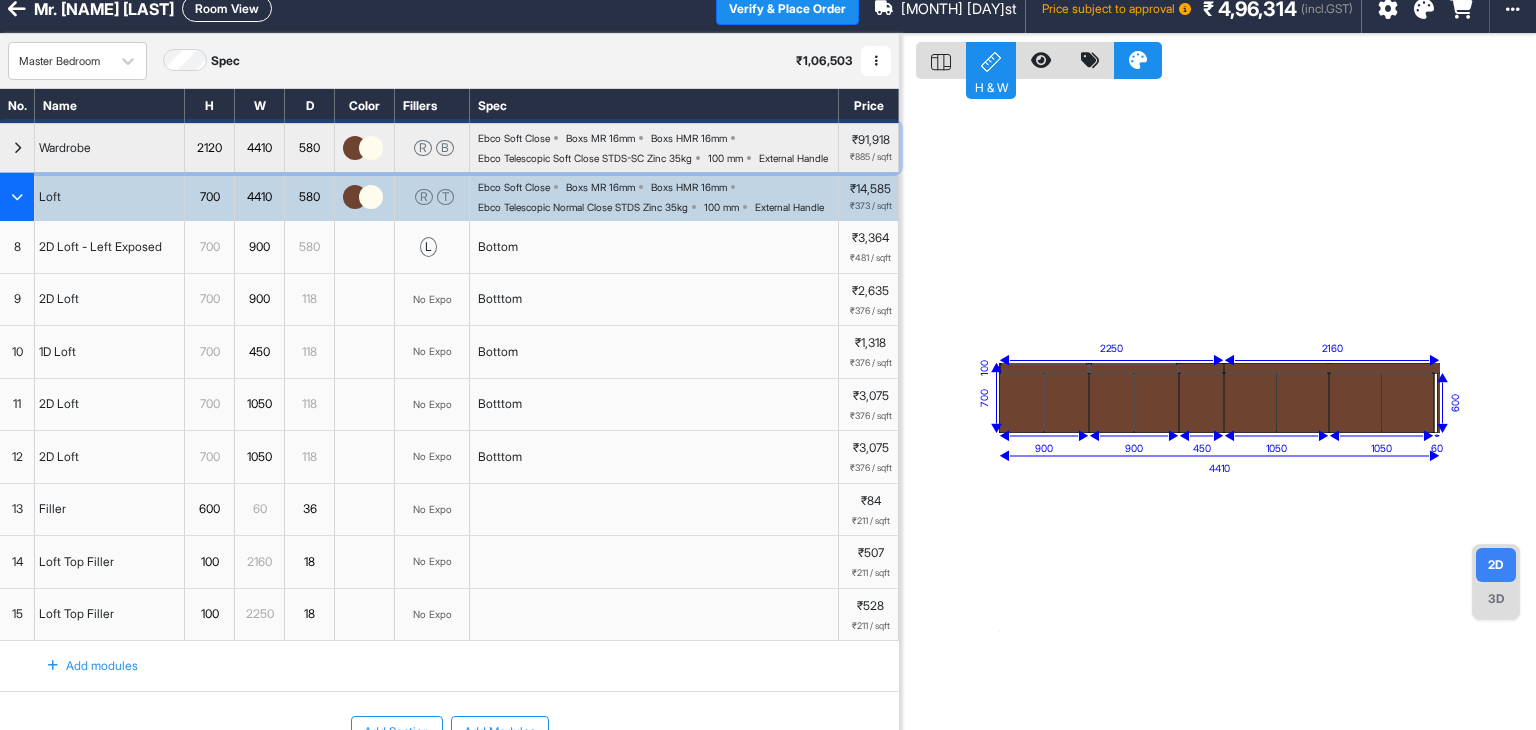 click on "2120" at bounding box center (210, 148) 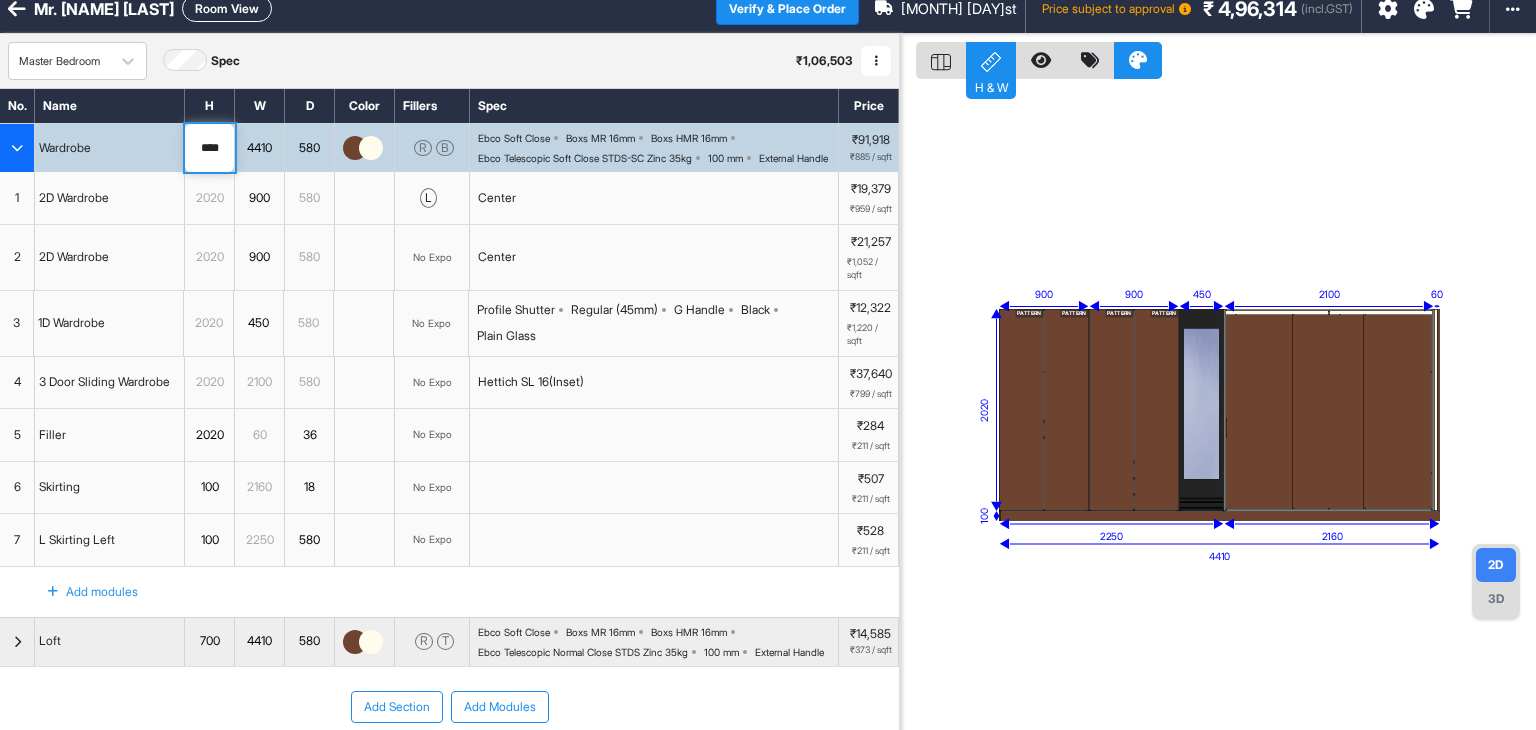 type on "****" 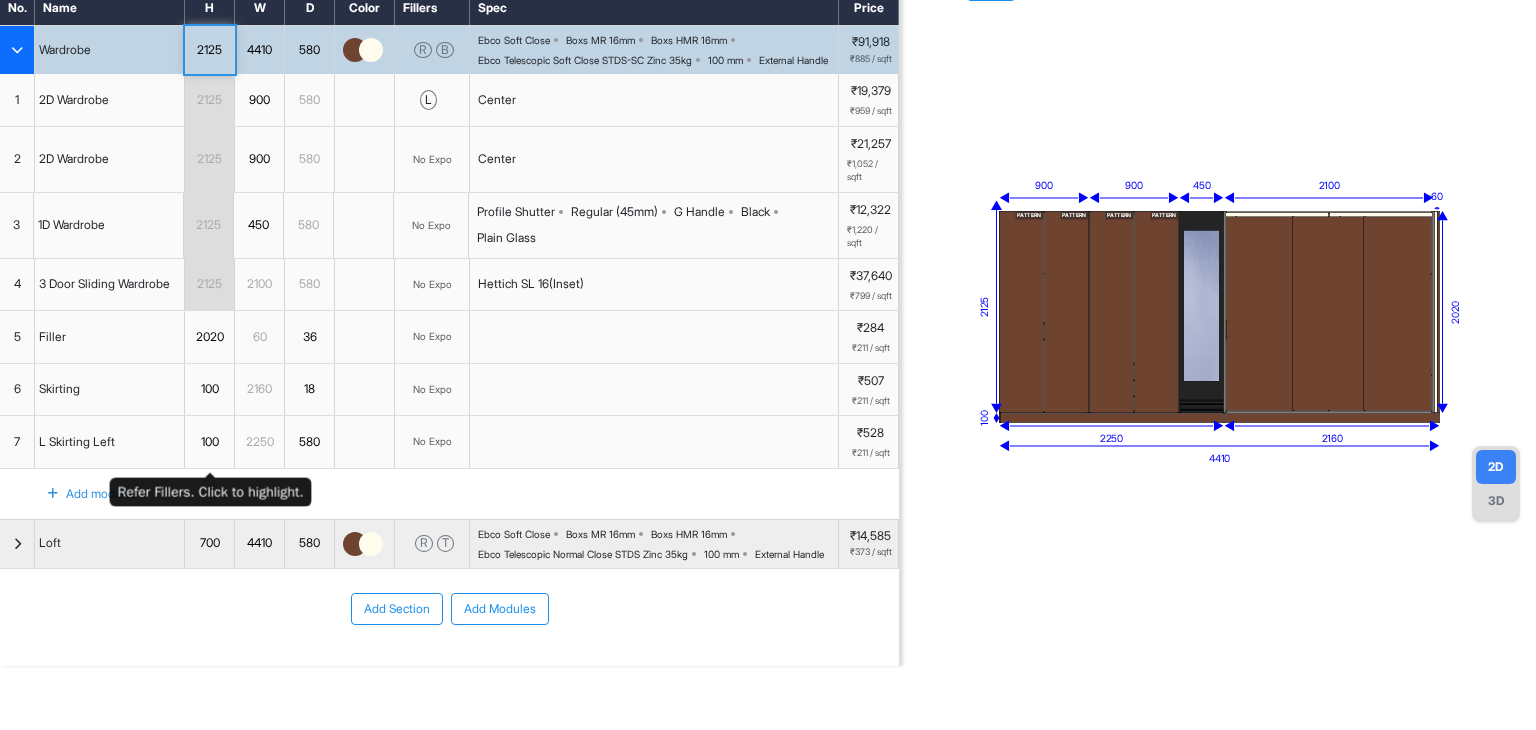 scroll, scrollTop: 122, scrollLeft: 0, axis: vertical 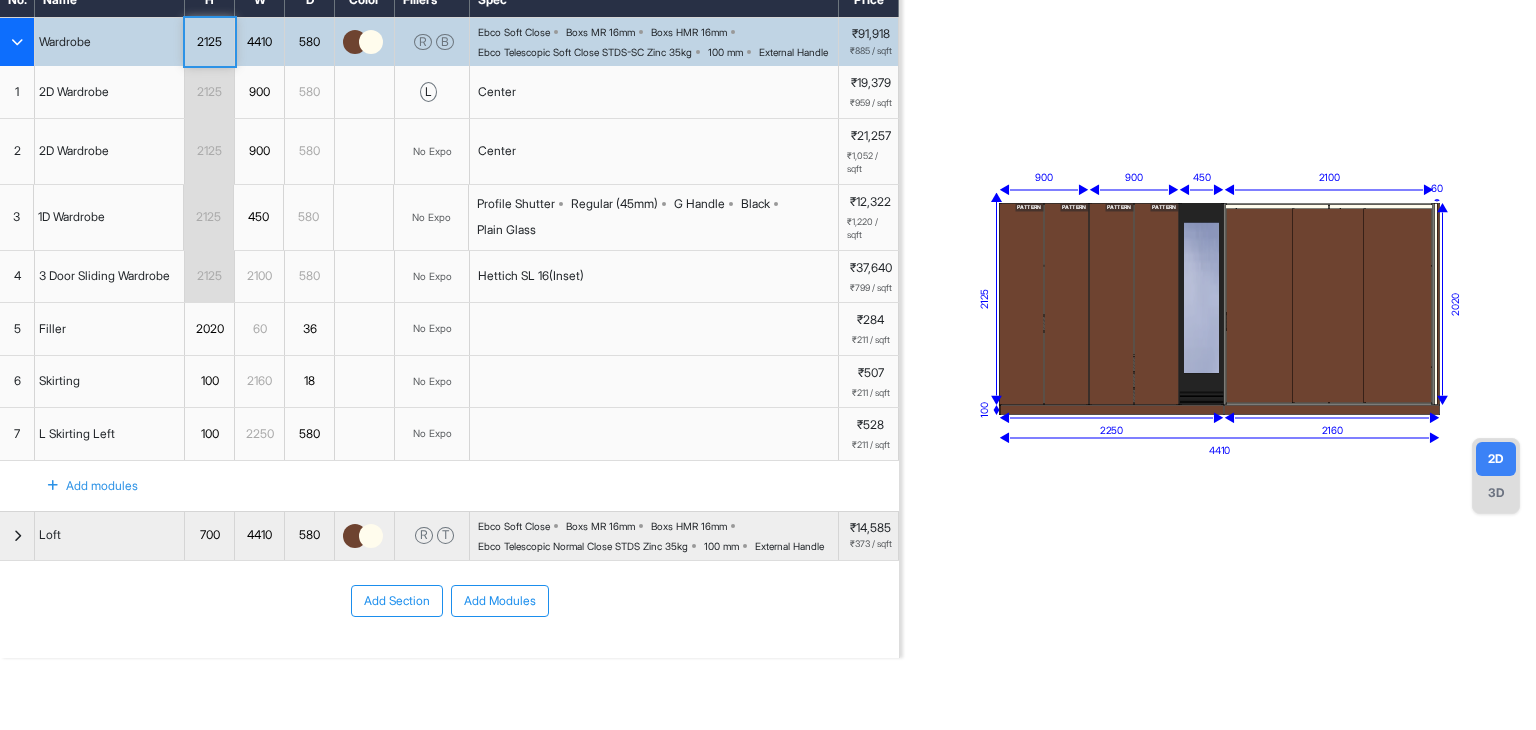 click on "700" at bounding box center (209, 535) 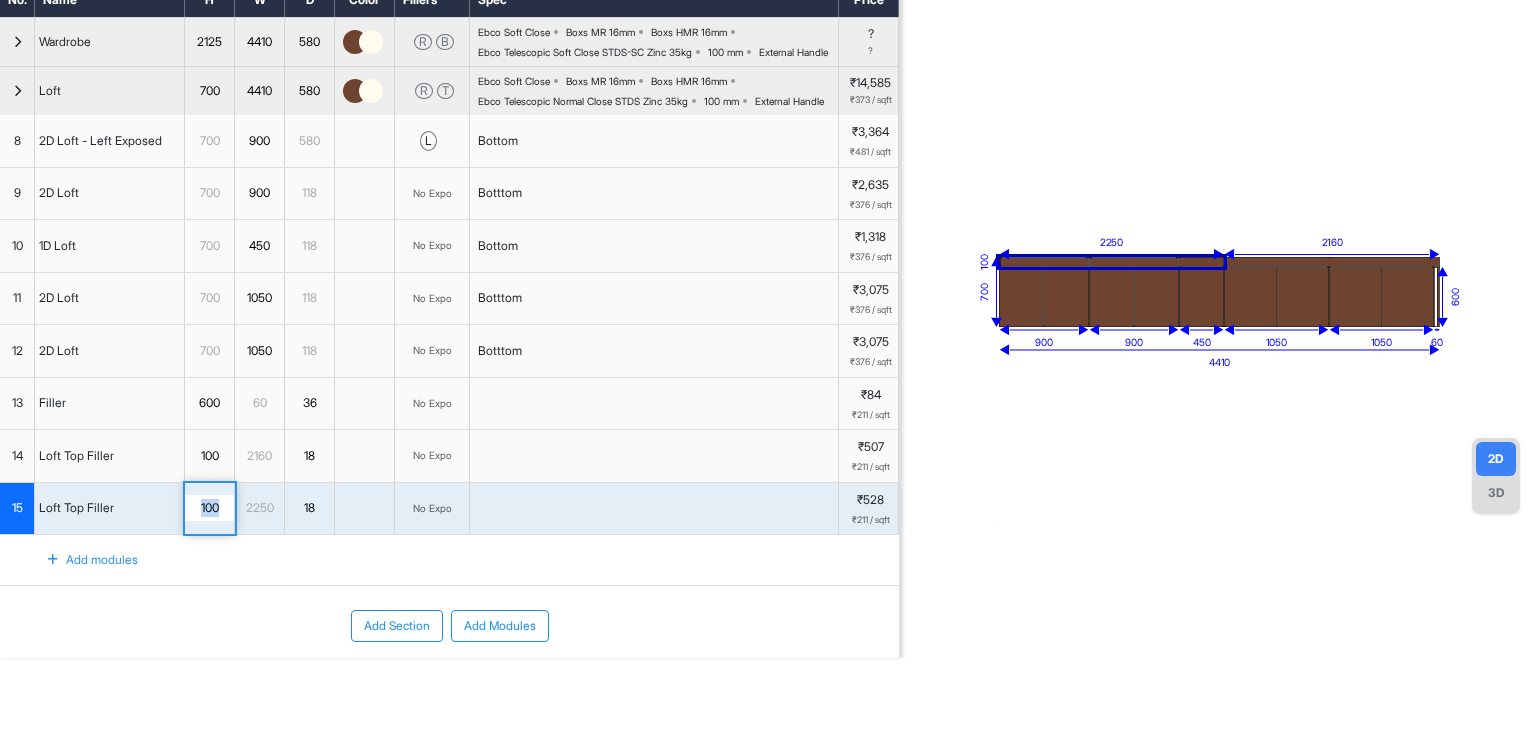 click on "700" at bounding box center [210, 91] 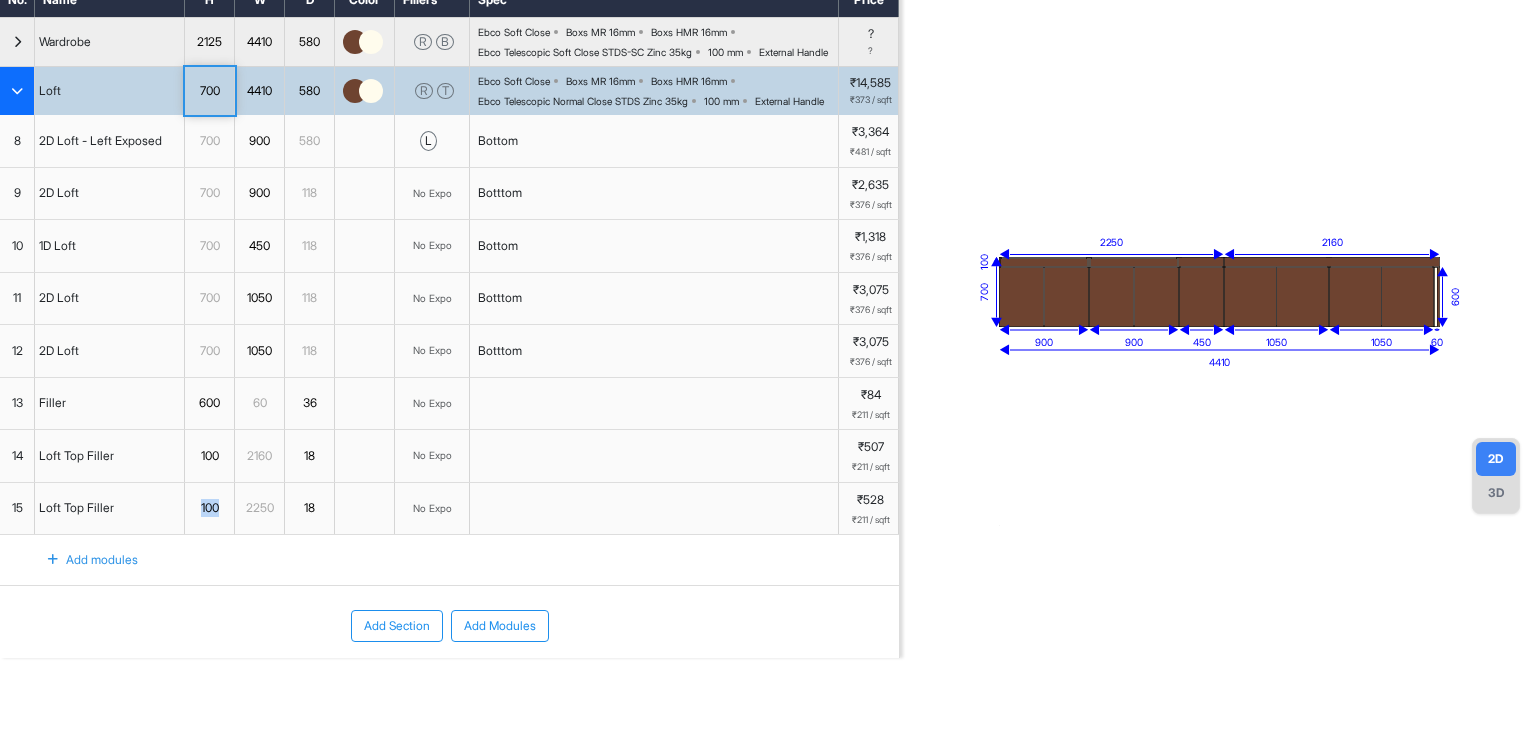 click on "700" at bounding box center (210, 91) 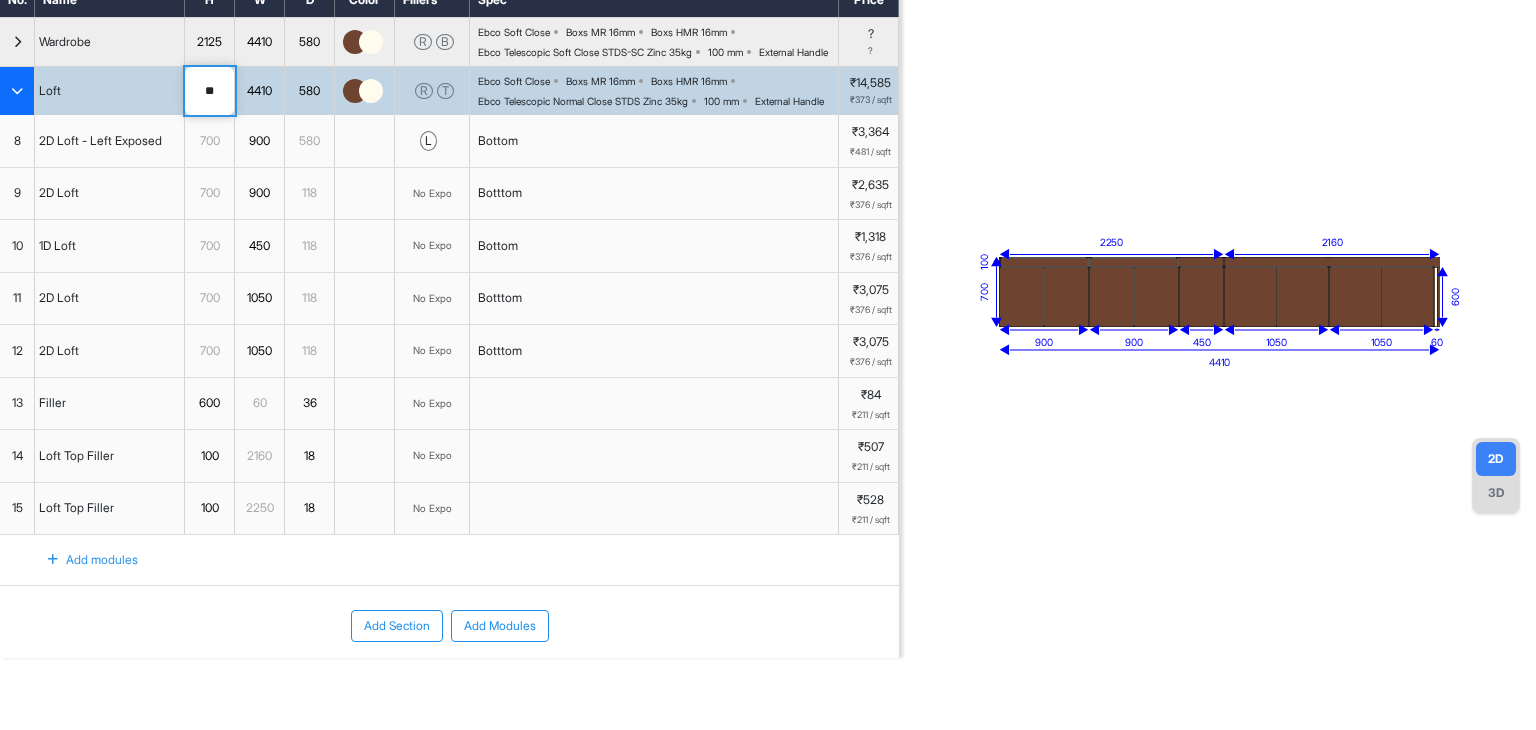 type on "*" 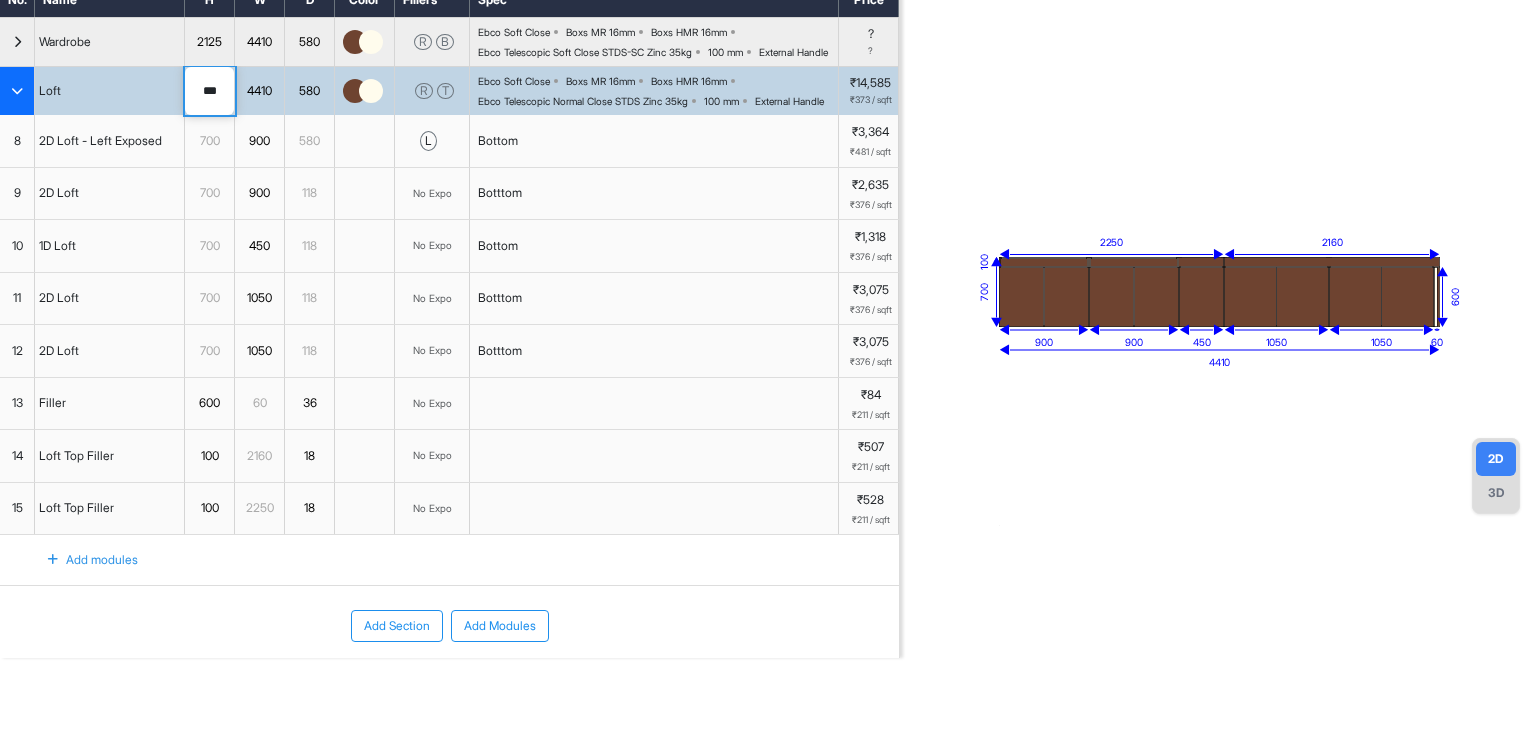 type on "***" 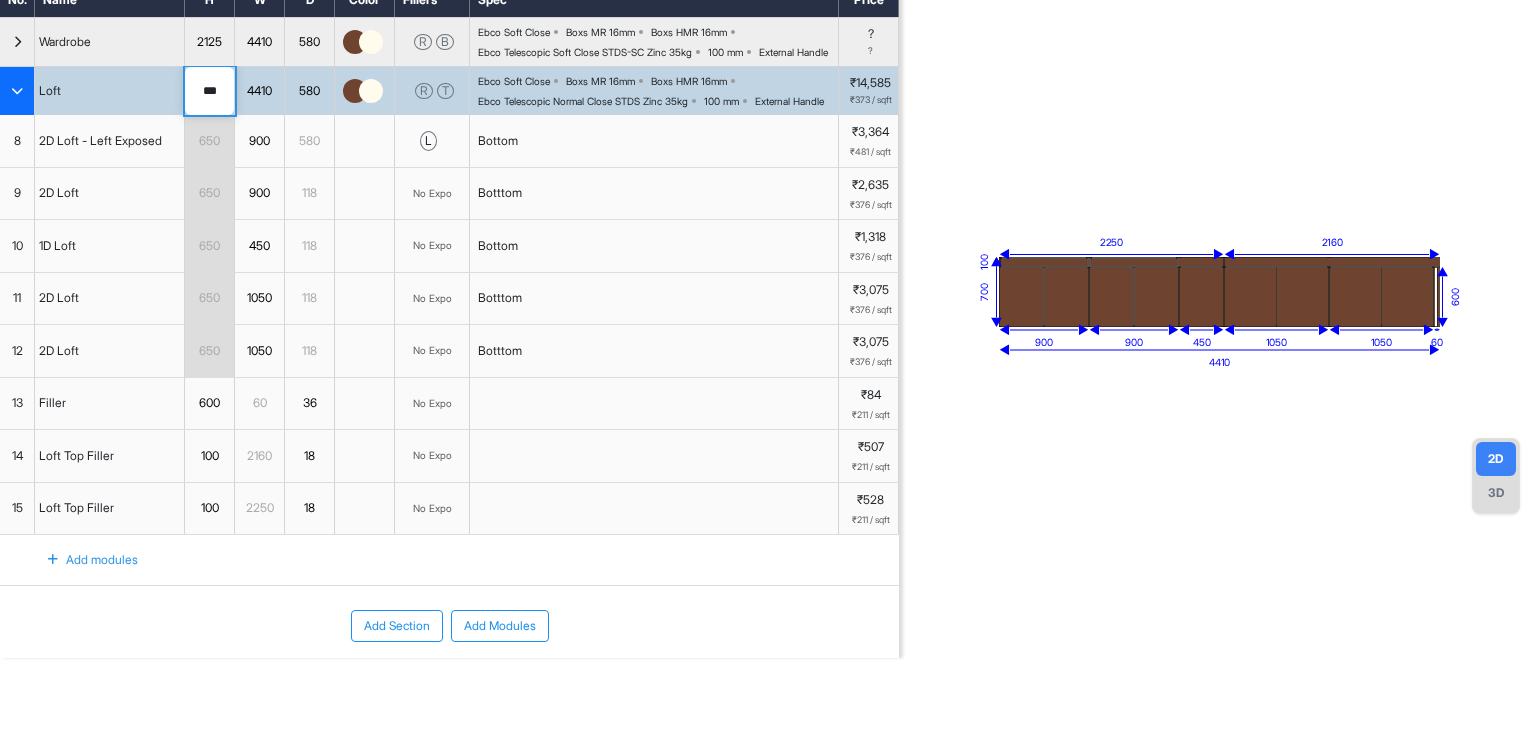 click on "650" at bounding box center [210, 141] 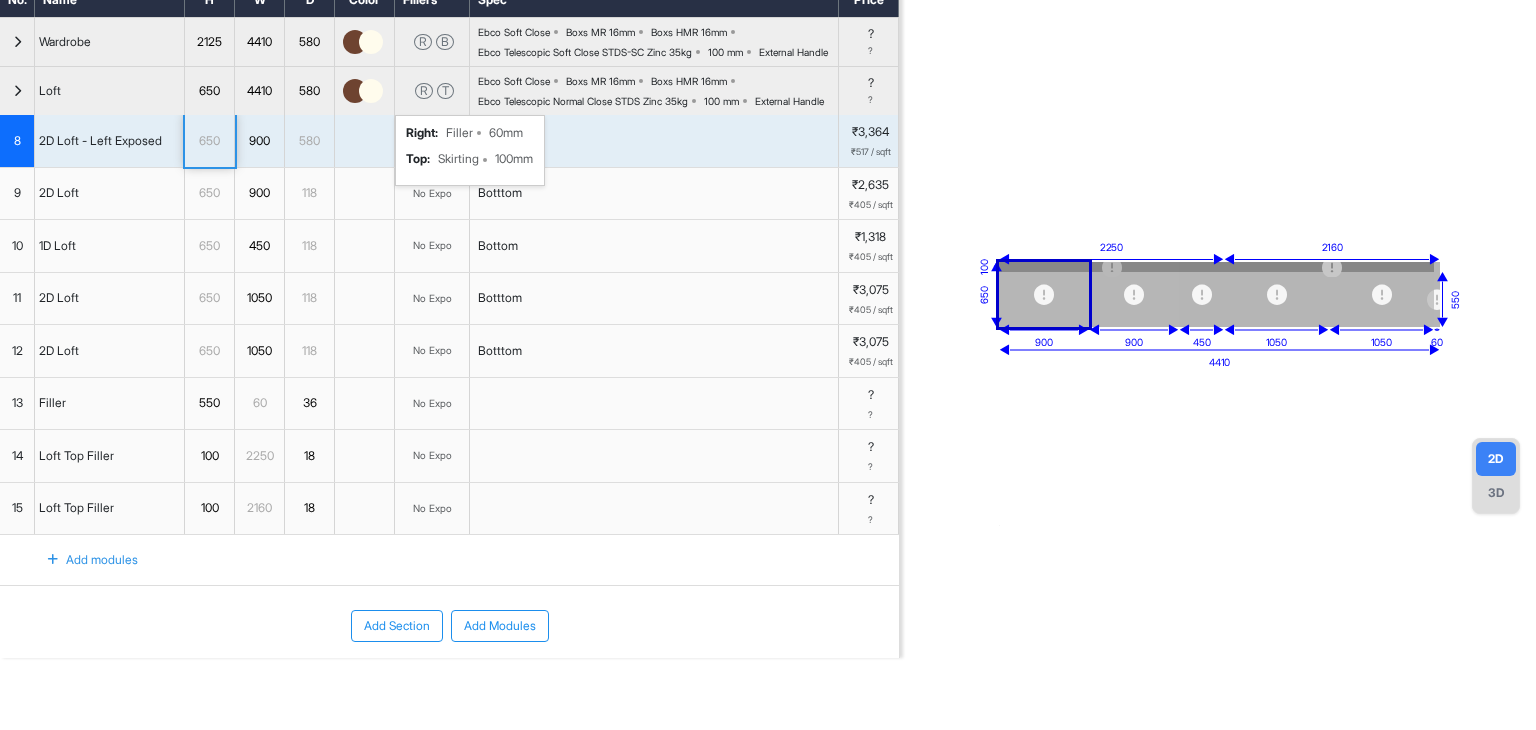 click on "R T right : Filler 60mm top : Skirting 100mm" at bounding box center (432, 91) 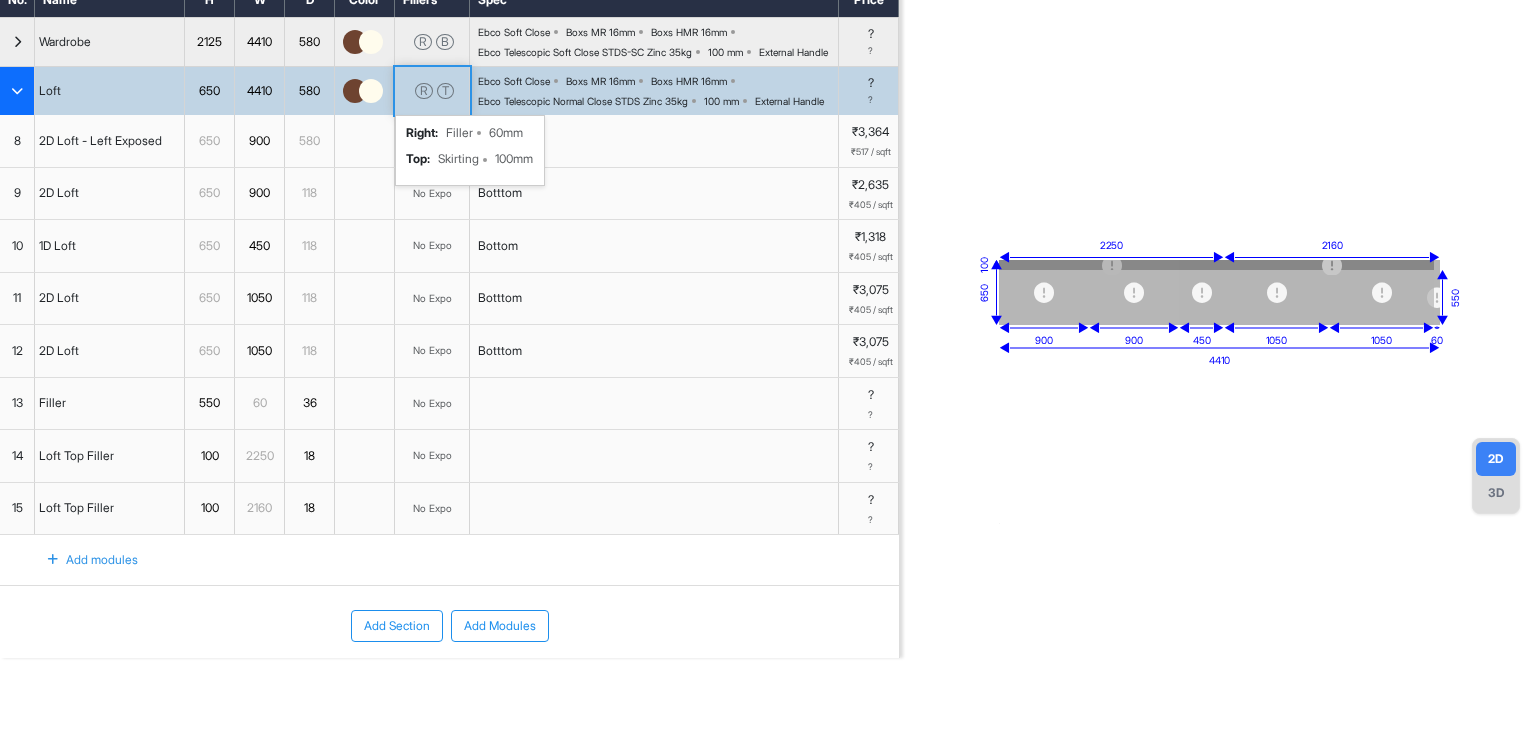 click on "R T right : Filler 60mm top : Skirting 100mm" at bounding box center [432, 91] 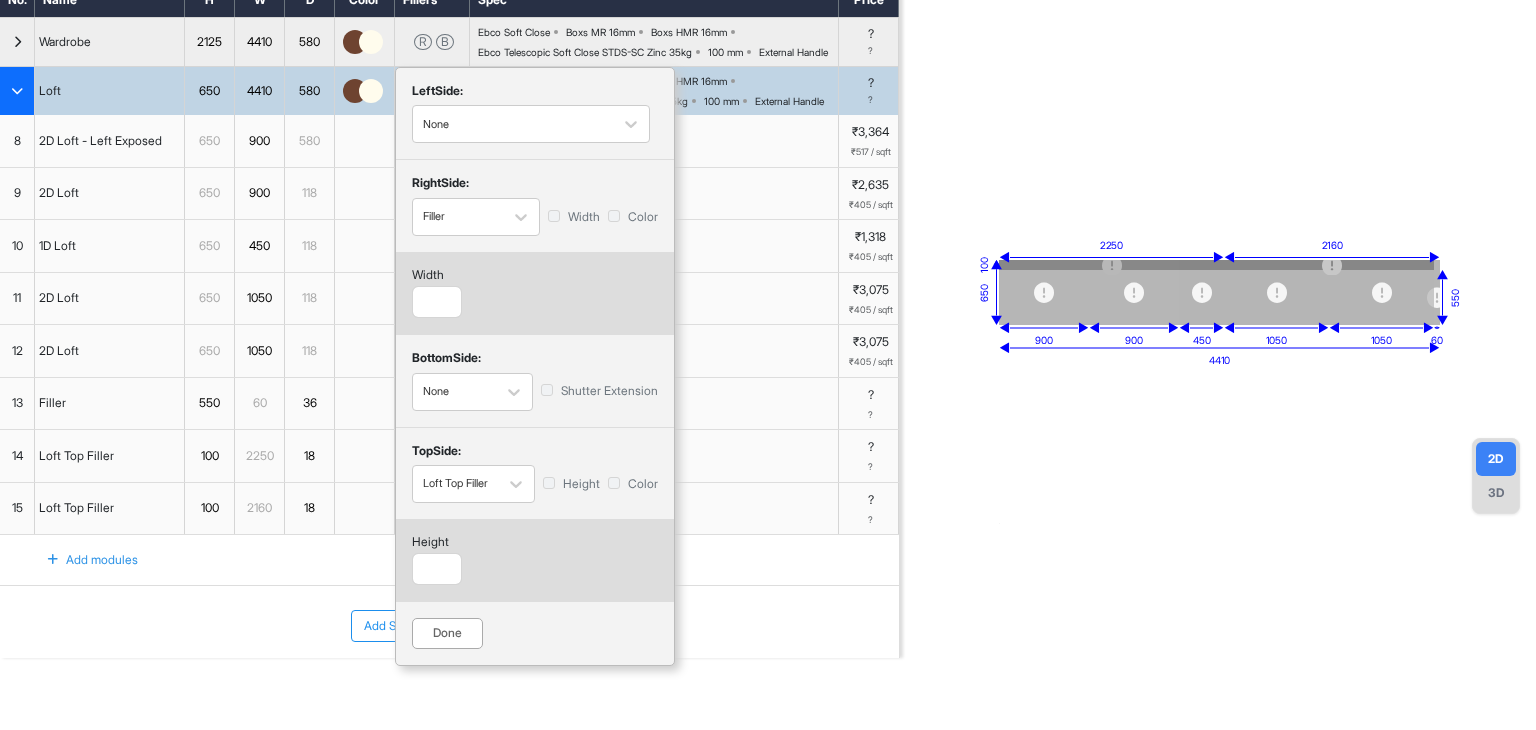 click on "Done" at bounding box center (447, 633) 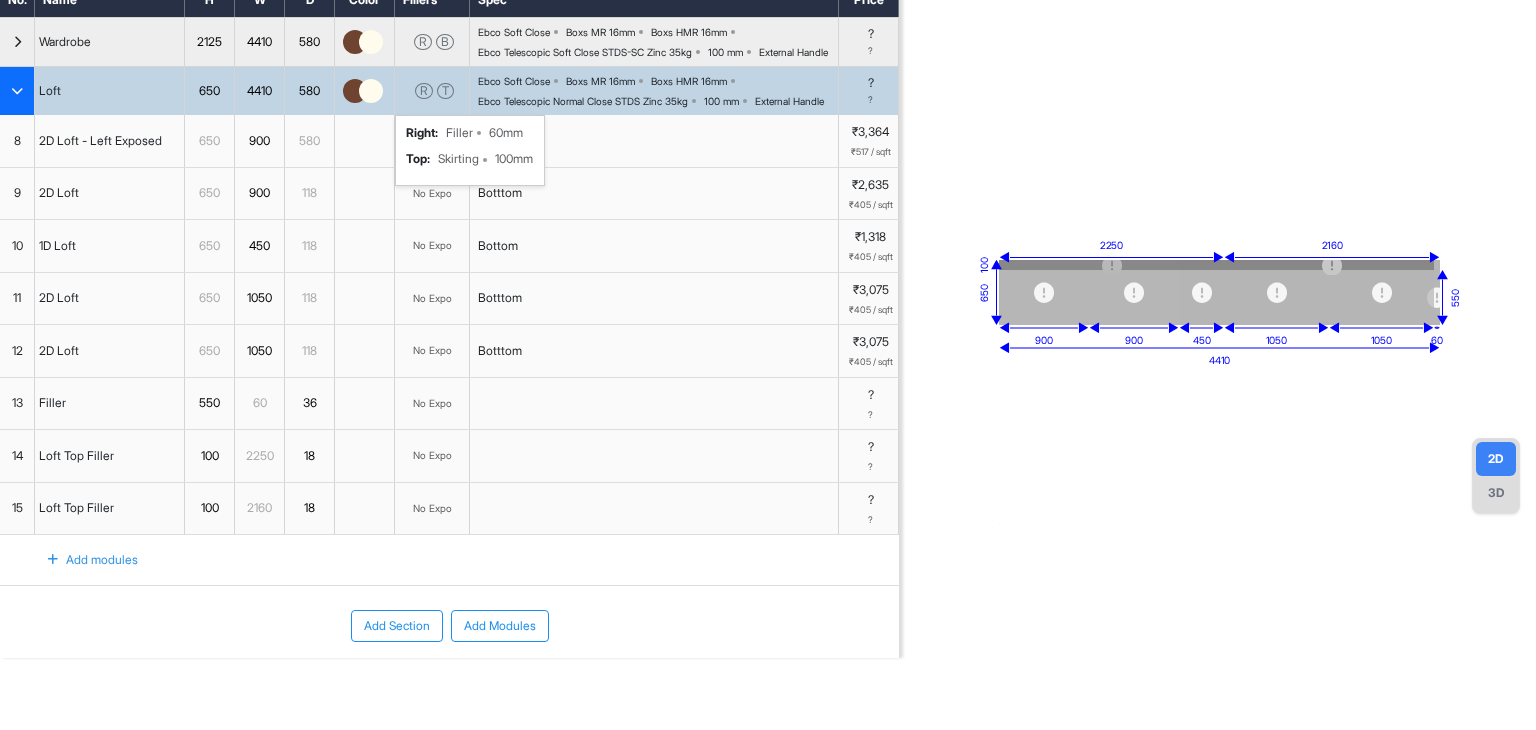 scroll, scrollTop: 0, scrollLeft: 0, axis: both 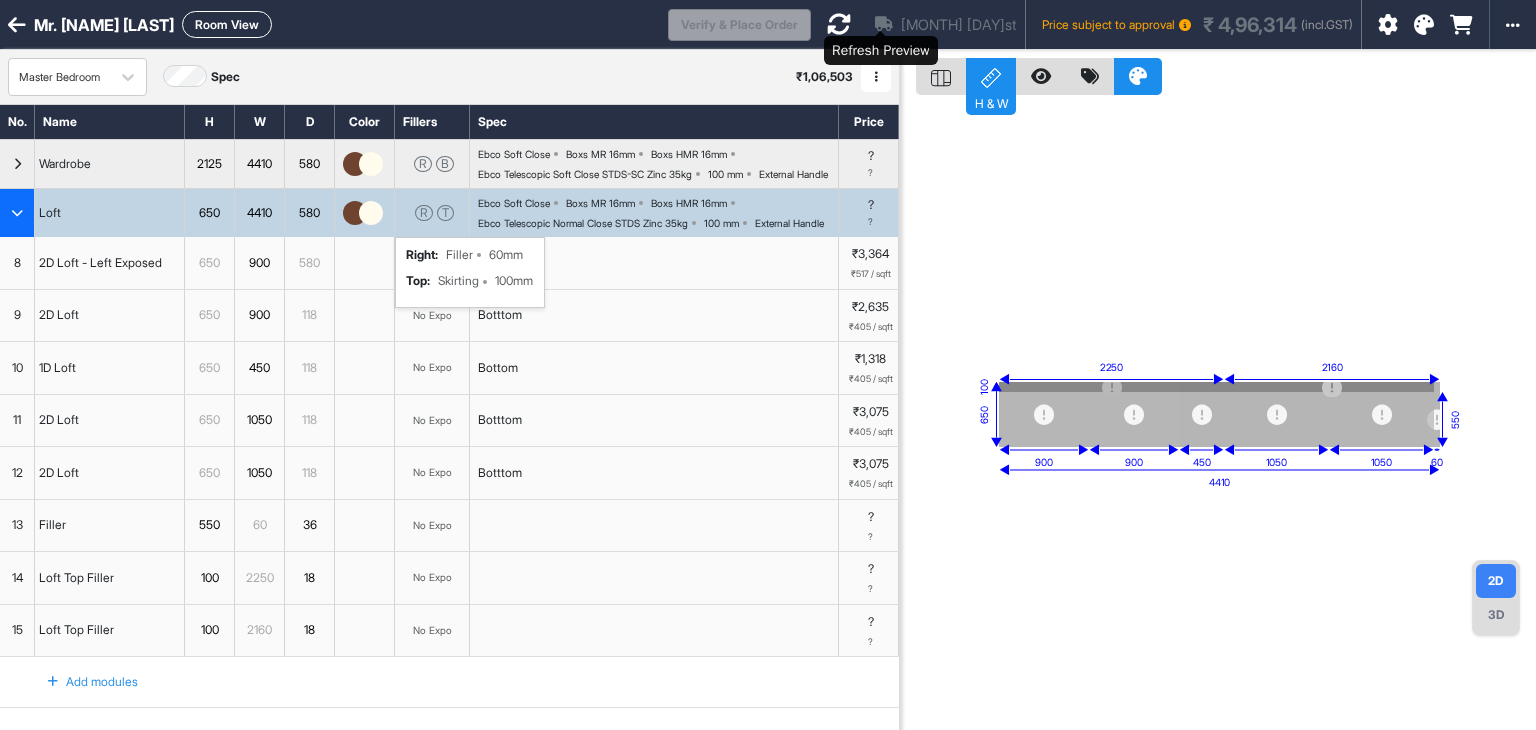 click at bounding box center (839, 24) 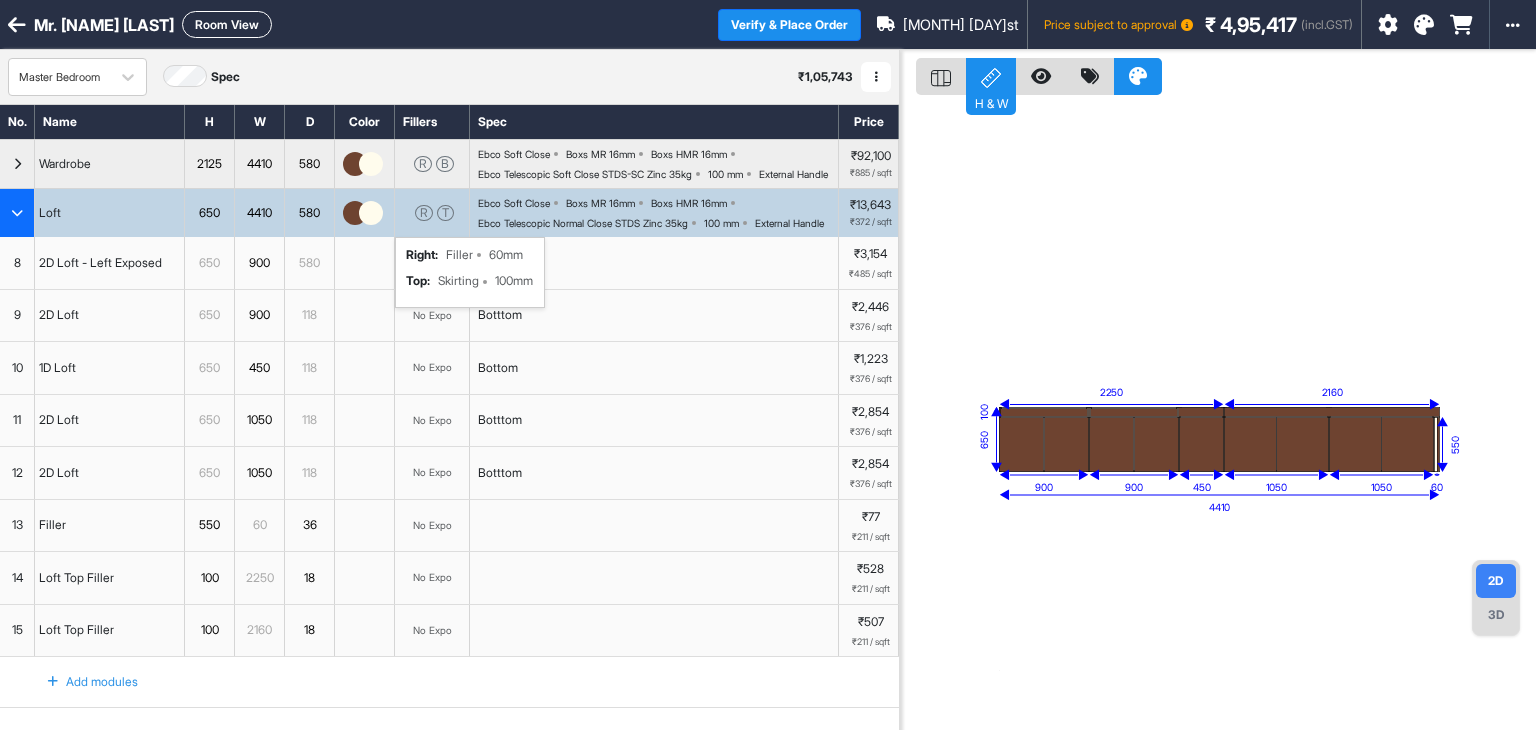 click on "T" at bounding box center [445, 213] 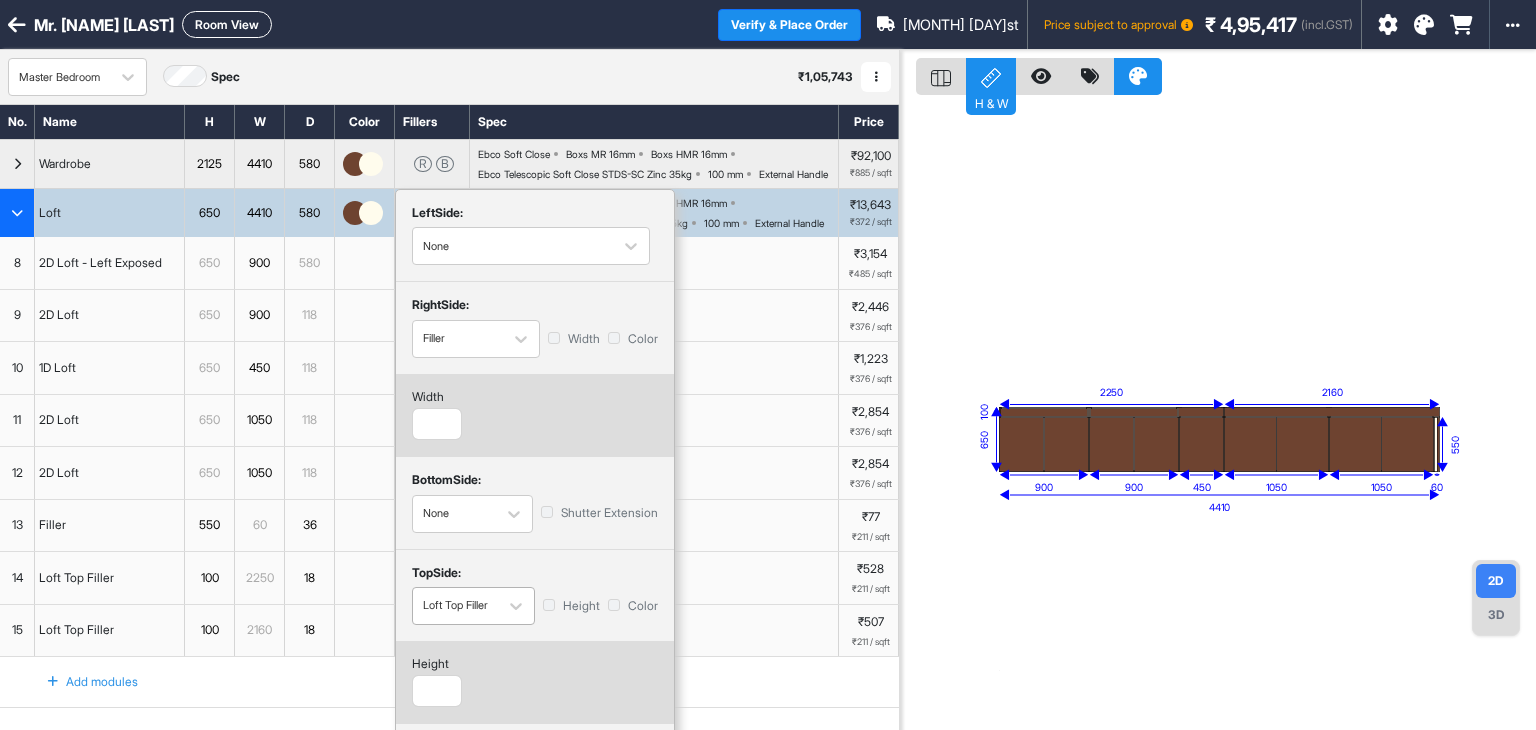 scroll, scrollTop: 126, scrollLeft: 0, axis: vertical 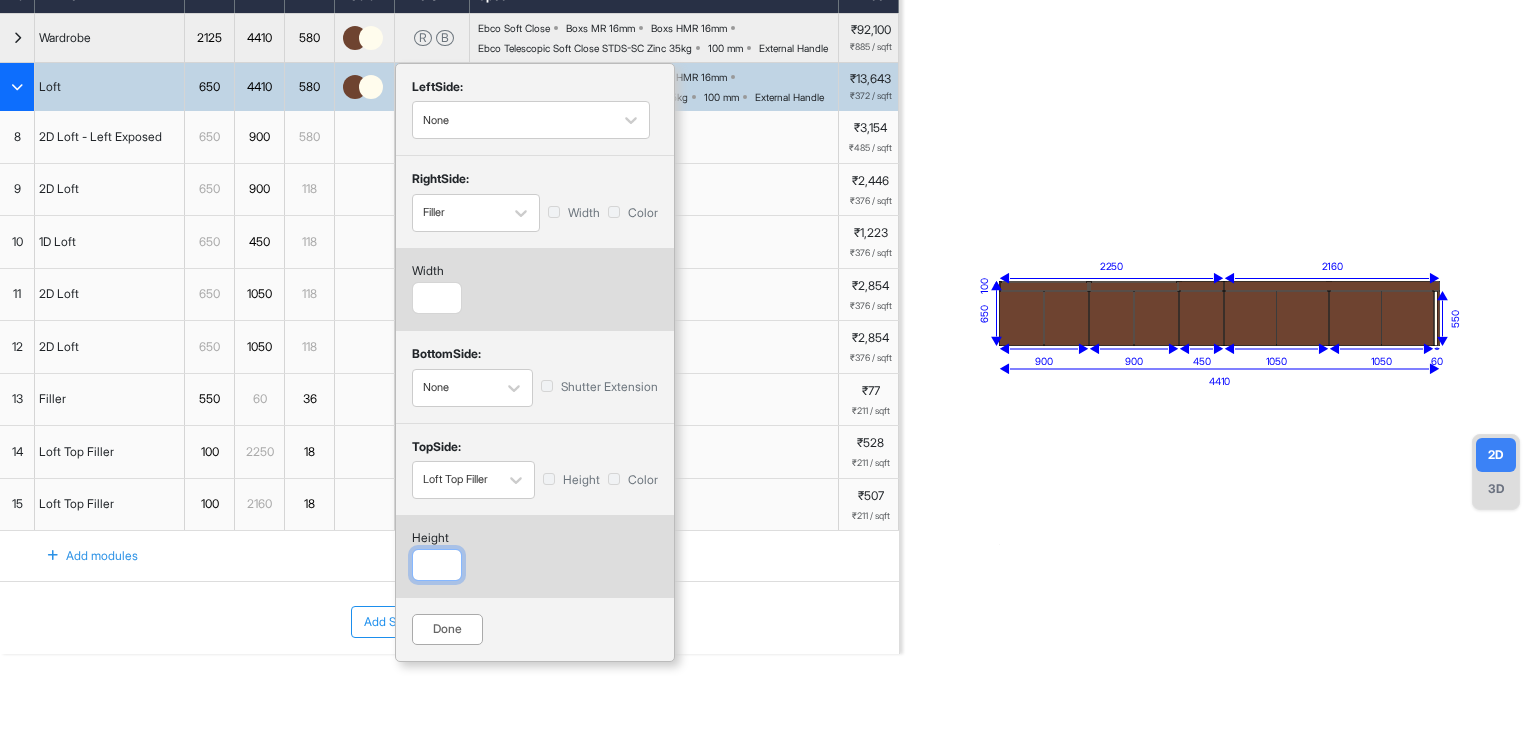click on "***" at bounding box center [437, 565] 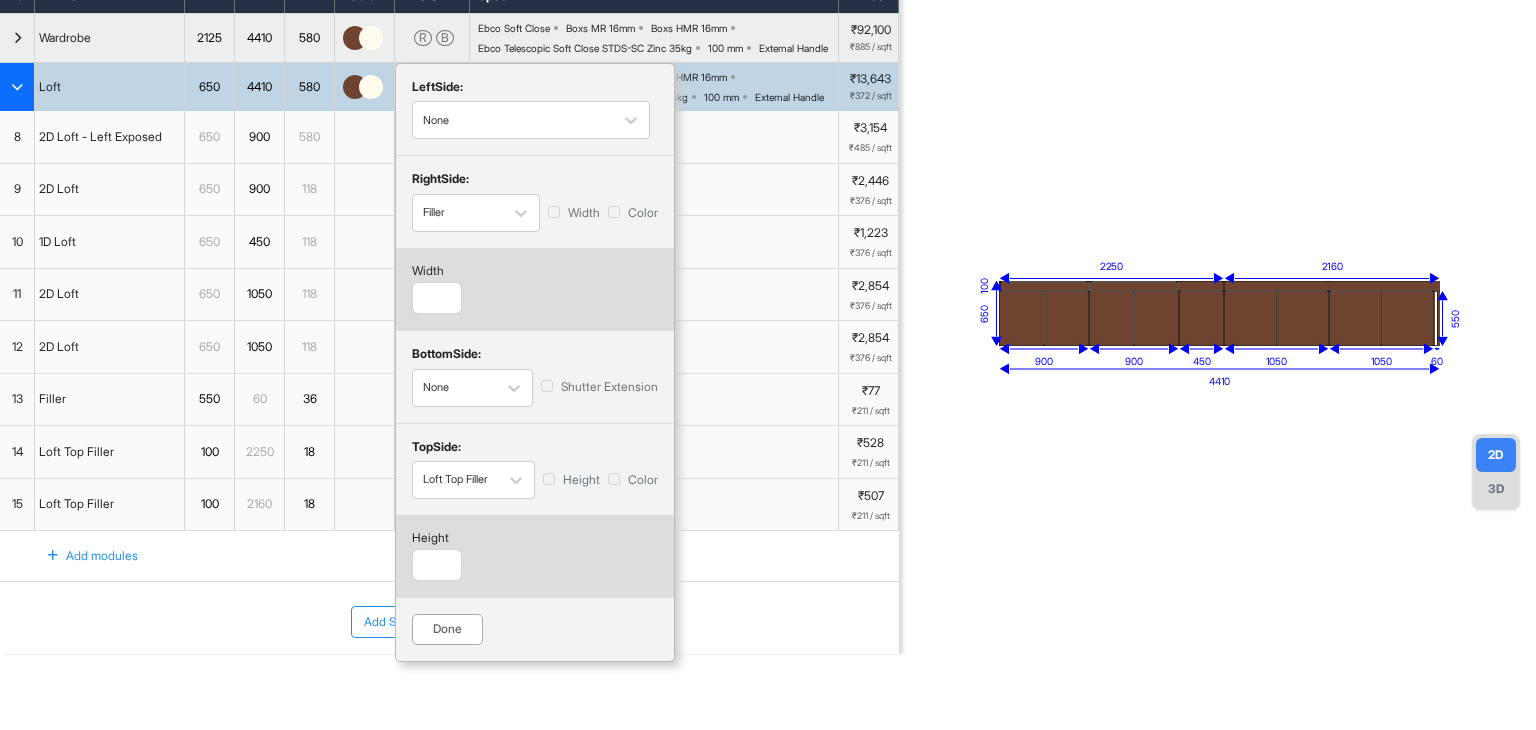 click on "Done" at bounding box center (447, 629) 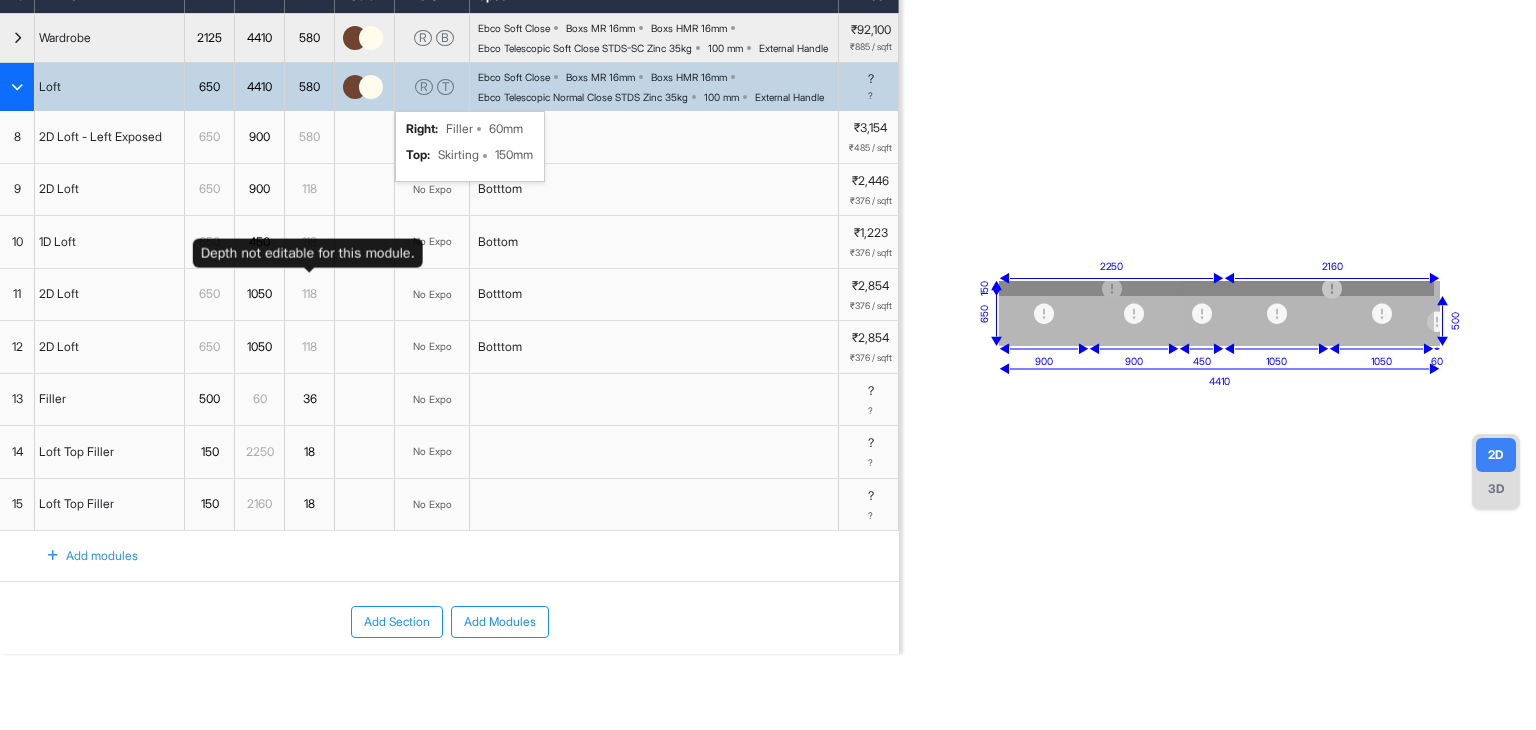 scroll, scrollTop: 0, scrollLeft: 0, axis: both 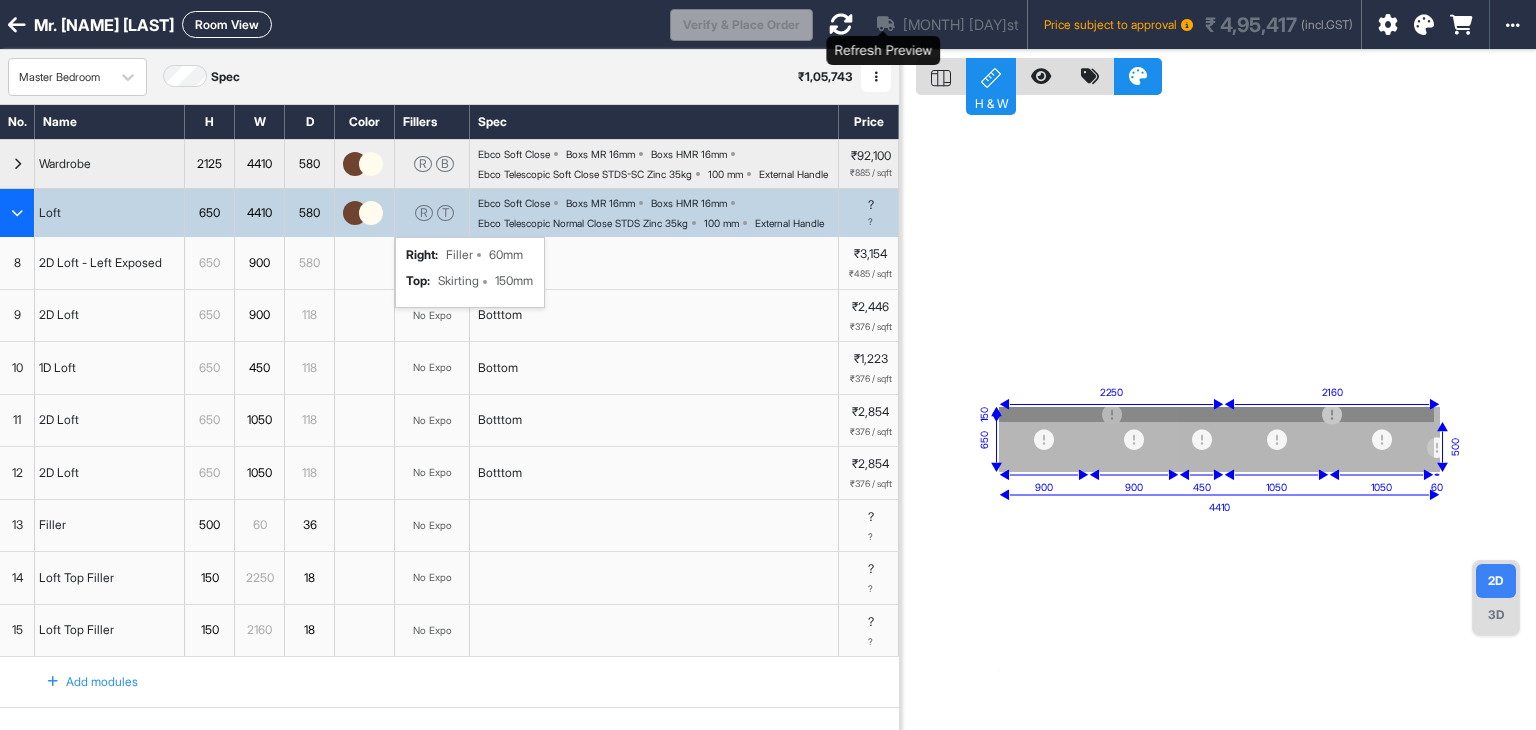 click at bounding box center [841, 24] 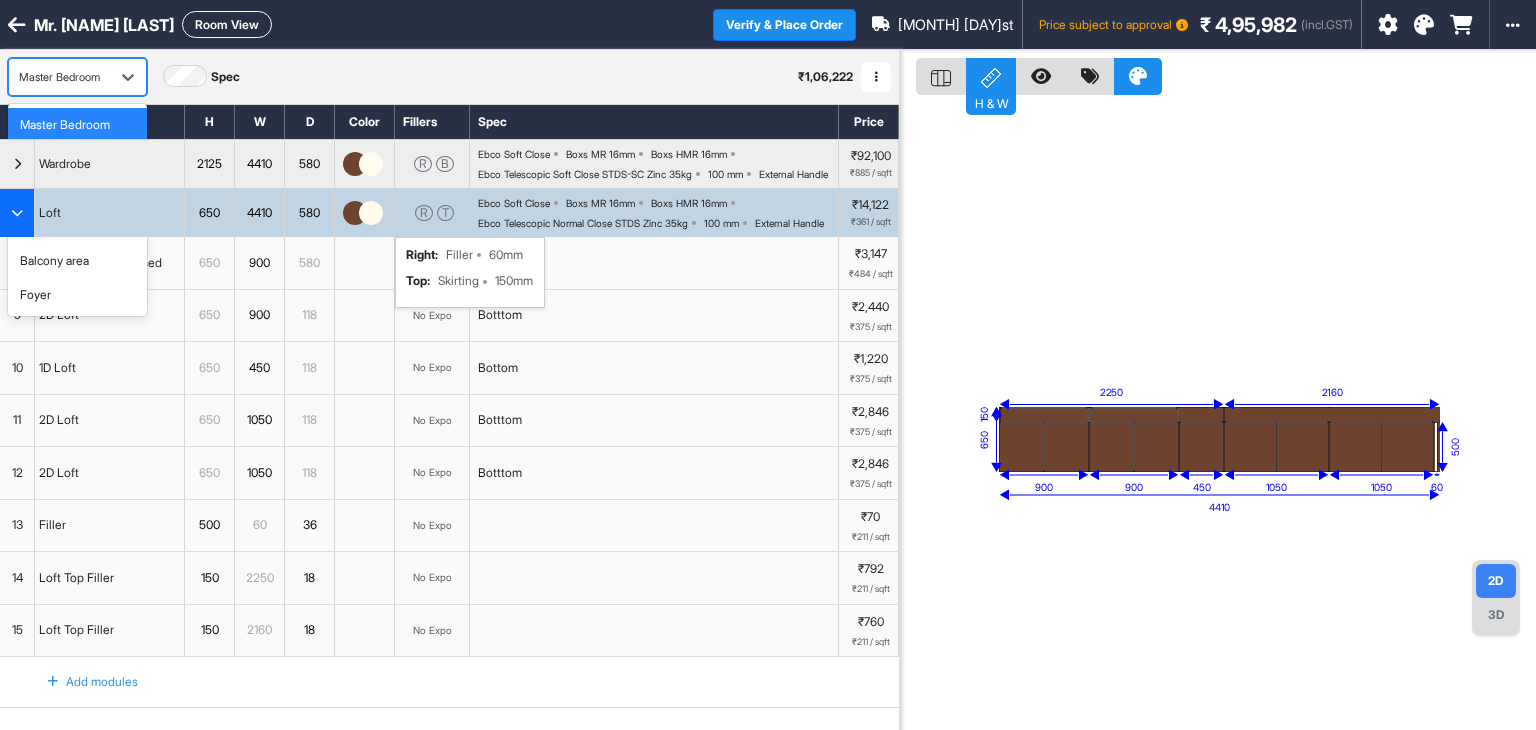 click on "Master Bedroom" at bounding box center (59, 77) 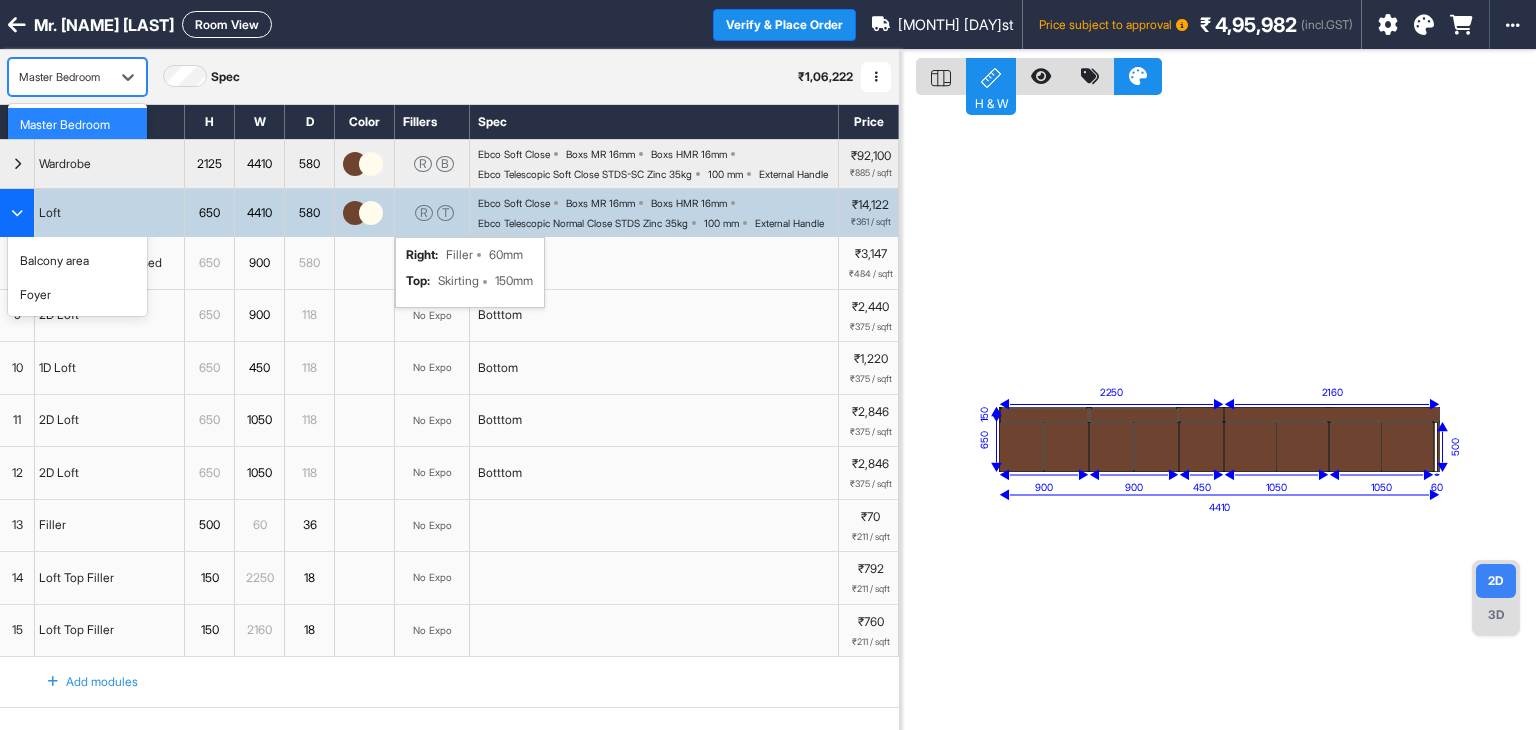 click on "Parents room" at bounding box center [56, 159] 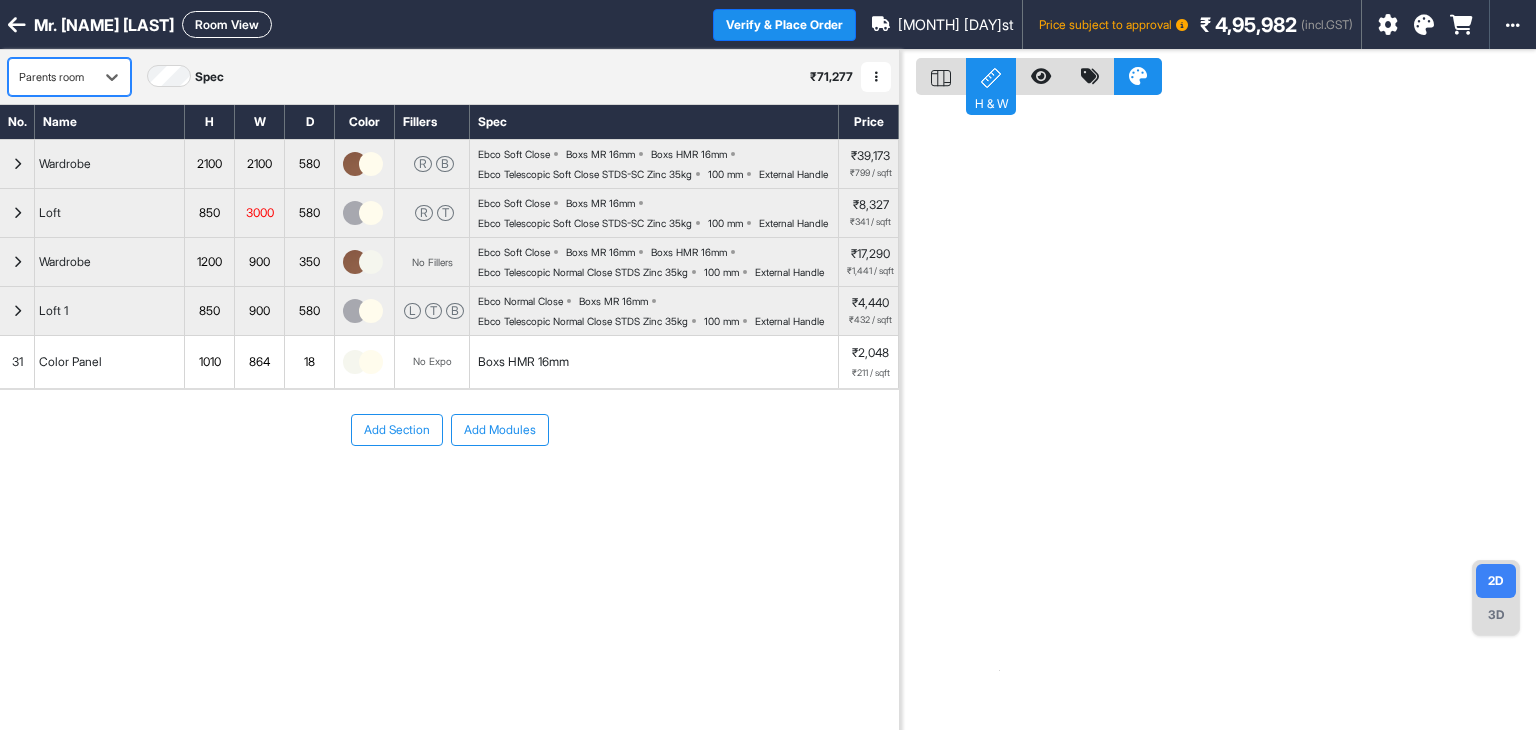 click on "850" at bounding box center [209, 213] 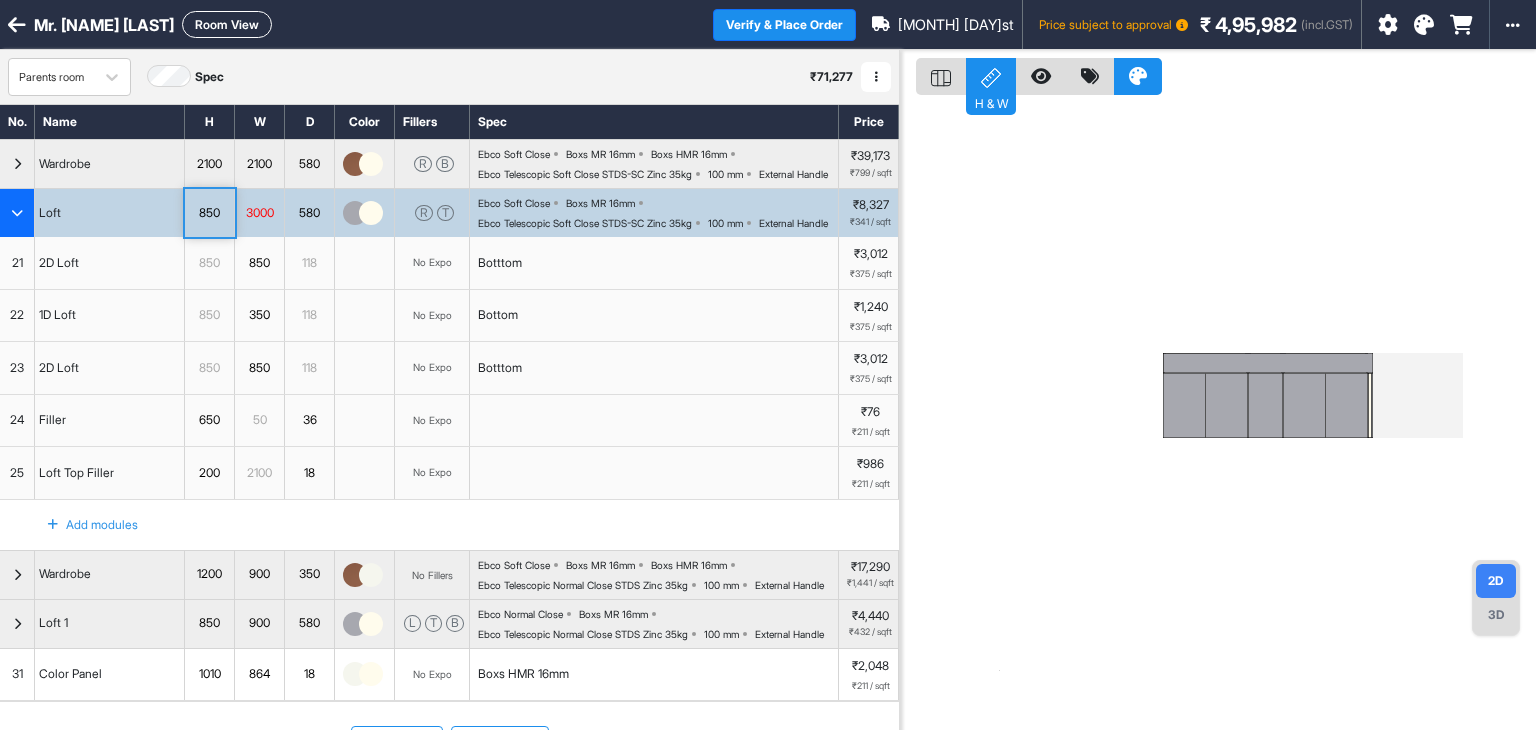 click on "850" at bounding box center (209, 213) 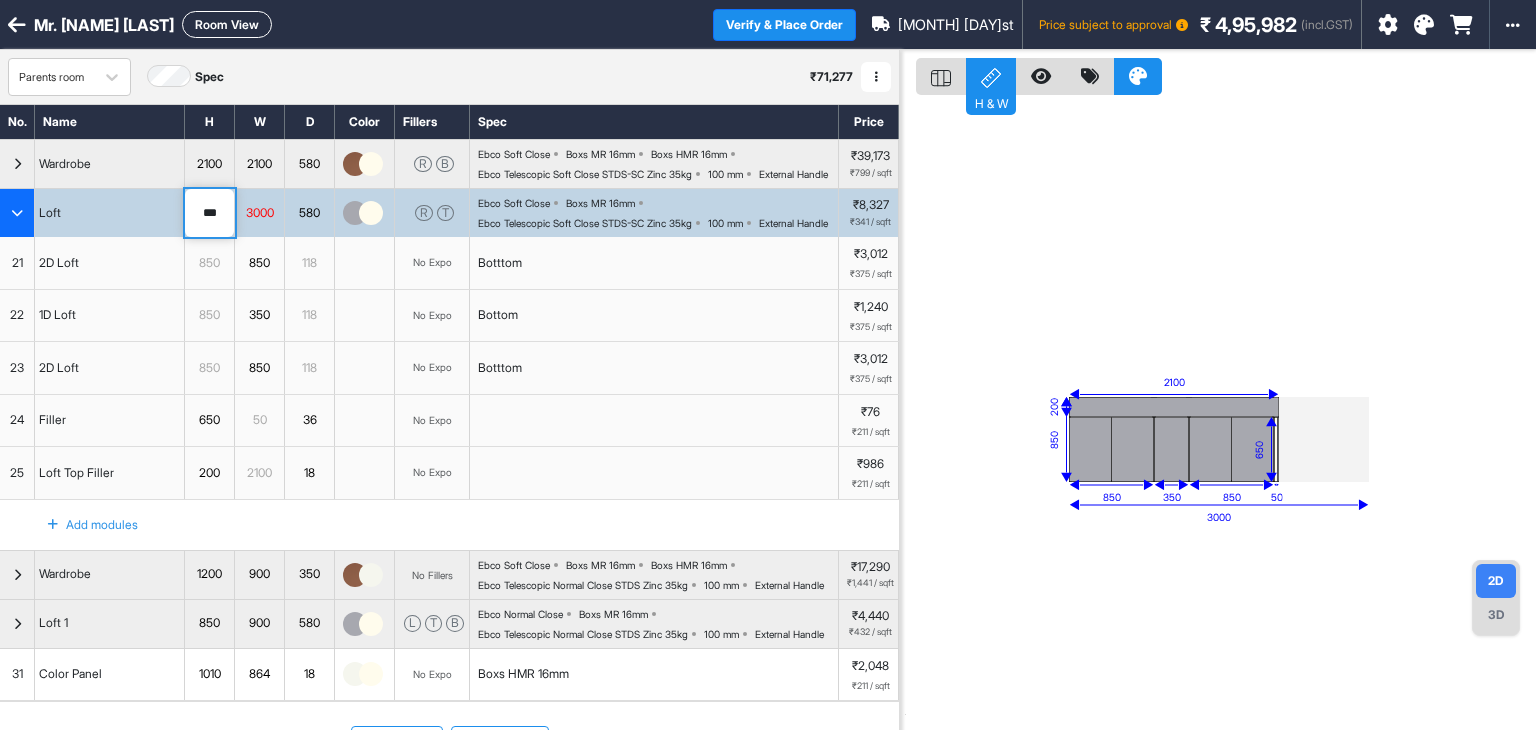 drag, startPoint x: 220, startPoint y: 249, endPoint x: 180, endPoint y: 257, distance: 40.792156 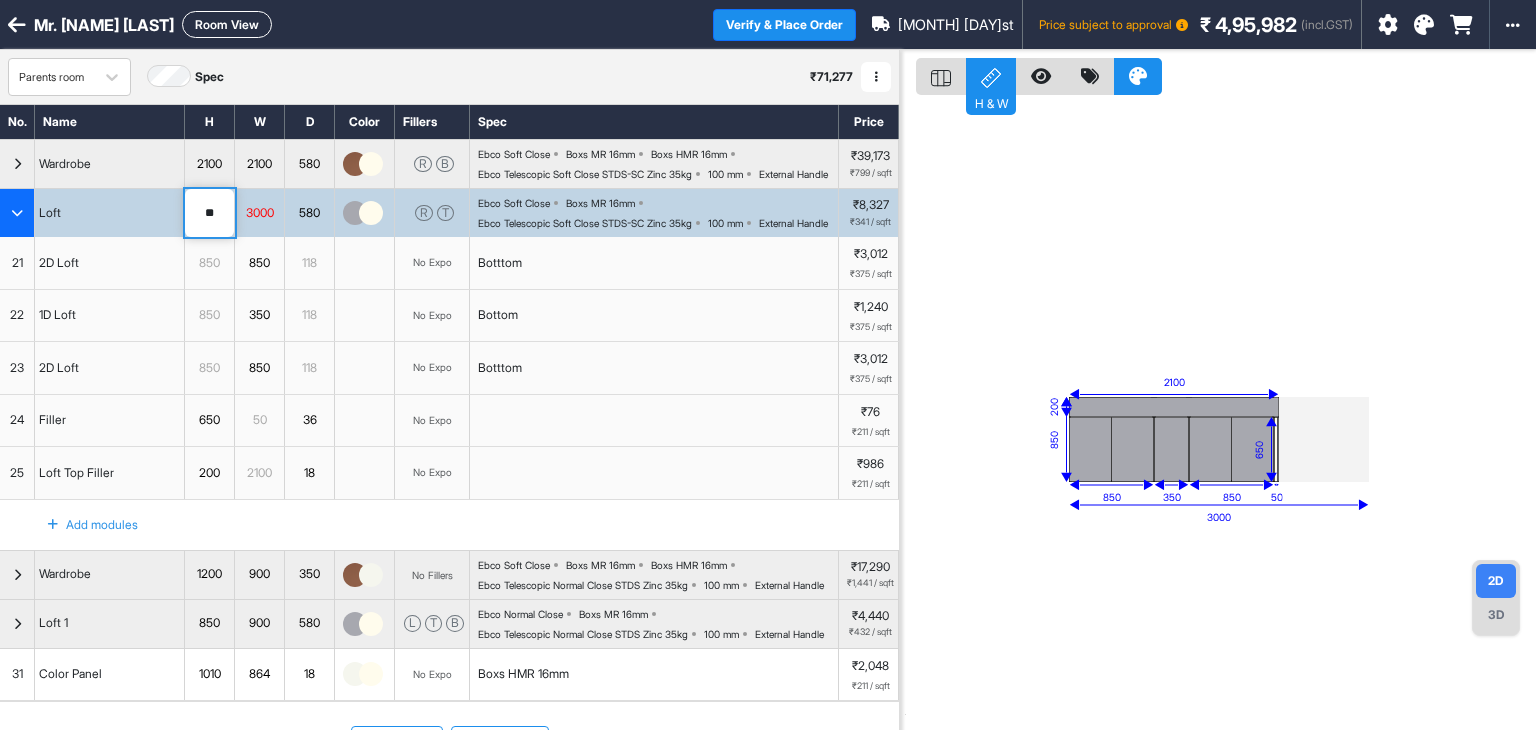 type on "***" 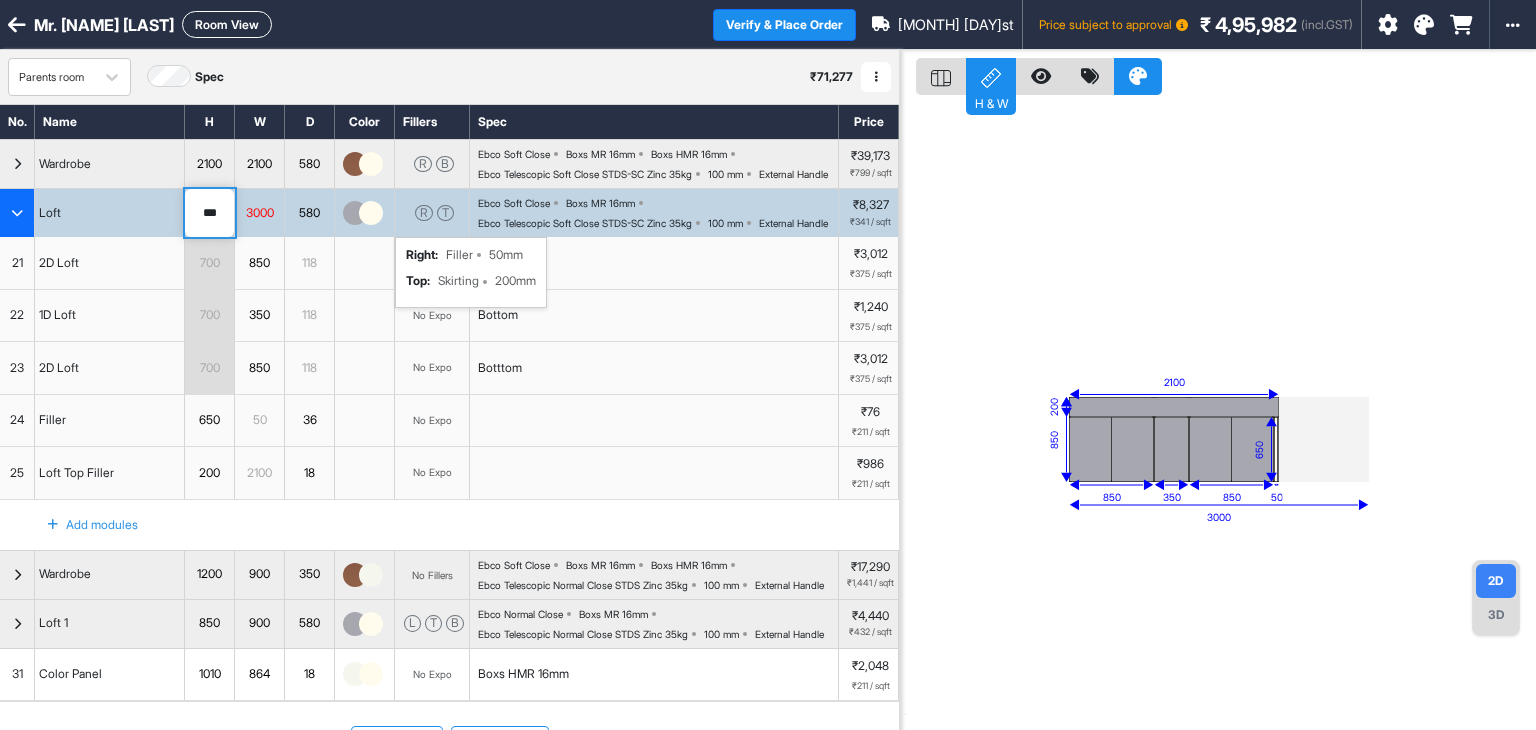 click on "R T" at bounding box center [432, 213] 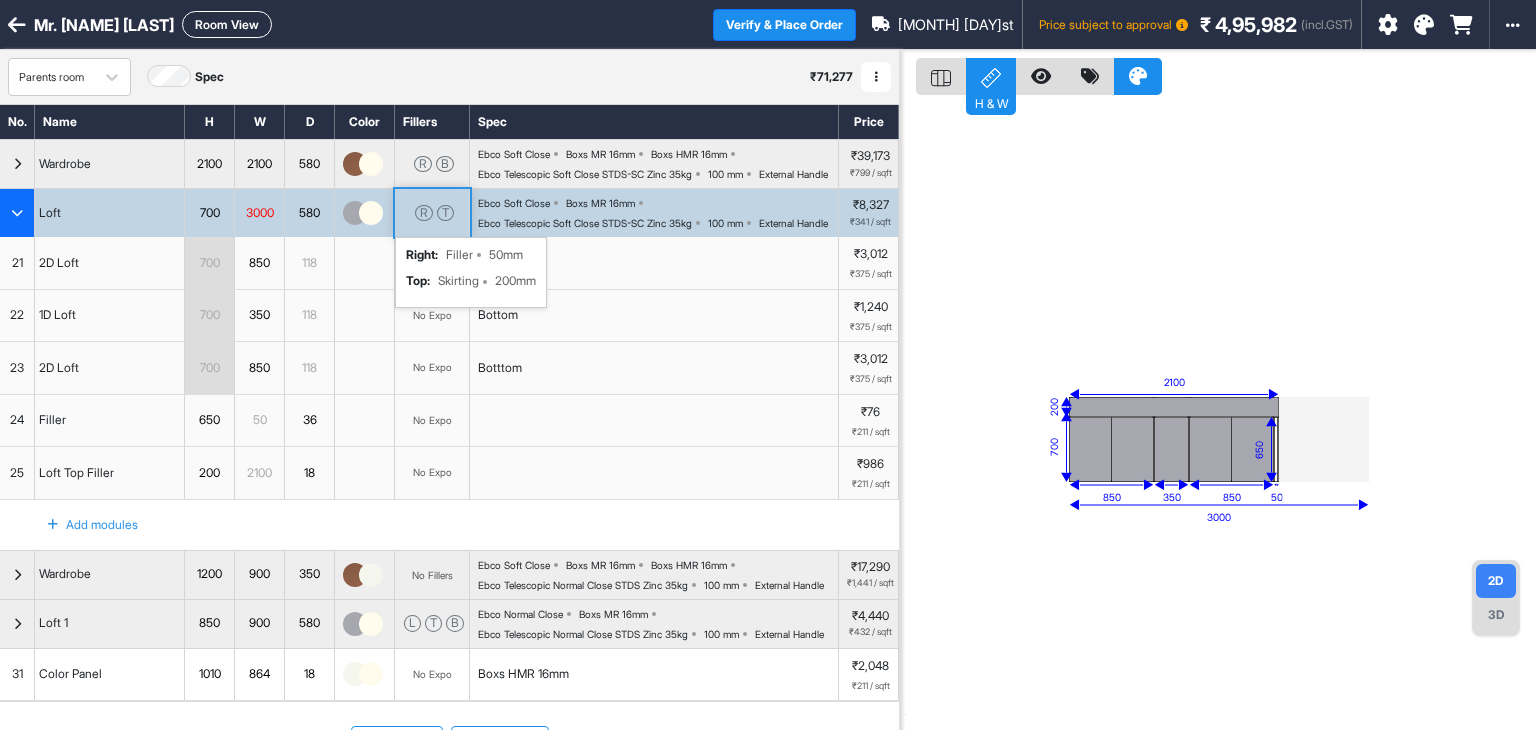 click on "R T" at bounding box center (432, 213) 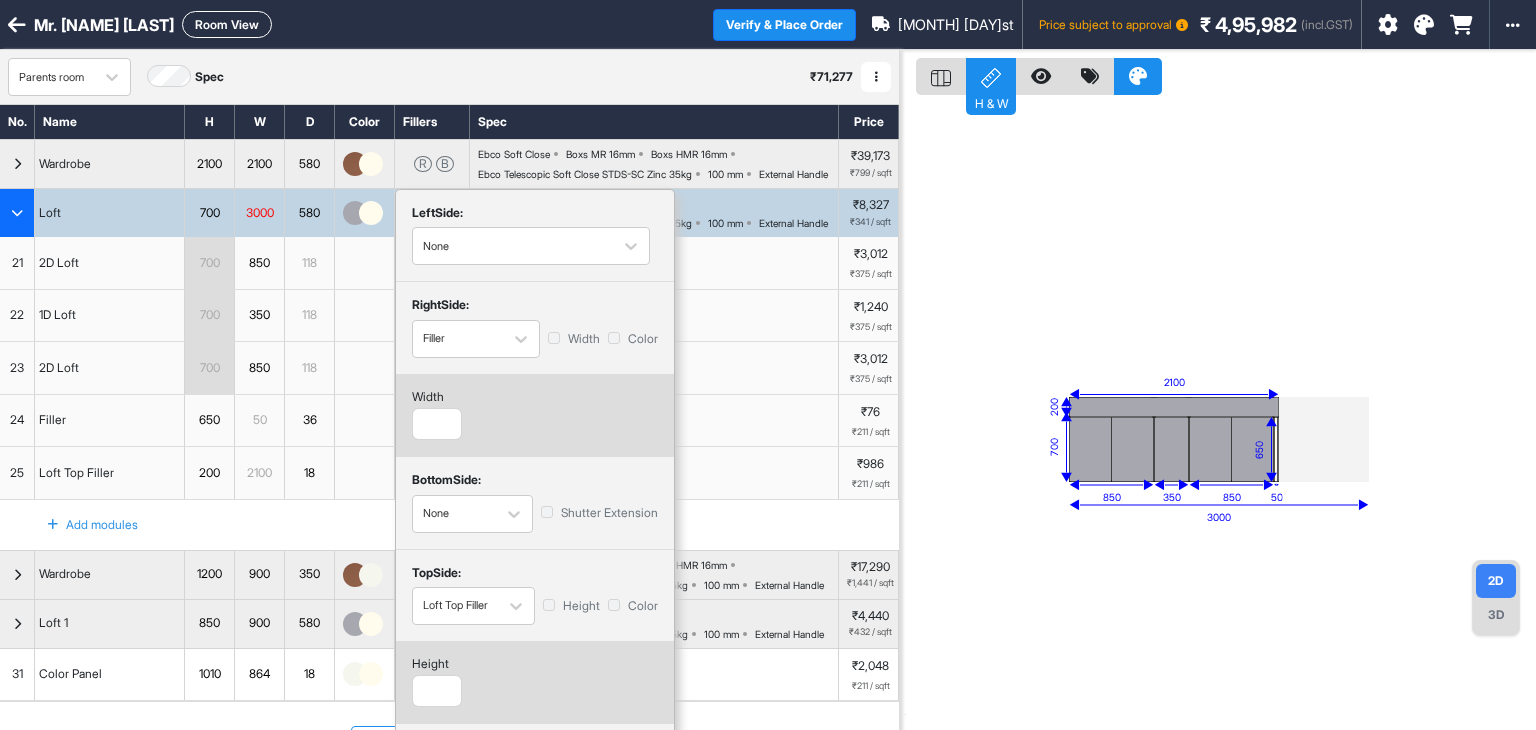click on "height" at bounding box center (437, 664) 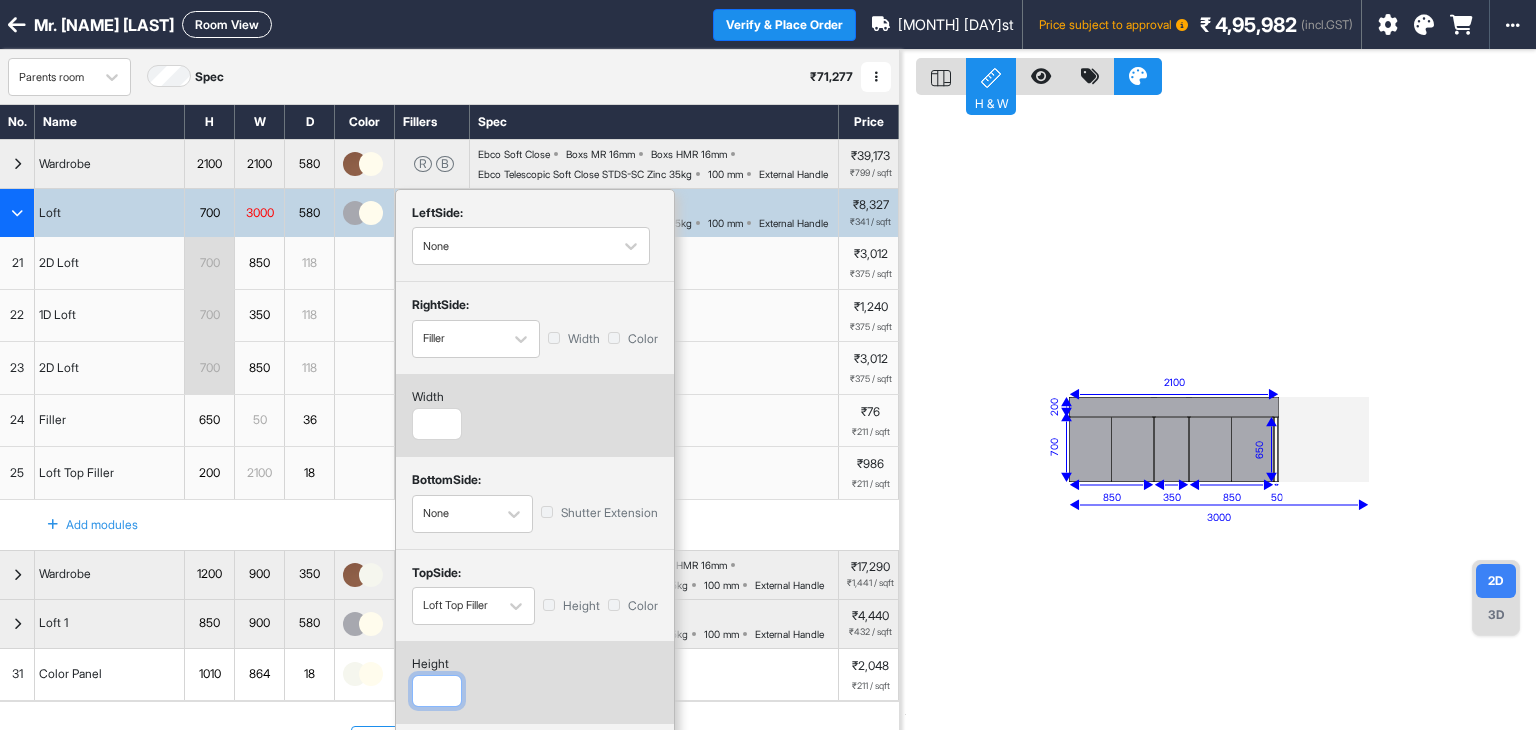 click on "***" at bounding box center (437, 691) 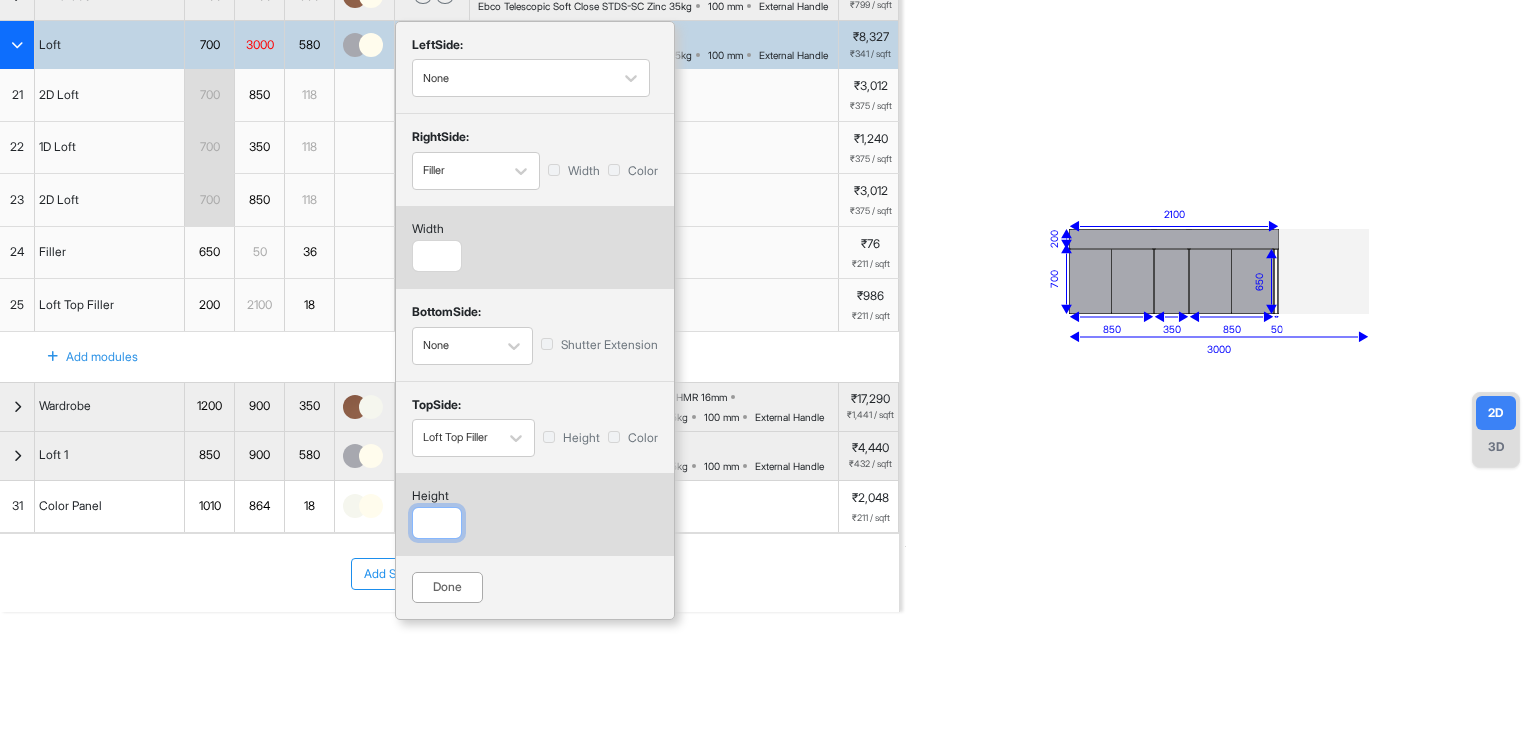 scroll, scrollTop: 171, scrollLeft: 0, axis: vertical 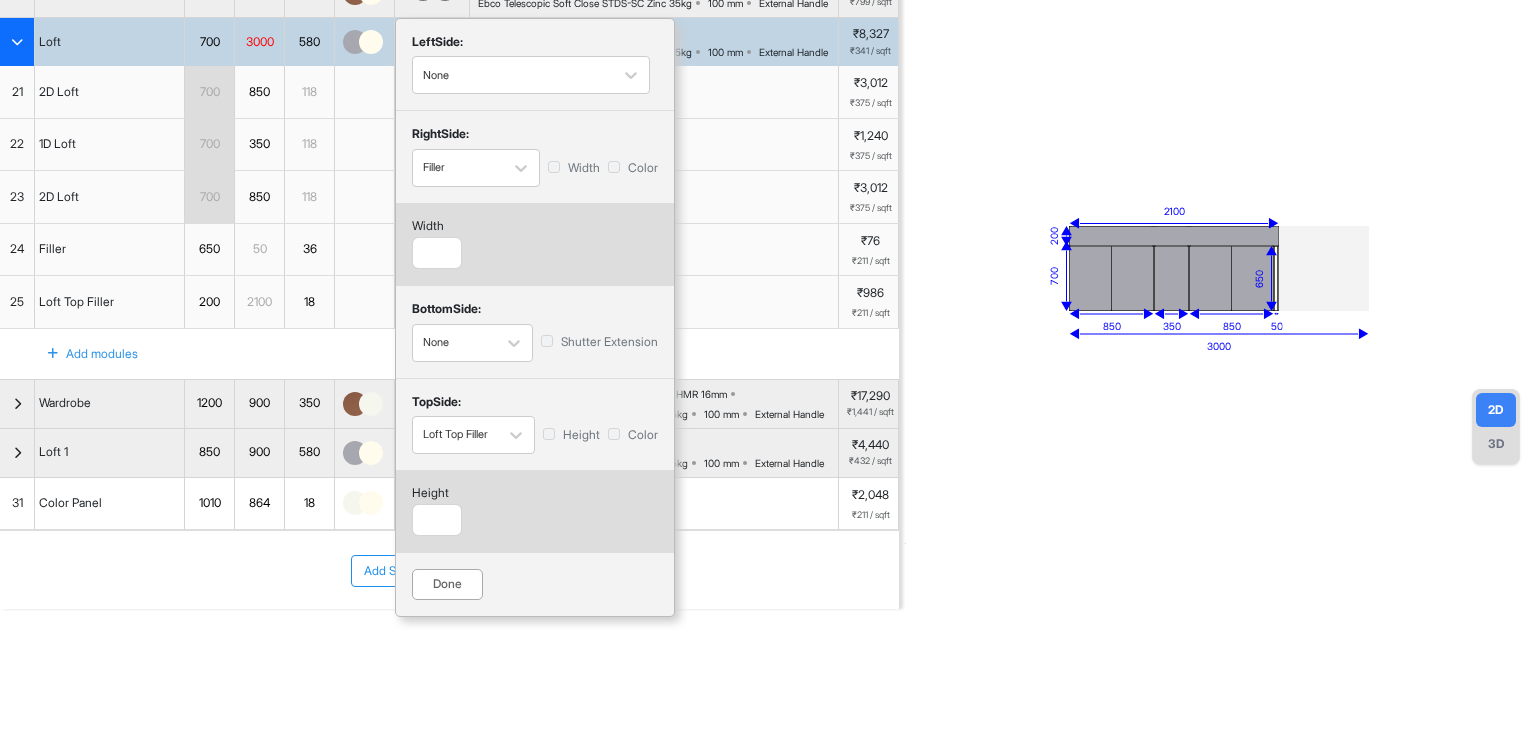 click on "Done" at bounding box center [447, 584] 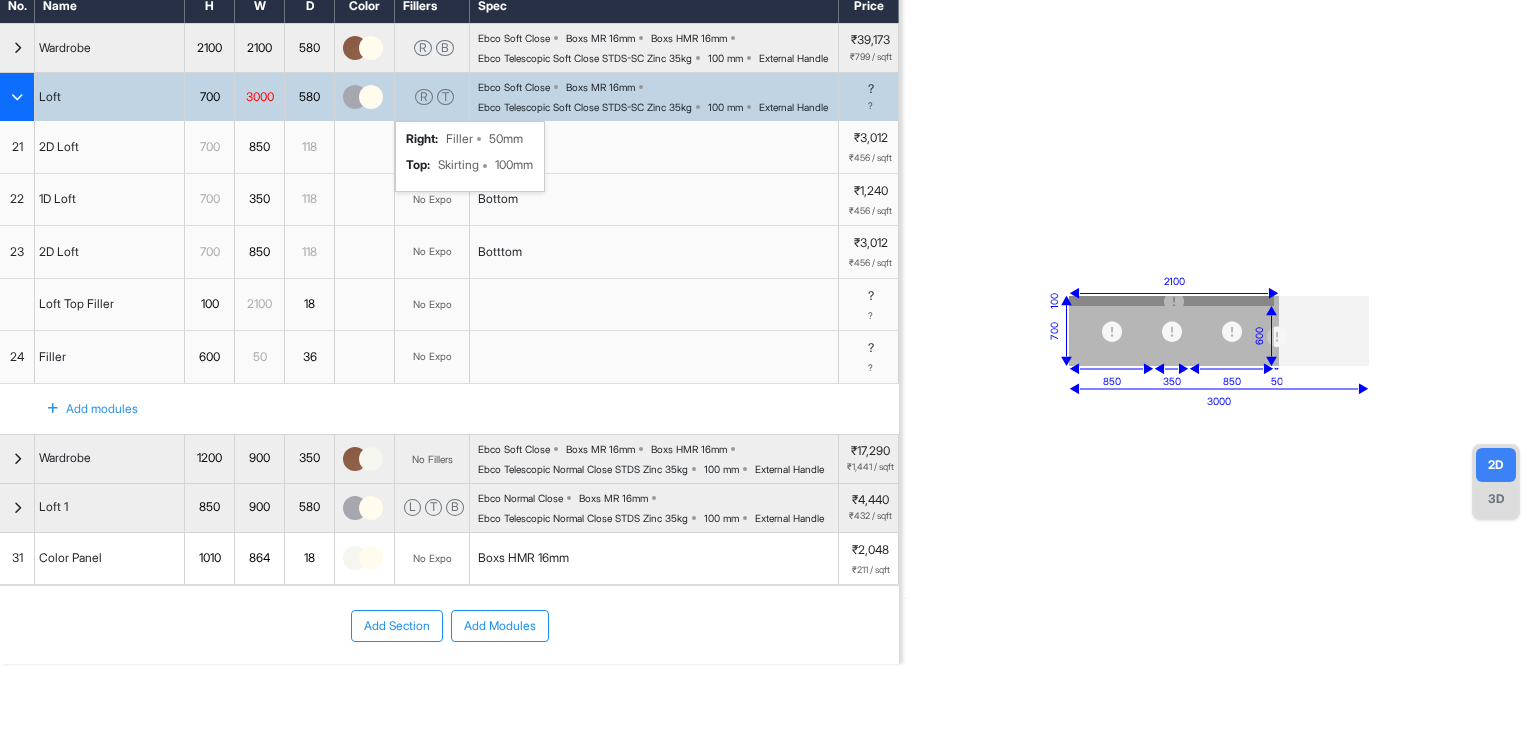 scroll, scrollTop: 116, scrollLeft: 0, axis: vertical 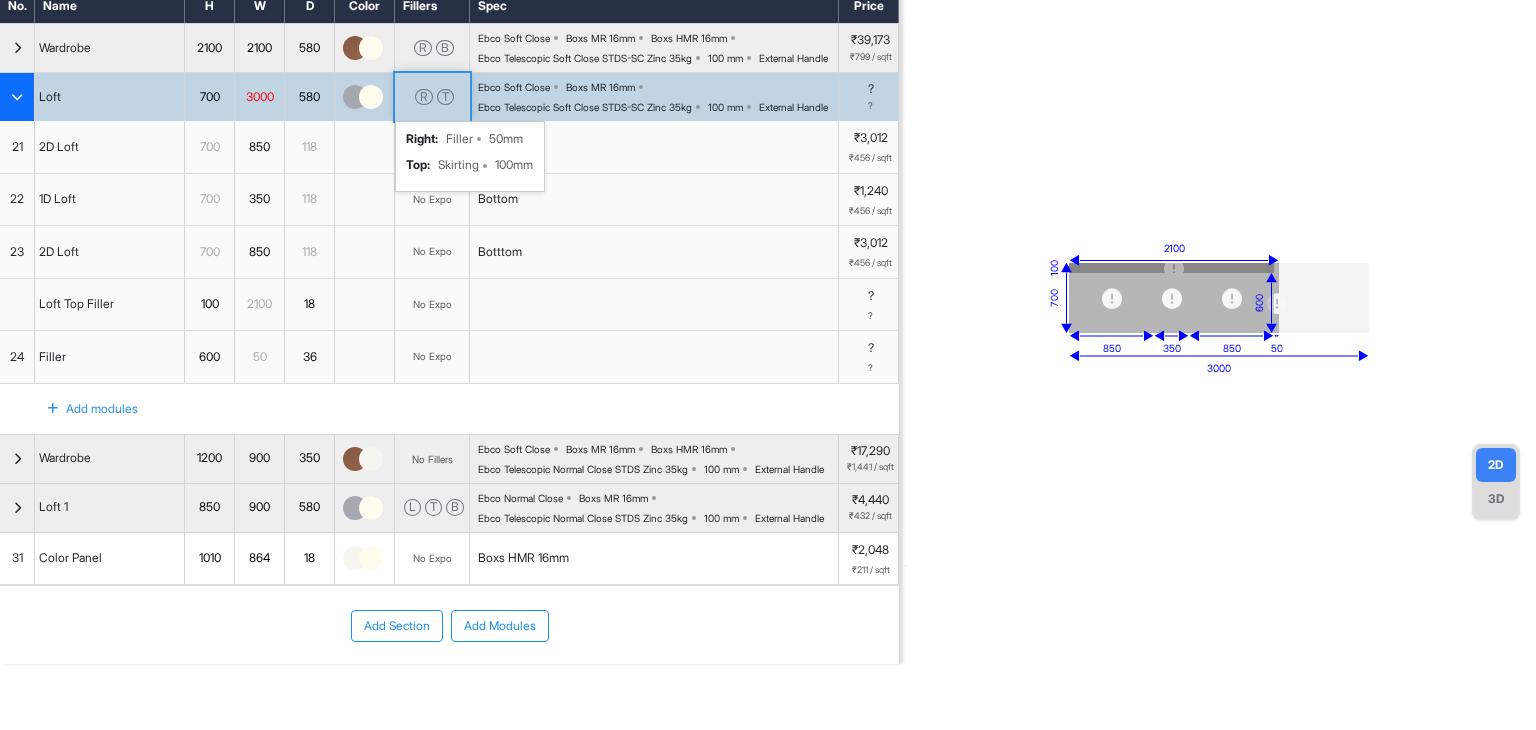click on "R T" at bounding box center [432, 97] 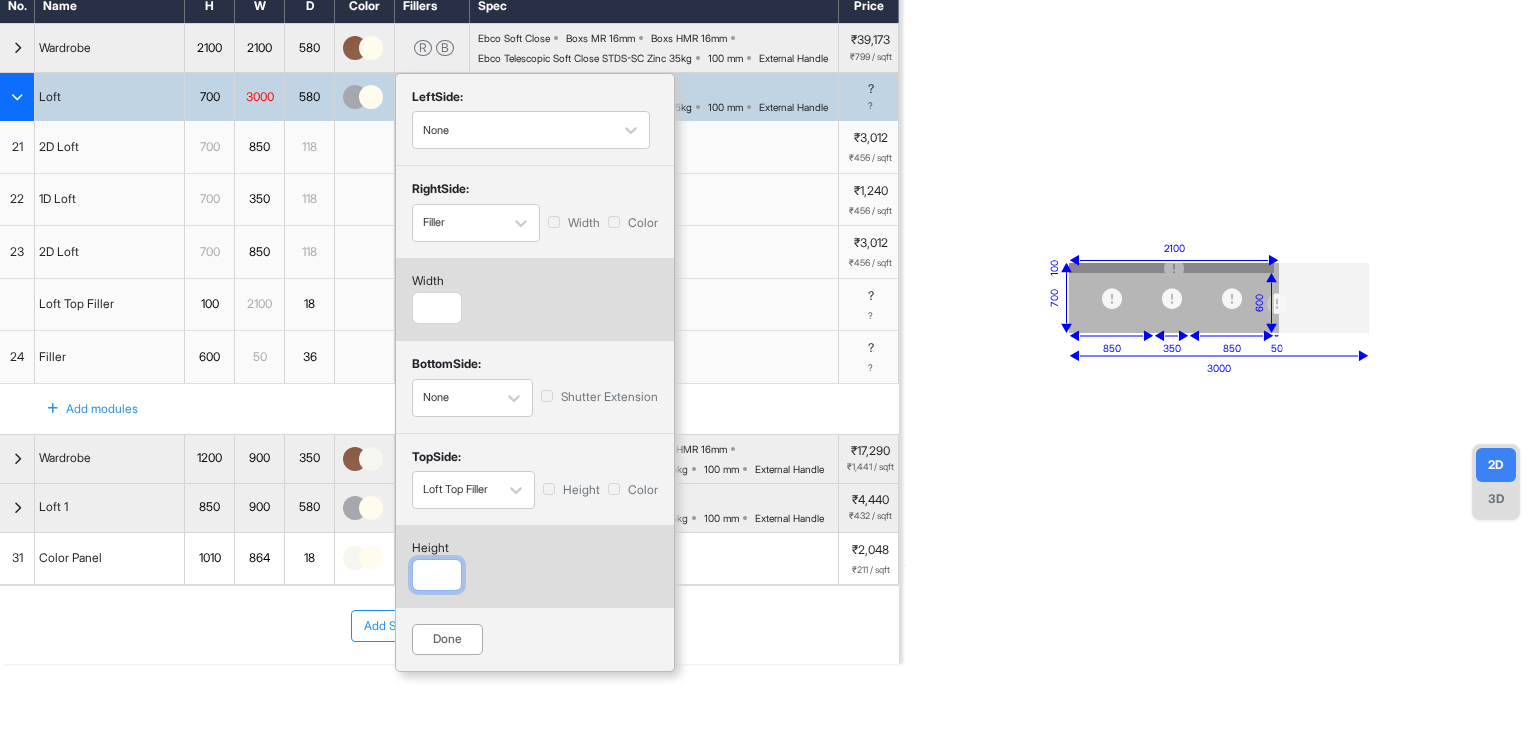 click on "***" at bounding box center [437, 575] 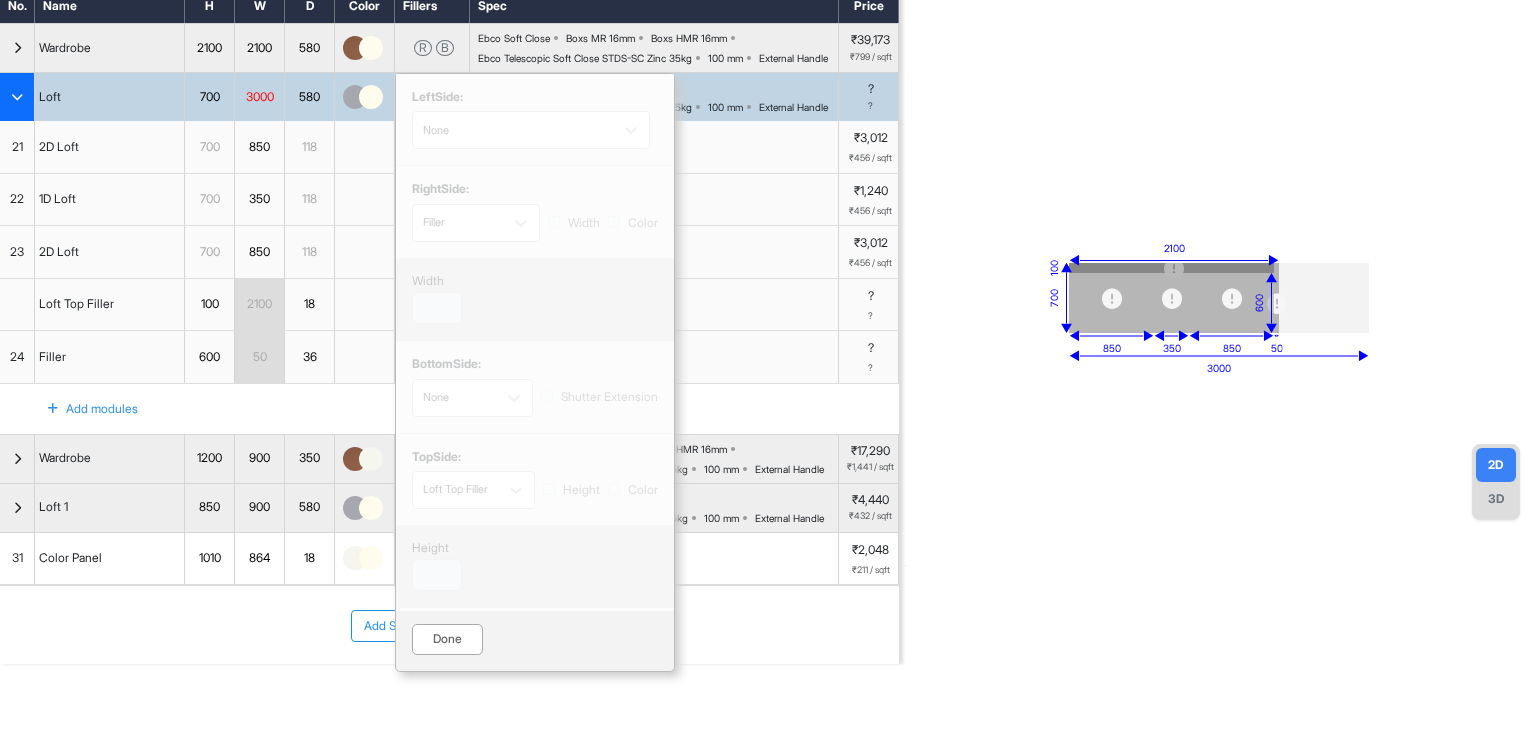 click on "Done" at bounding box center [447, 639] 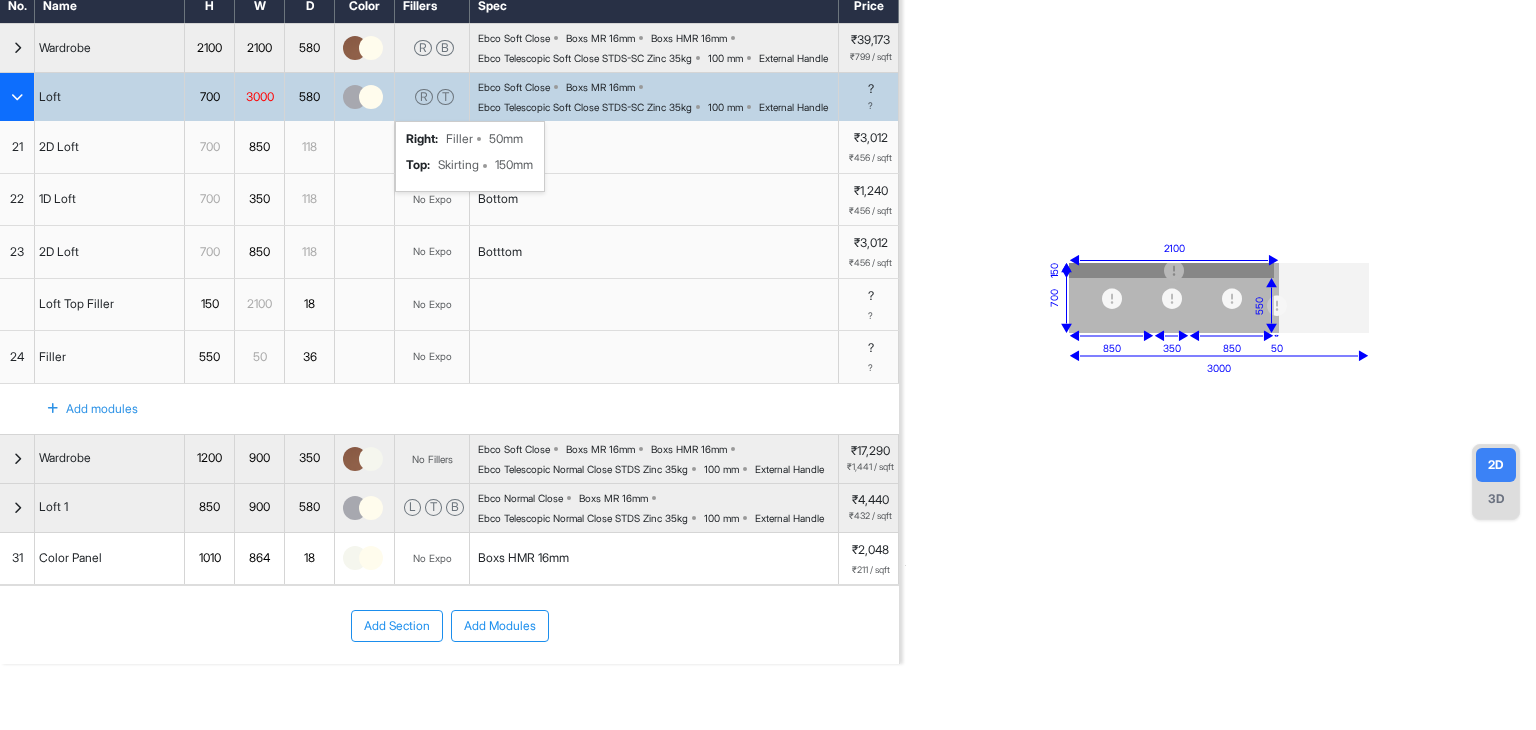 click on "850" at bounding box center [209, 507] 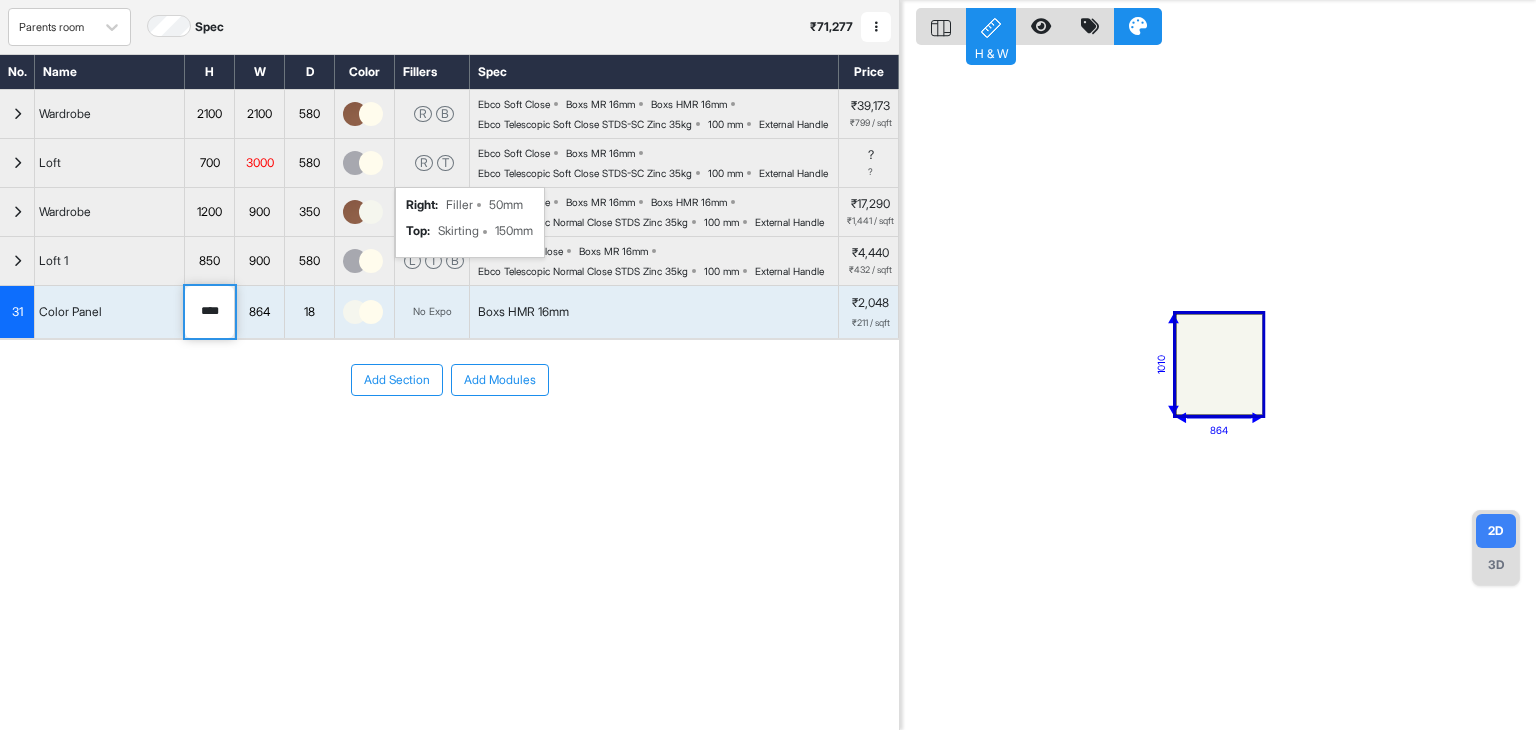 scroll, scrollTop: 50, scrollLeft: 0, axis: vertical 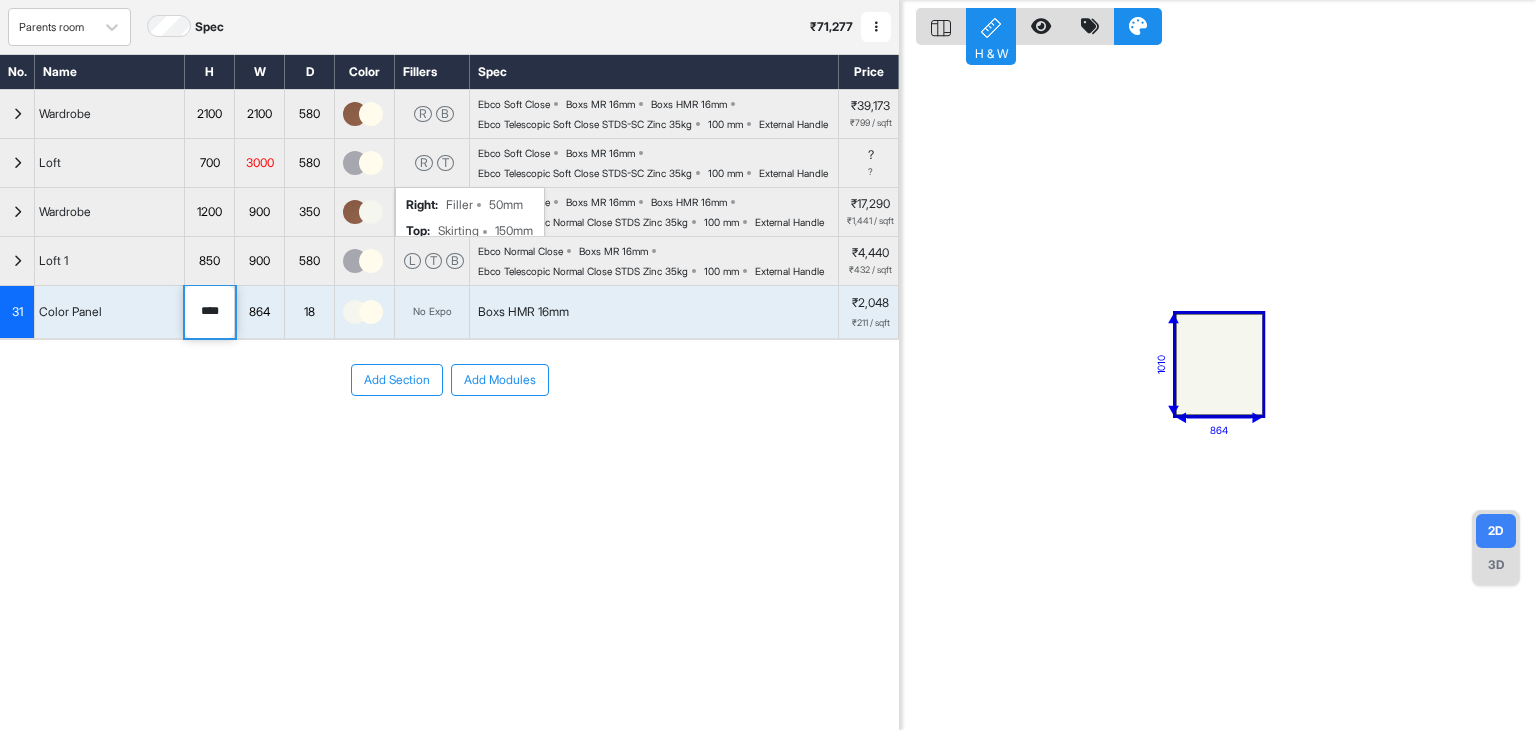 click on "850" at bounding box center [209, 261] 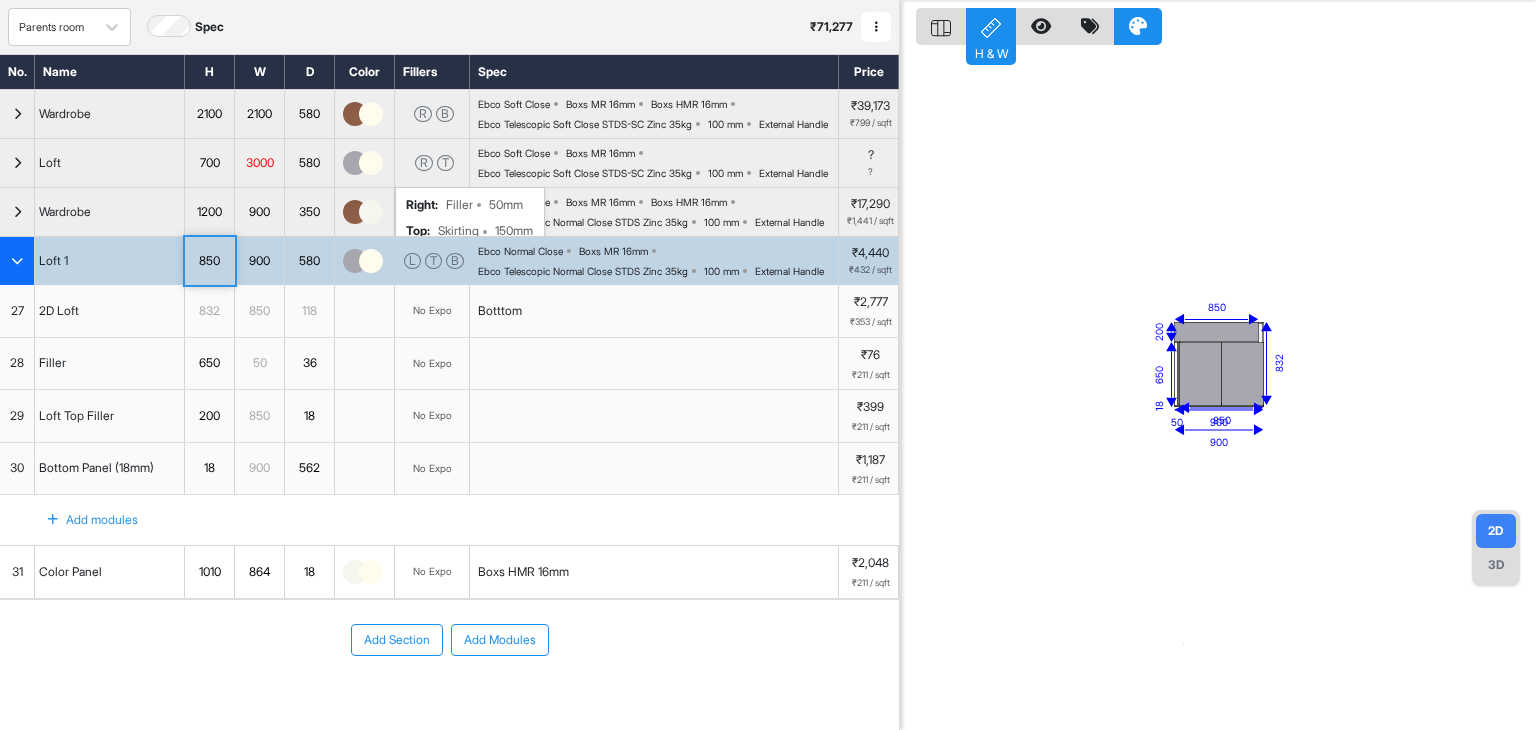 click on "850" at bounding box center [209, 261] 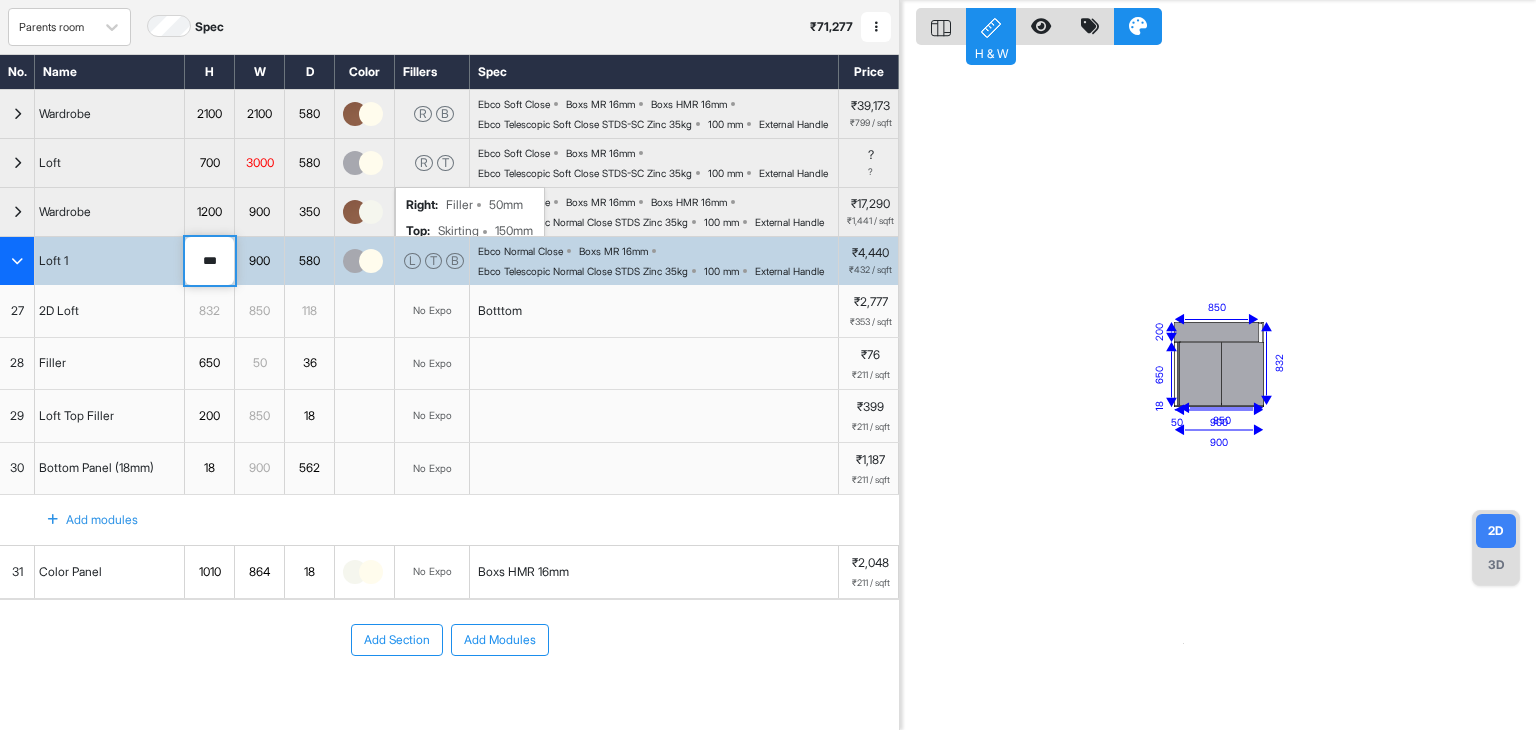 drag, startPoint x: 227, startPoint y: 324, endPoint x: 180, endPoint y: 338, distance: 49.0408 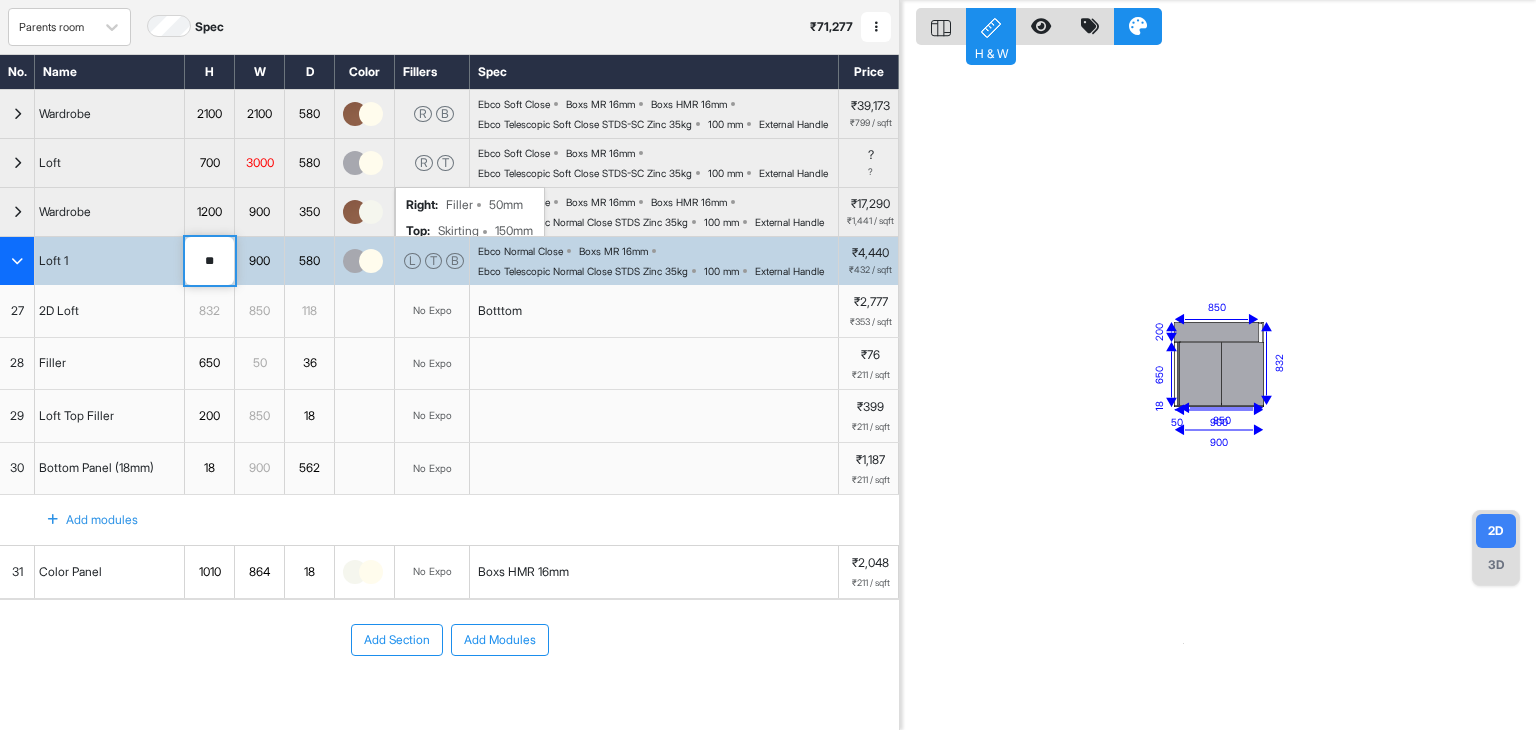 type on "***" 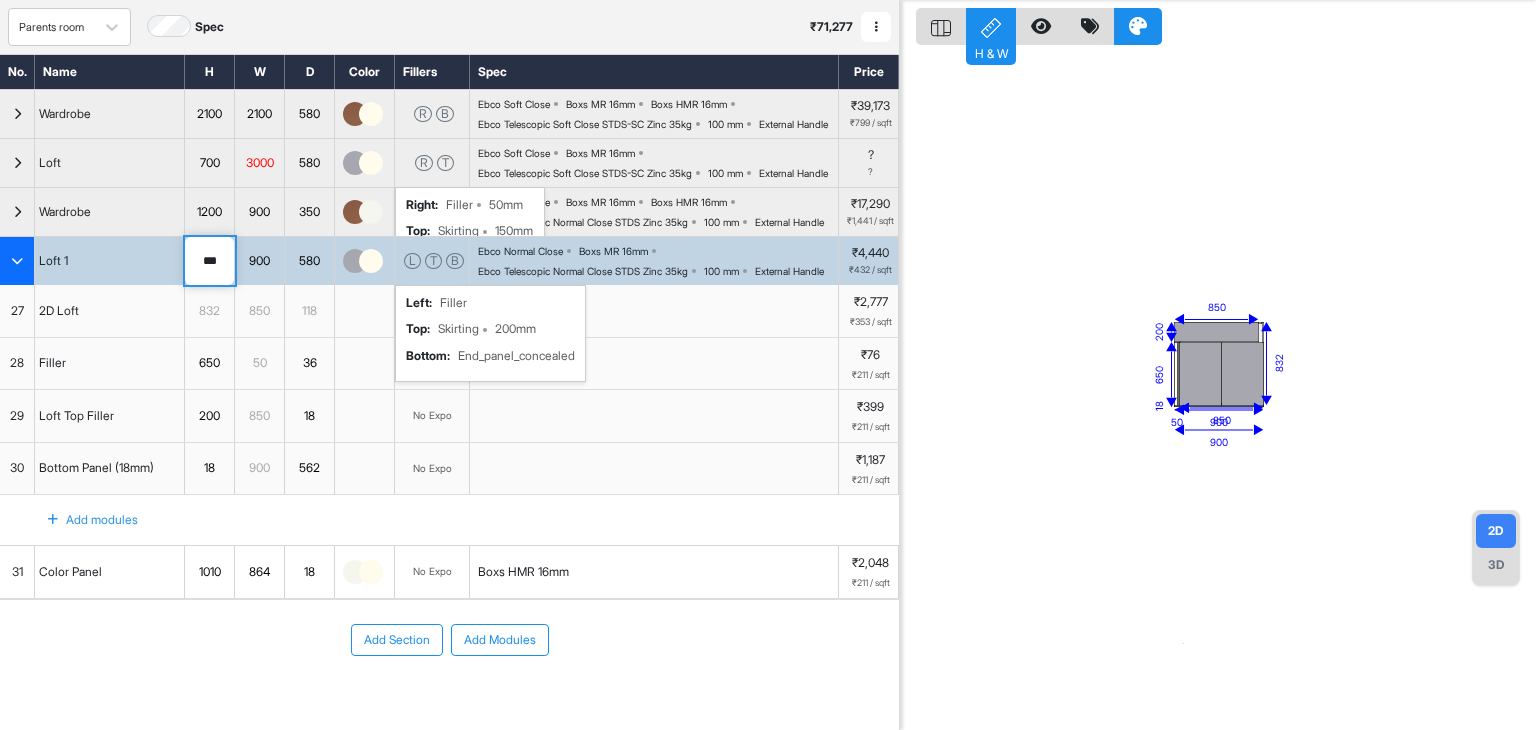 click on "L T B" at bounding box center (432, 261) 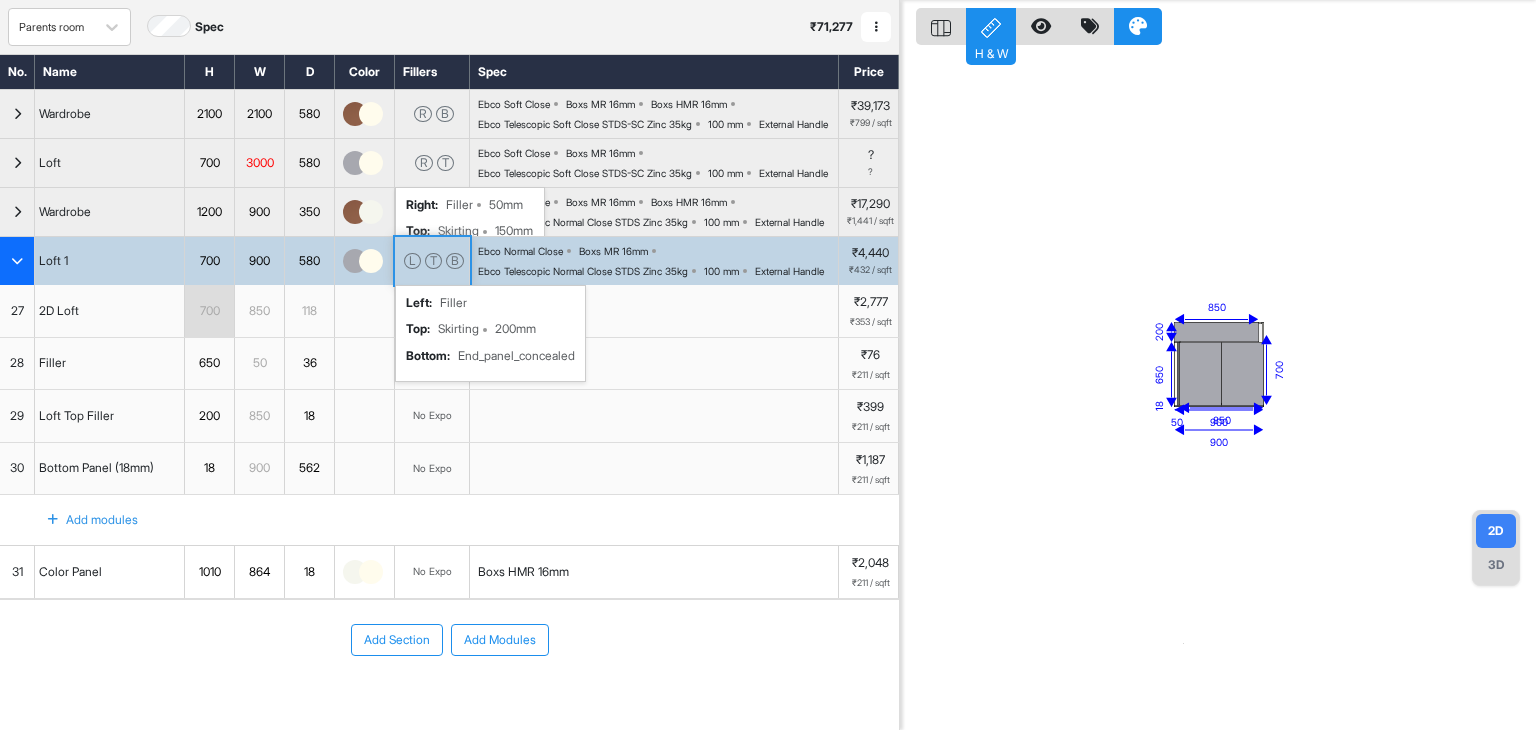 click on "L T B" at bounding box center [432, 261] 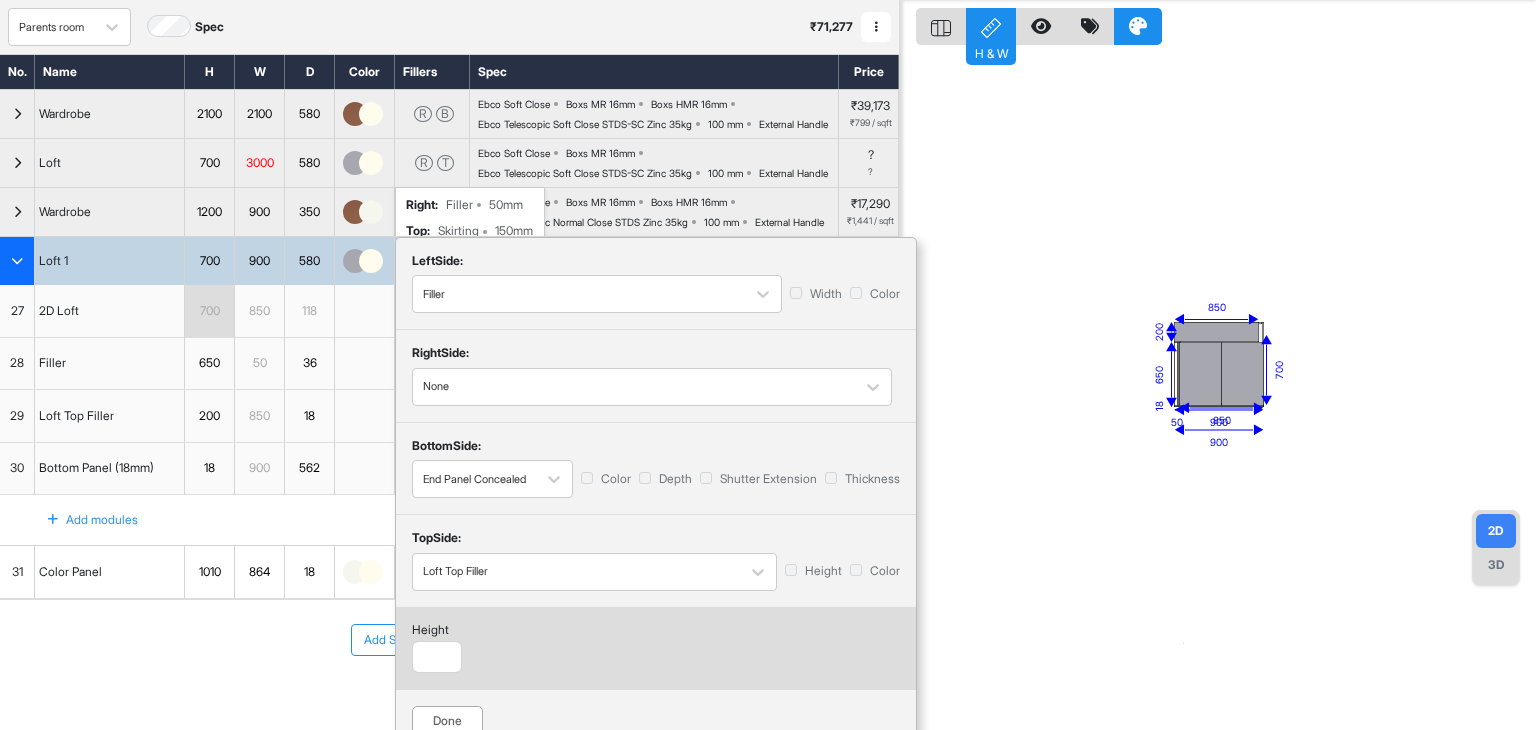 scroll, scrollTop: 197, scrollLeft: 0, axis: vertical 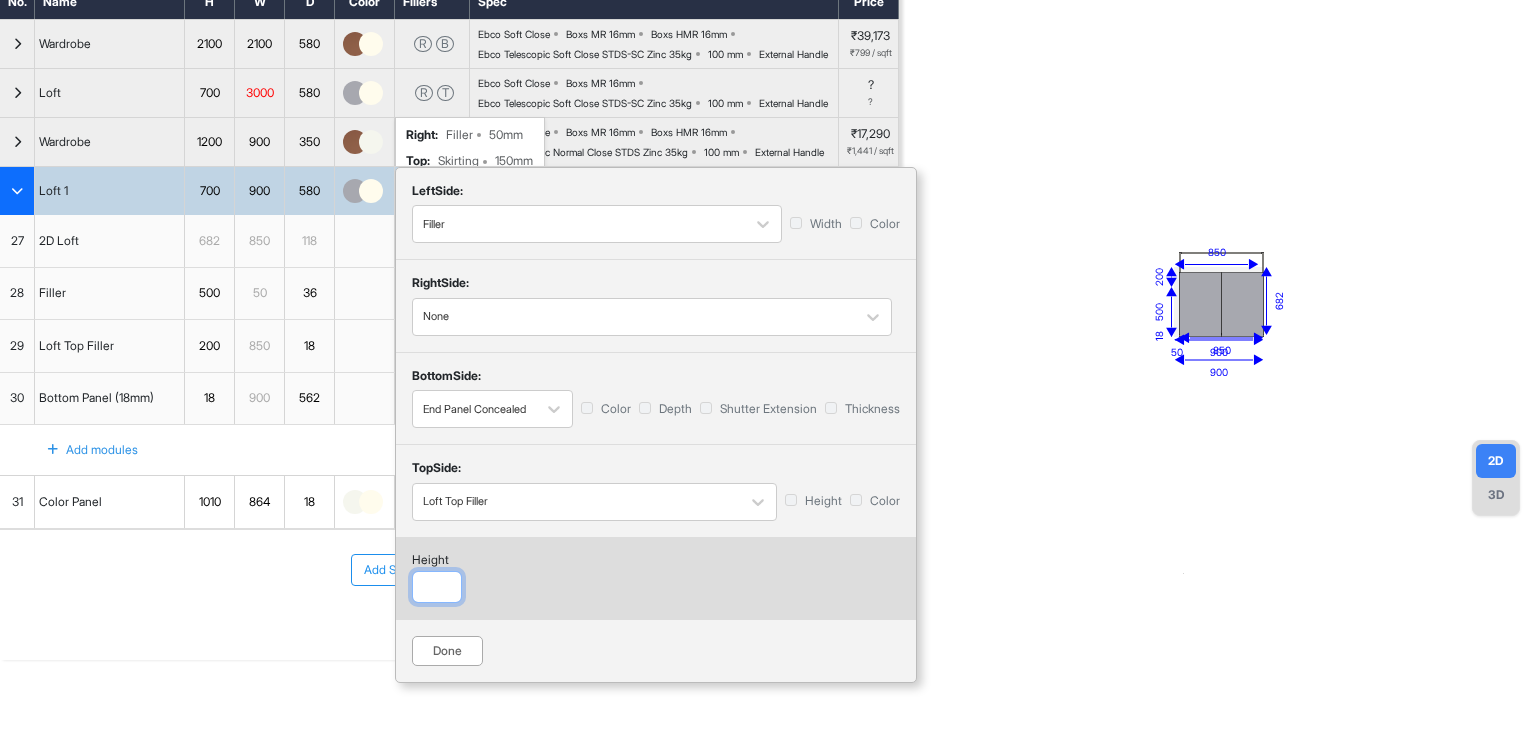 click on "***" at bounding box center [437, 587] 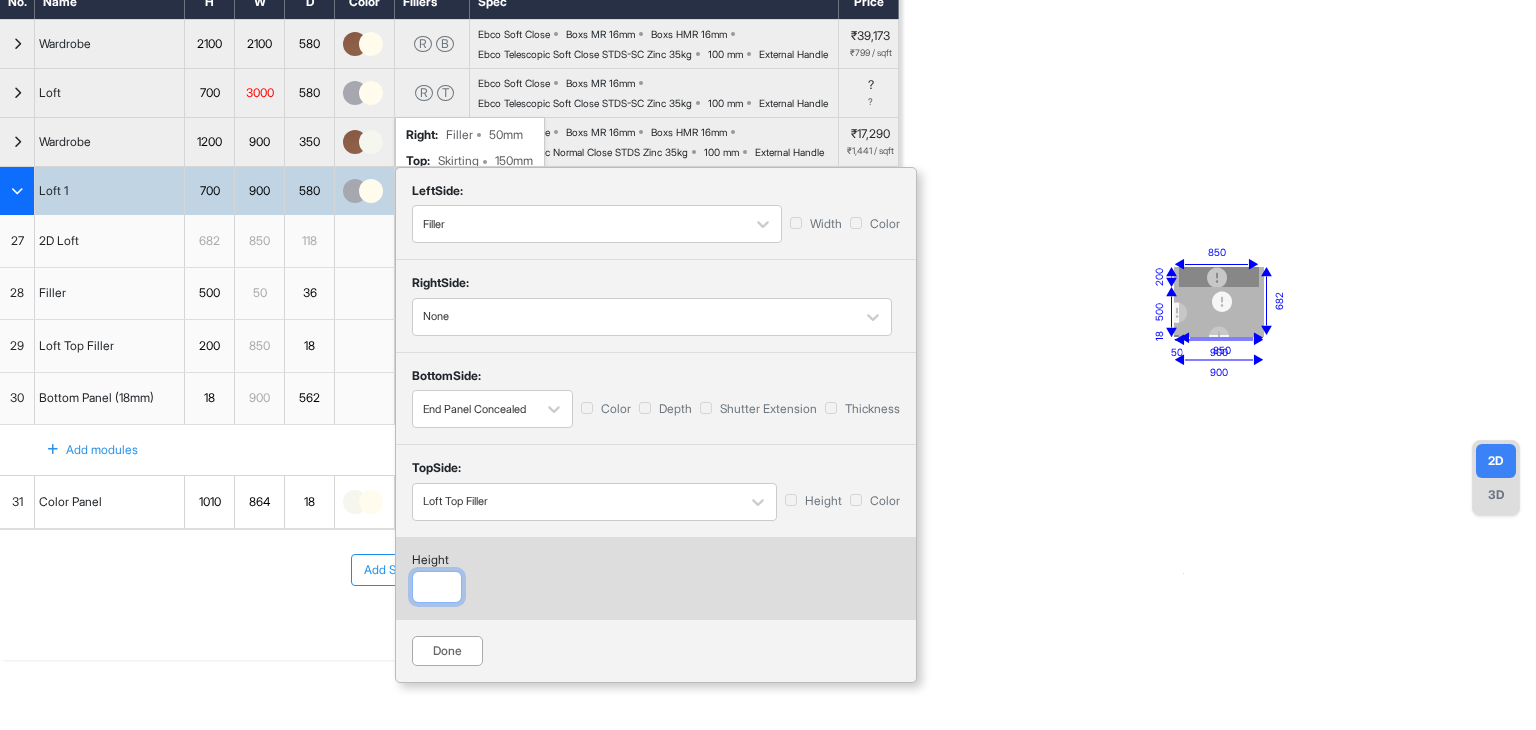 type on "*" 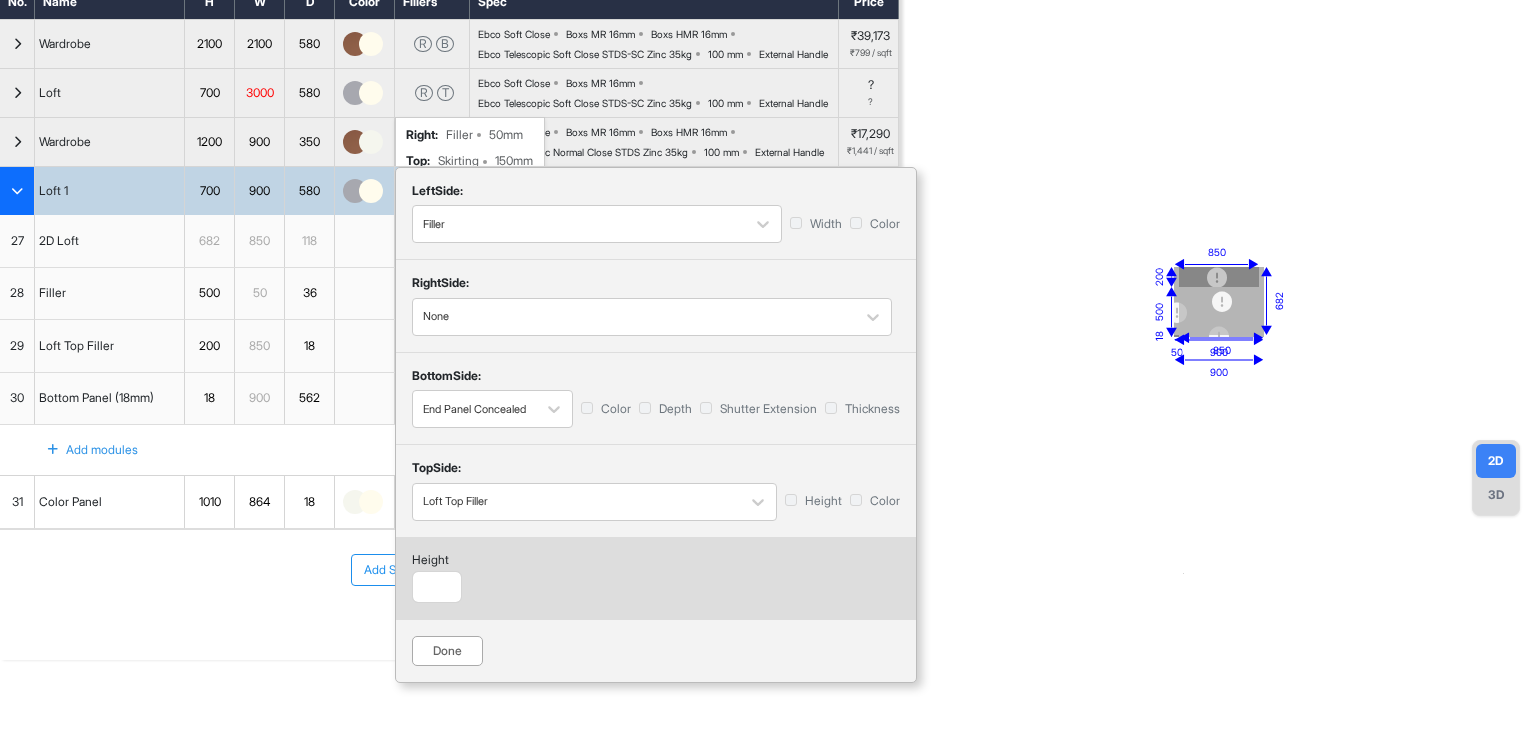 click on "Done" at bounding box center (447, 651) 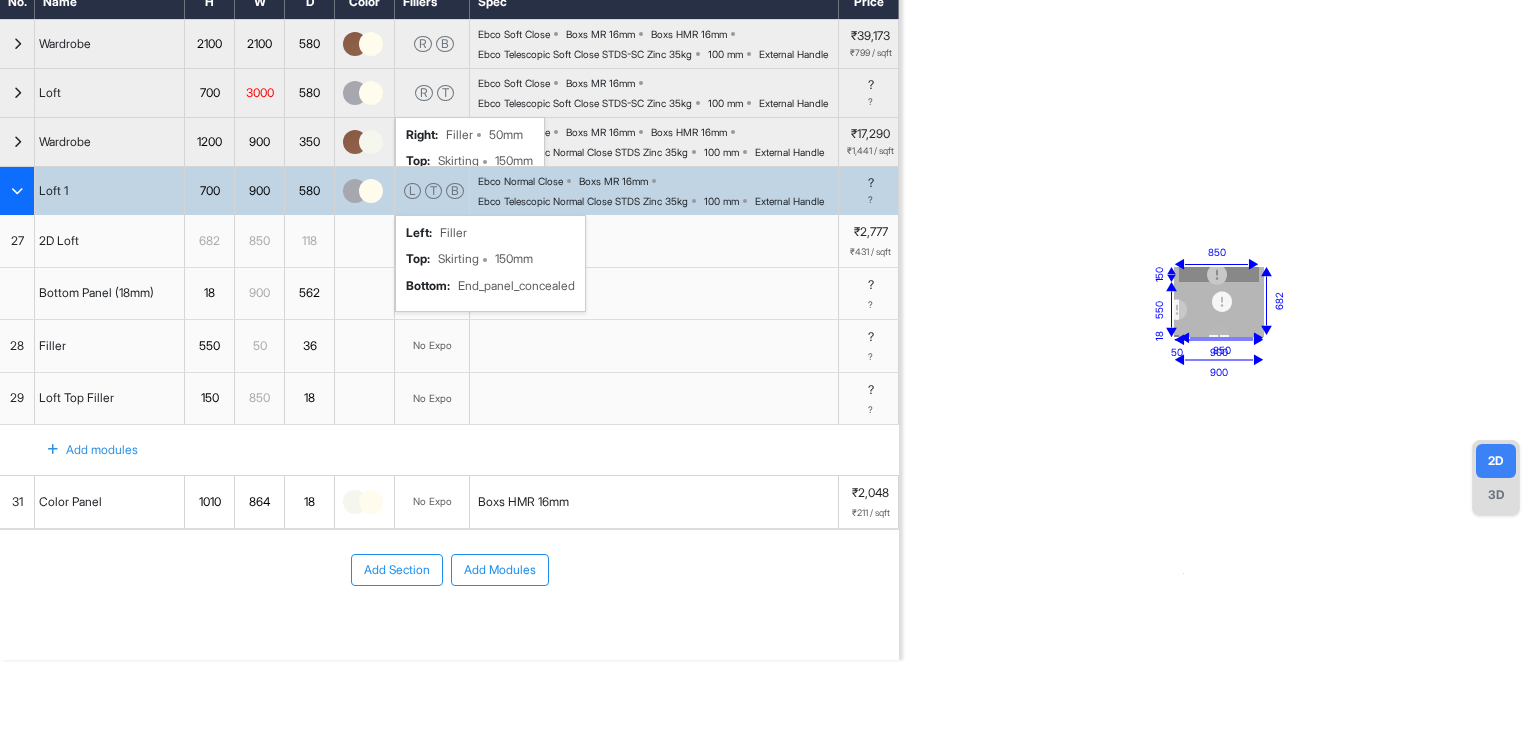 scroll, scrollTop: 0, scrollLeft: 0, axis: both 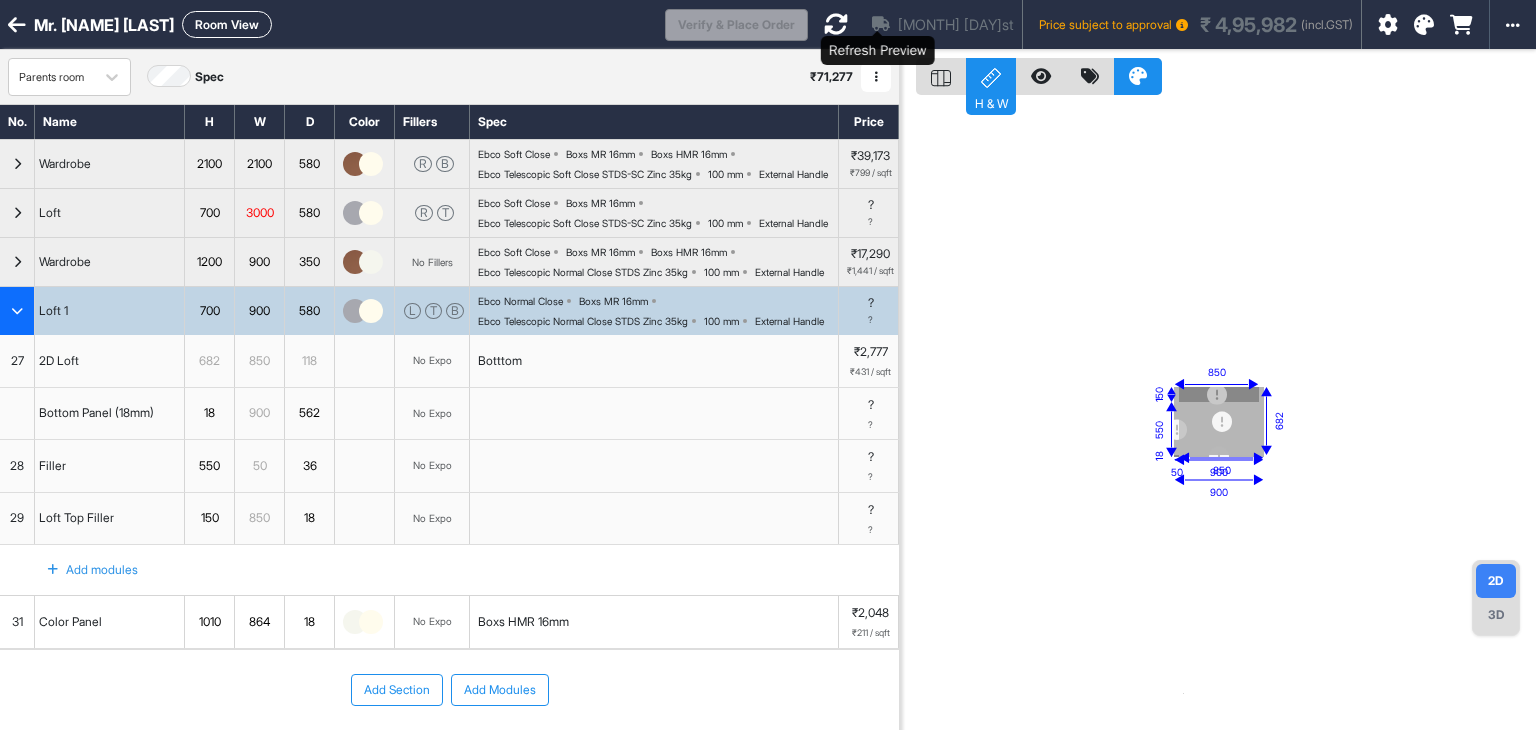 click at bounding box center [836, 24] 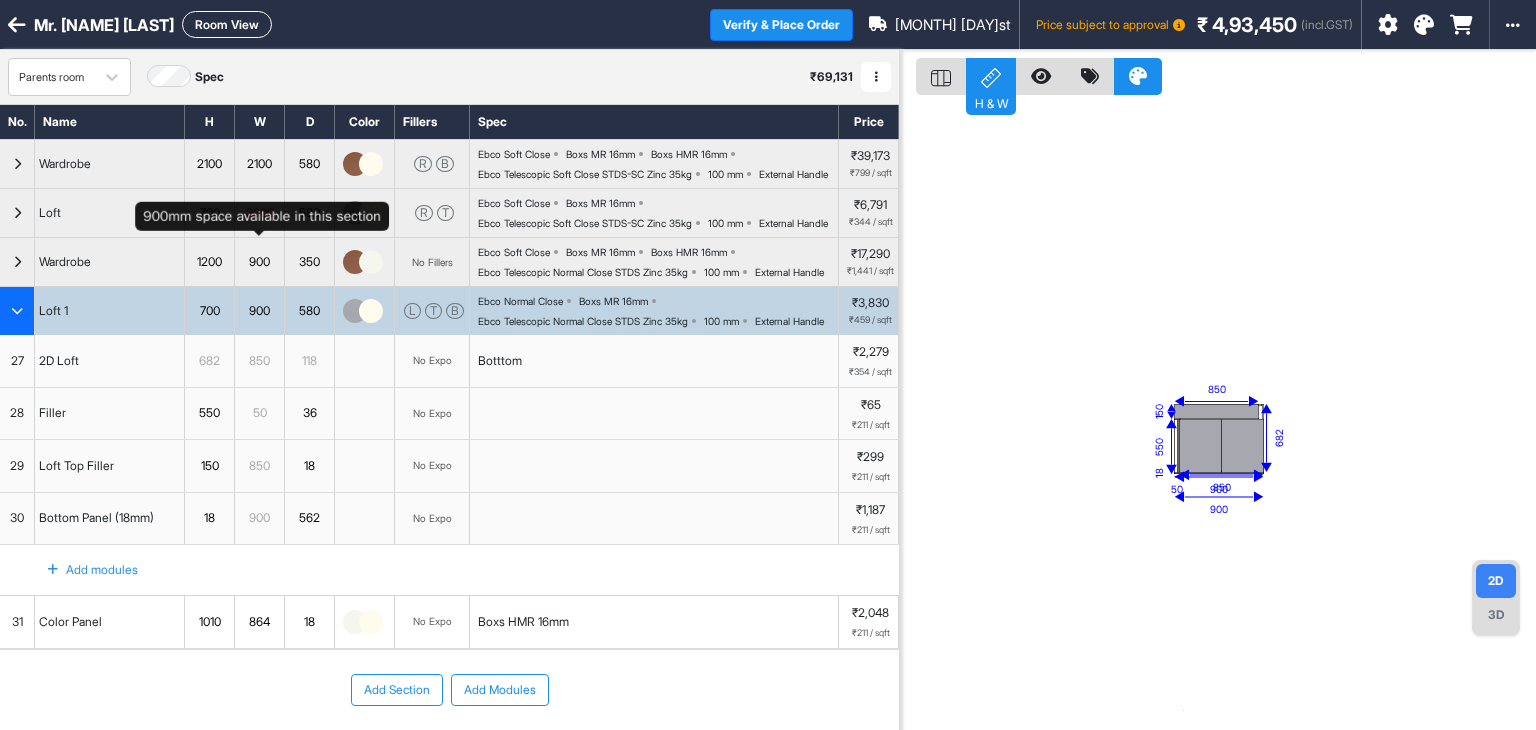 click on "3000" at bounding box center [259, 213] 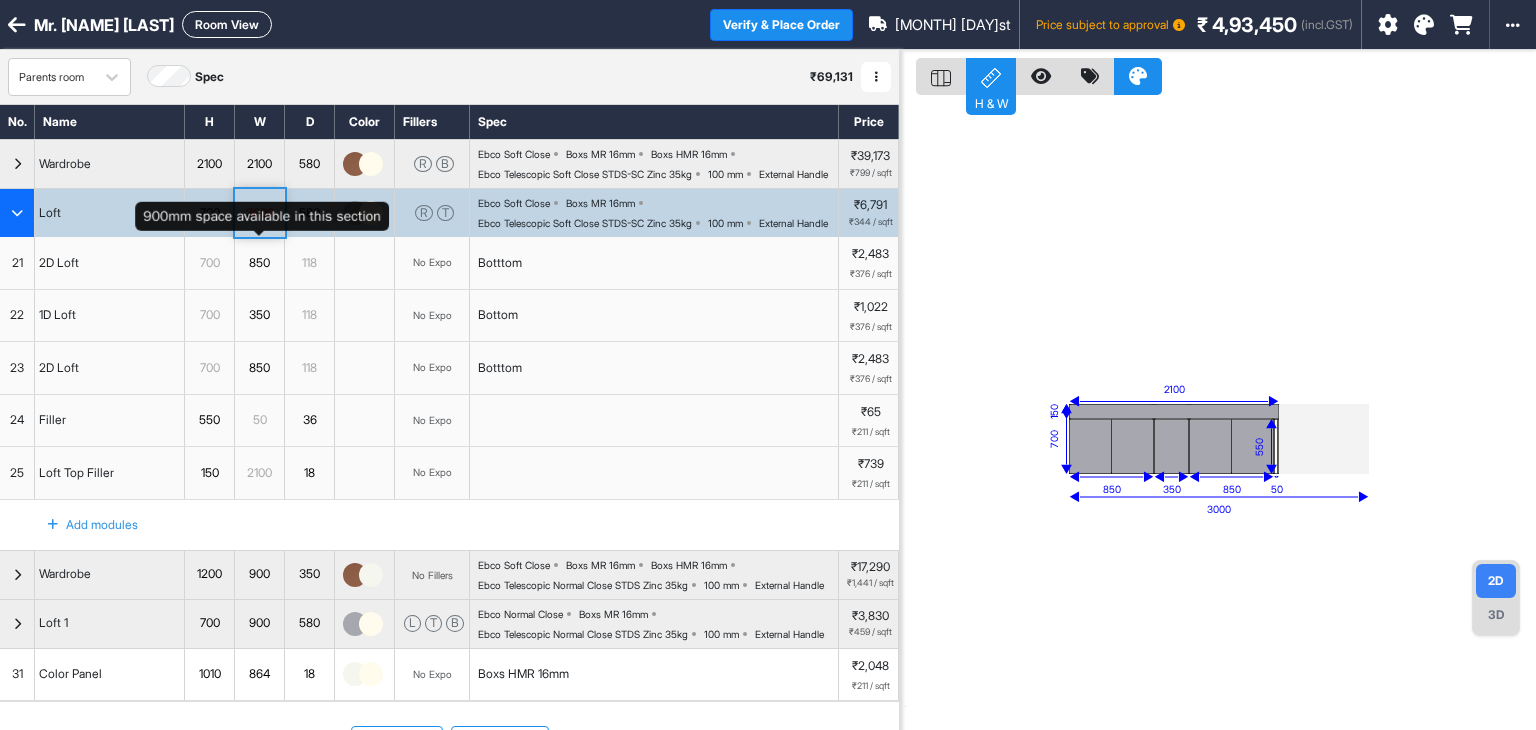 click on "3000" at bounding box center [259, 213] 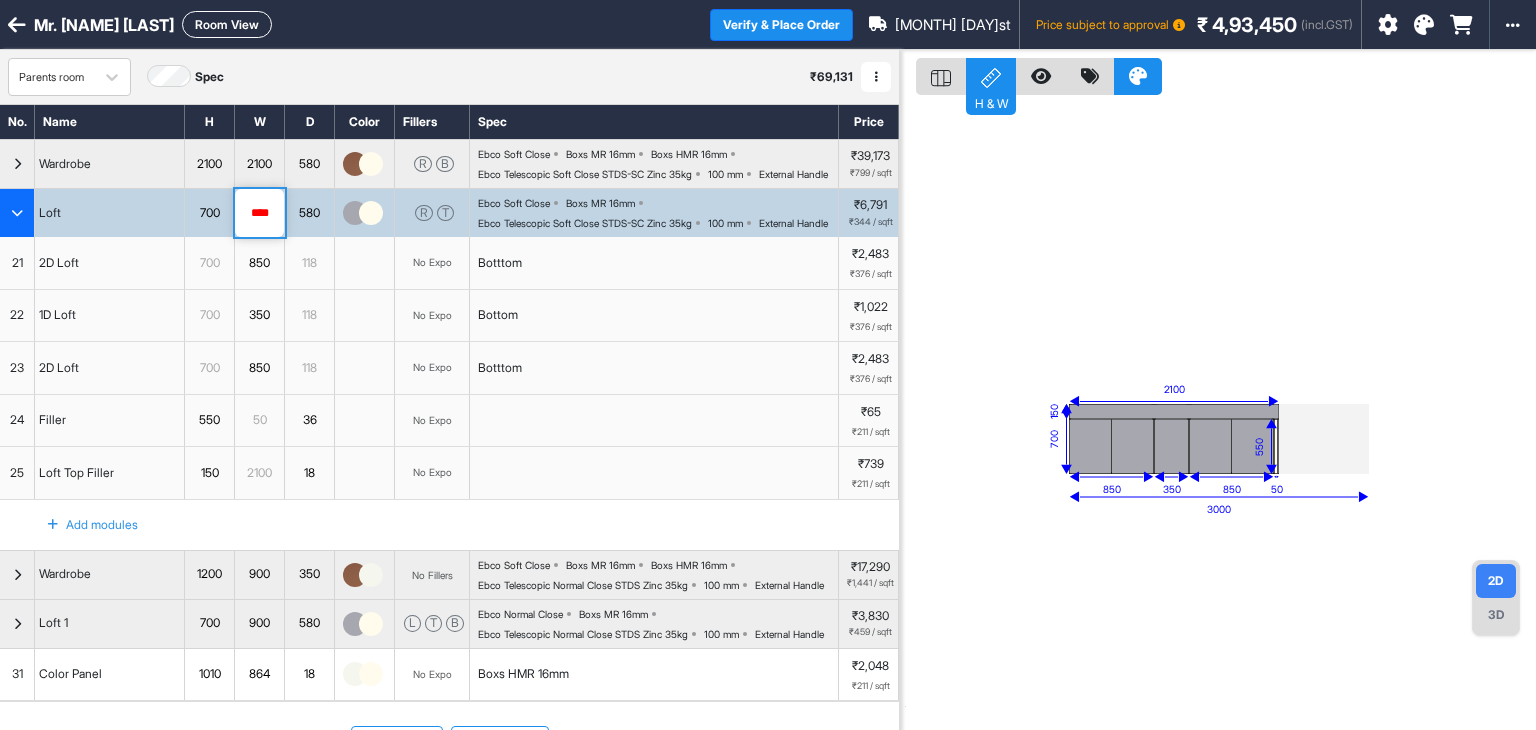 drag, startPoint x: 274, startPoint y: 242, endPoint x: 192, endPoint y: 242, distance: 82 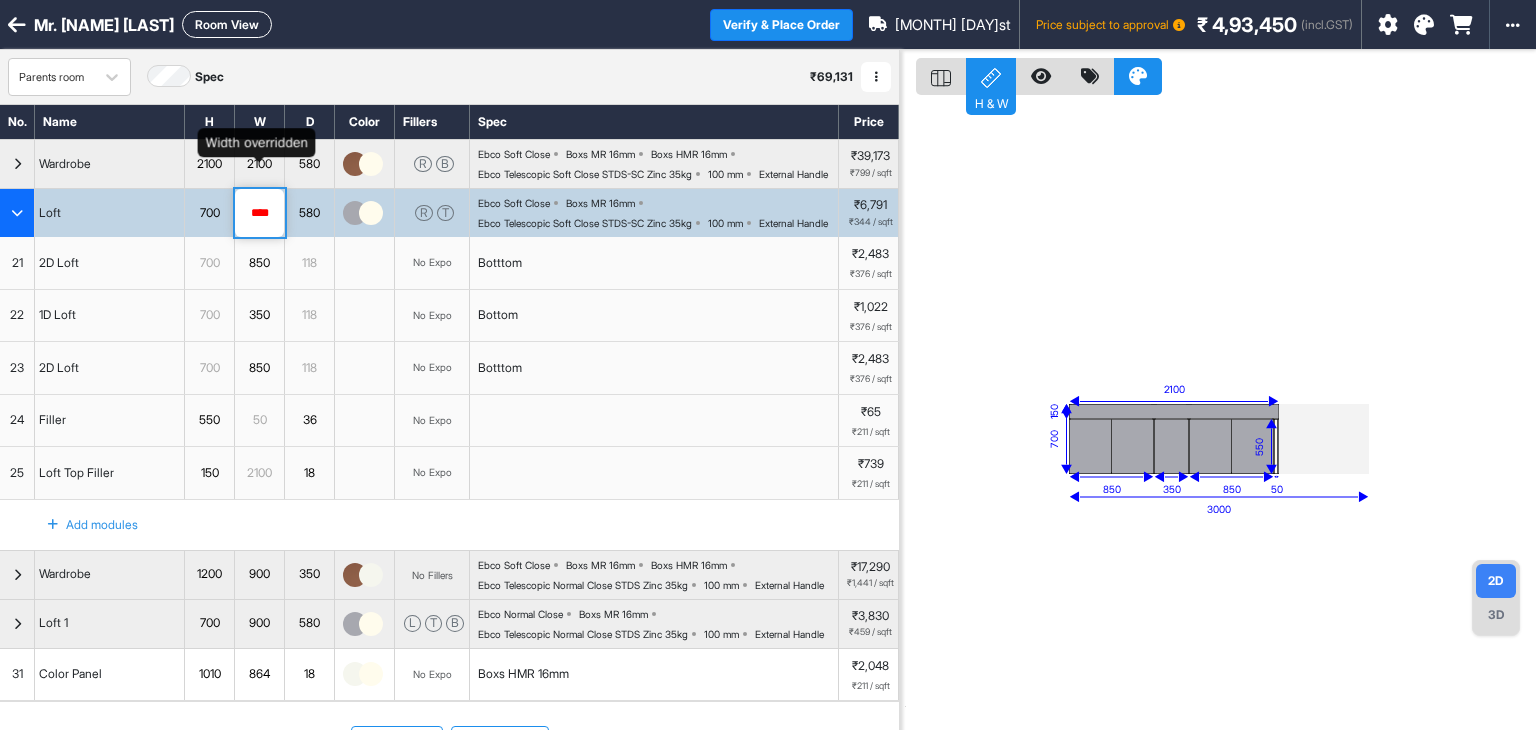 scroll, scrollTop: 131, scrollLeft: 0, axis: vertical 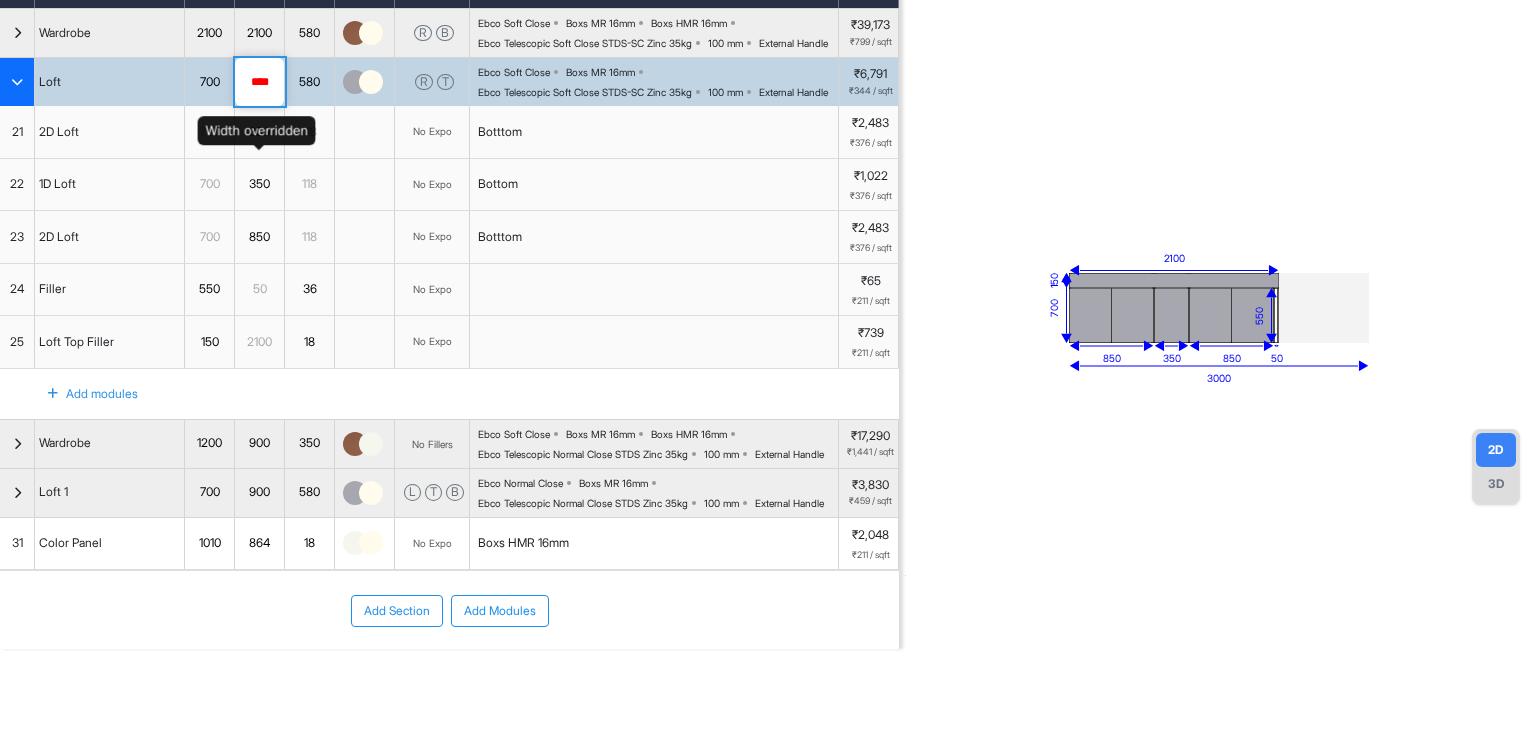type on "****" 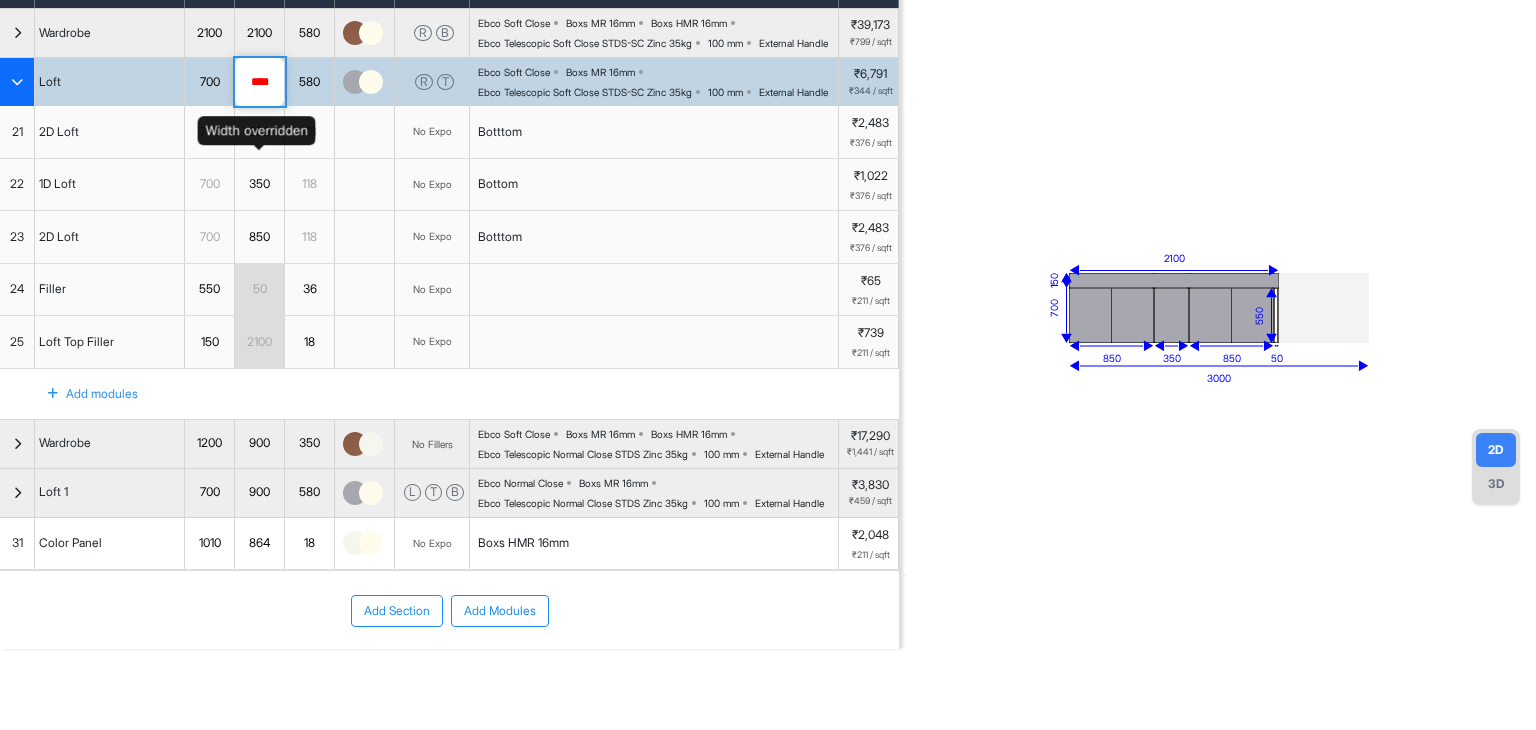 click on "850" at bounding box center (259, 132) 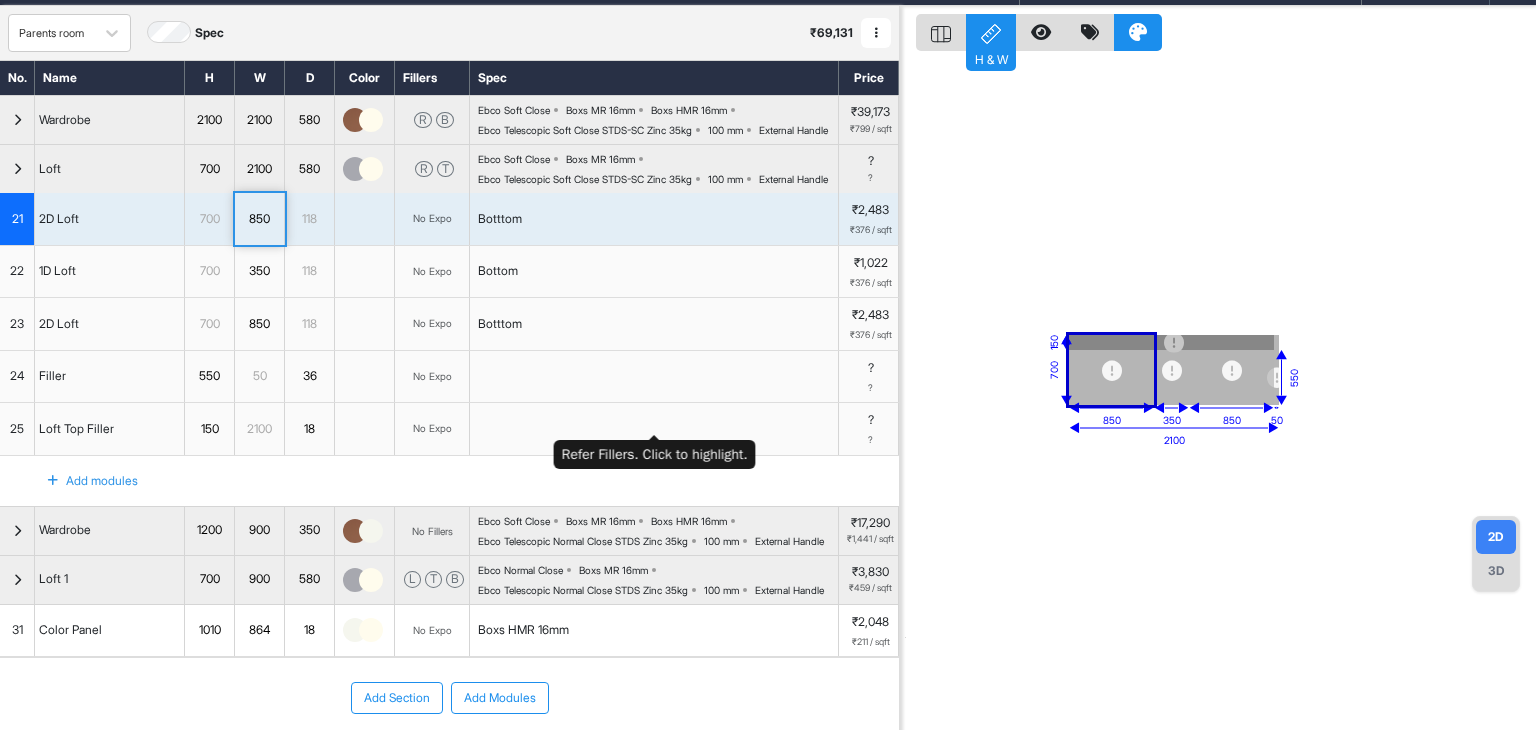 scroll, scrollTop: 0, scrollLeft: 0, axis: both 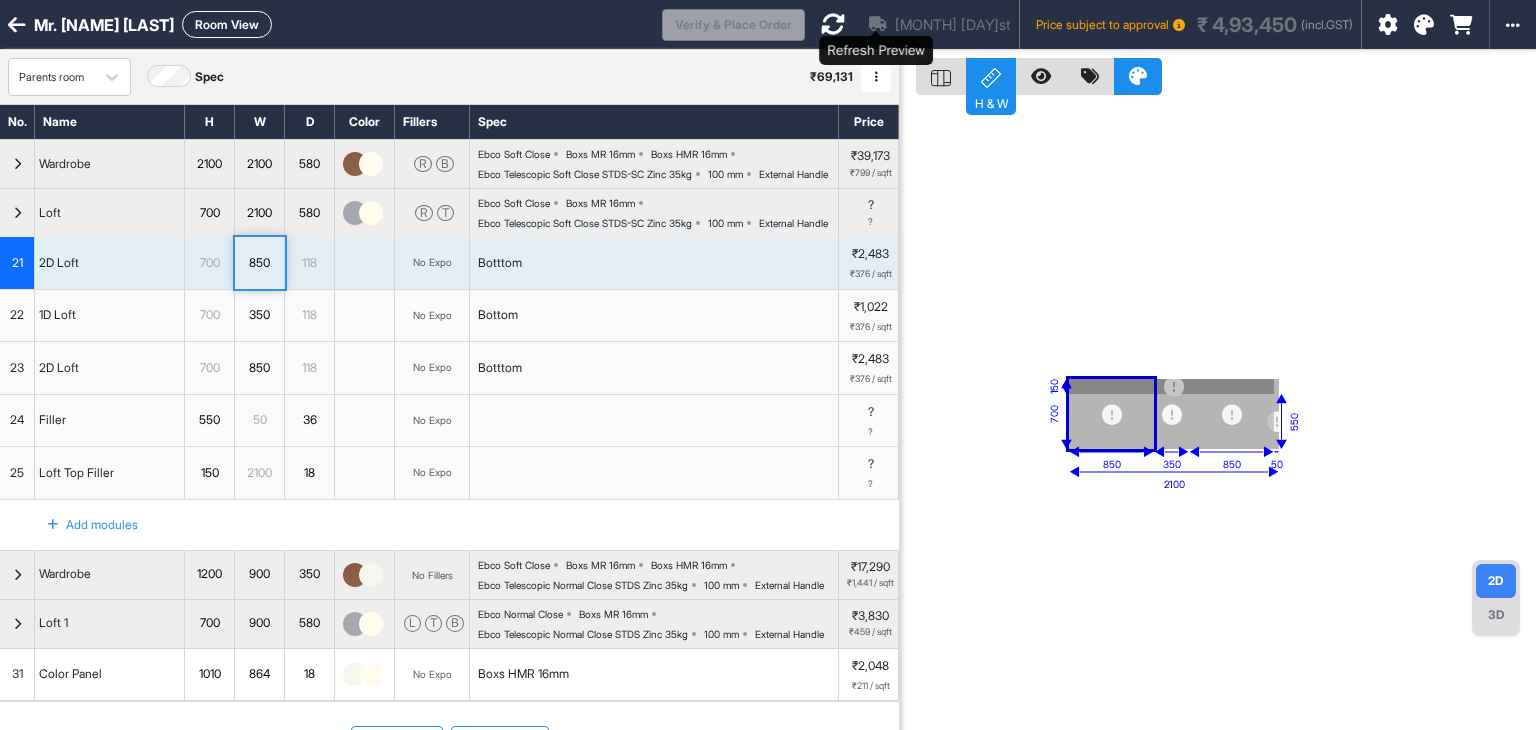 click at bounding box center [833, 24] 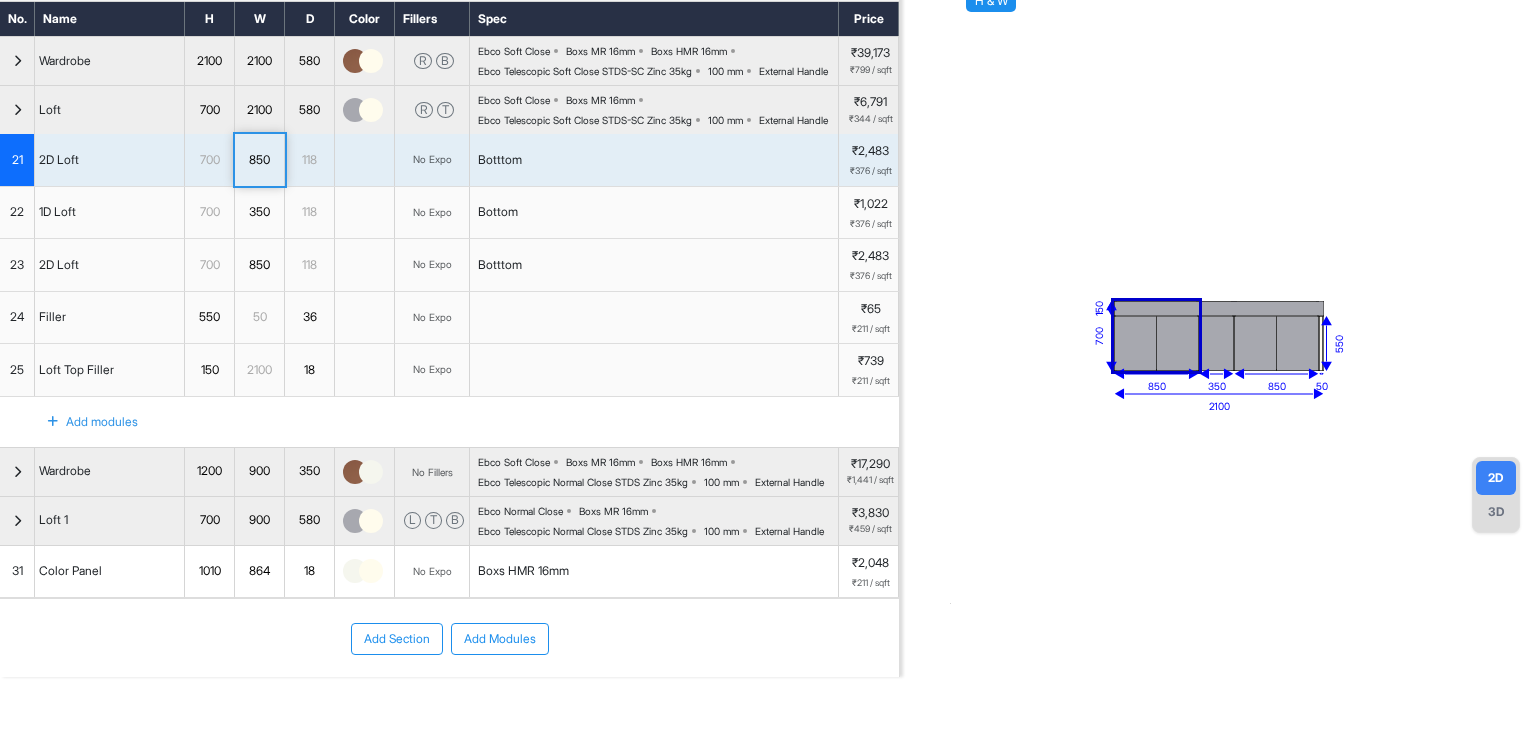 scroll, scrollTop: 0, scrollLeft: 0, axis: both 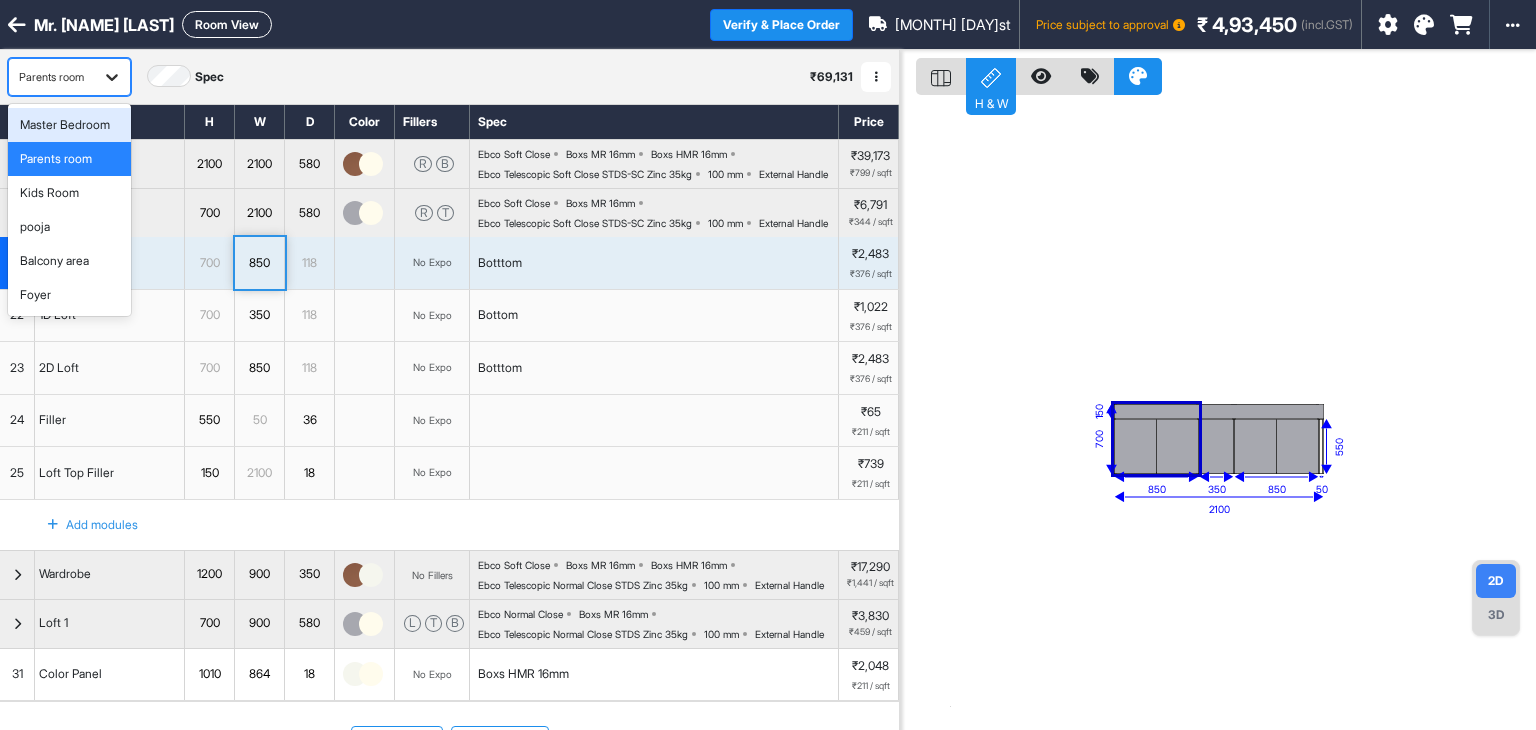 click at bounding box center [112, 77] 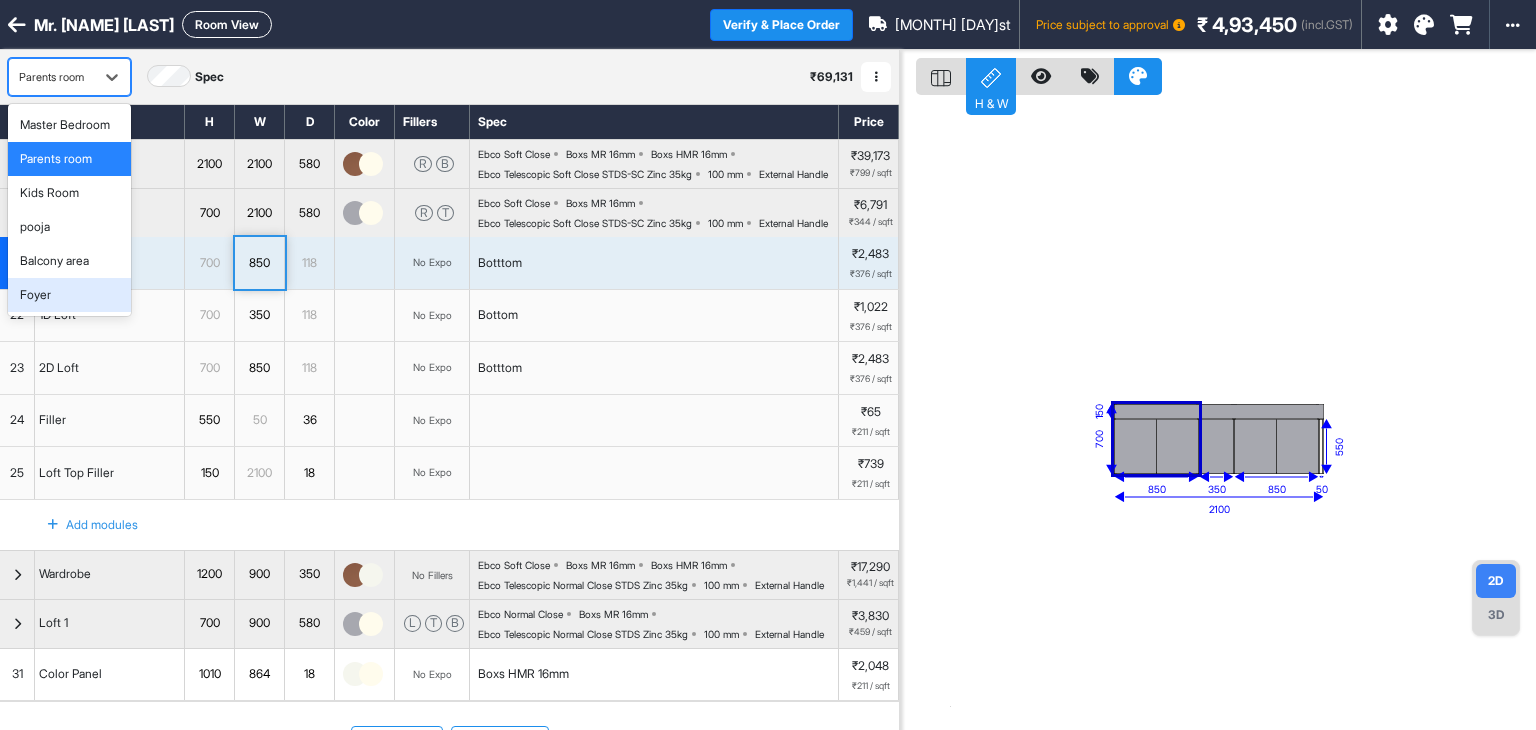 click on "Foyer" at bounding box center [69, 295] 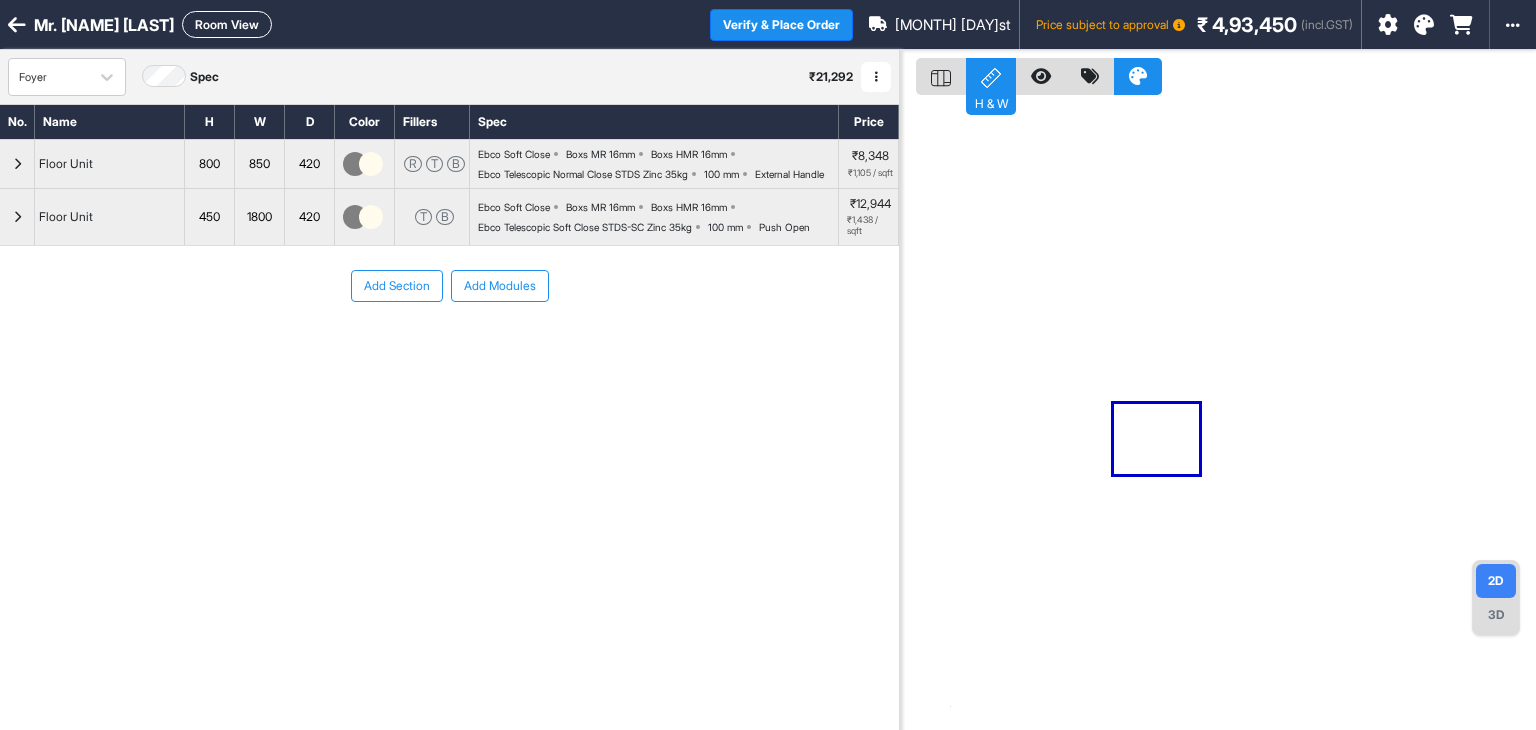 click on "420" at bounding box center (309, 164) 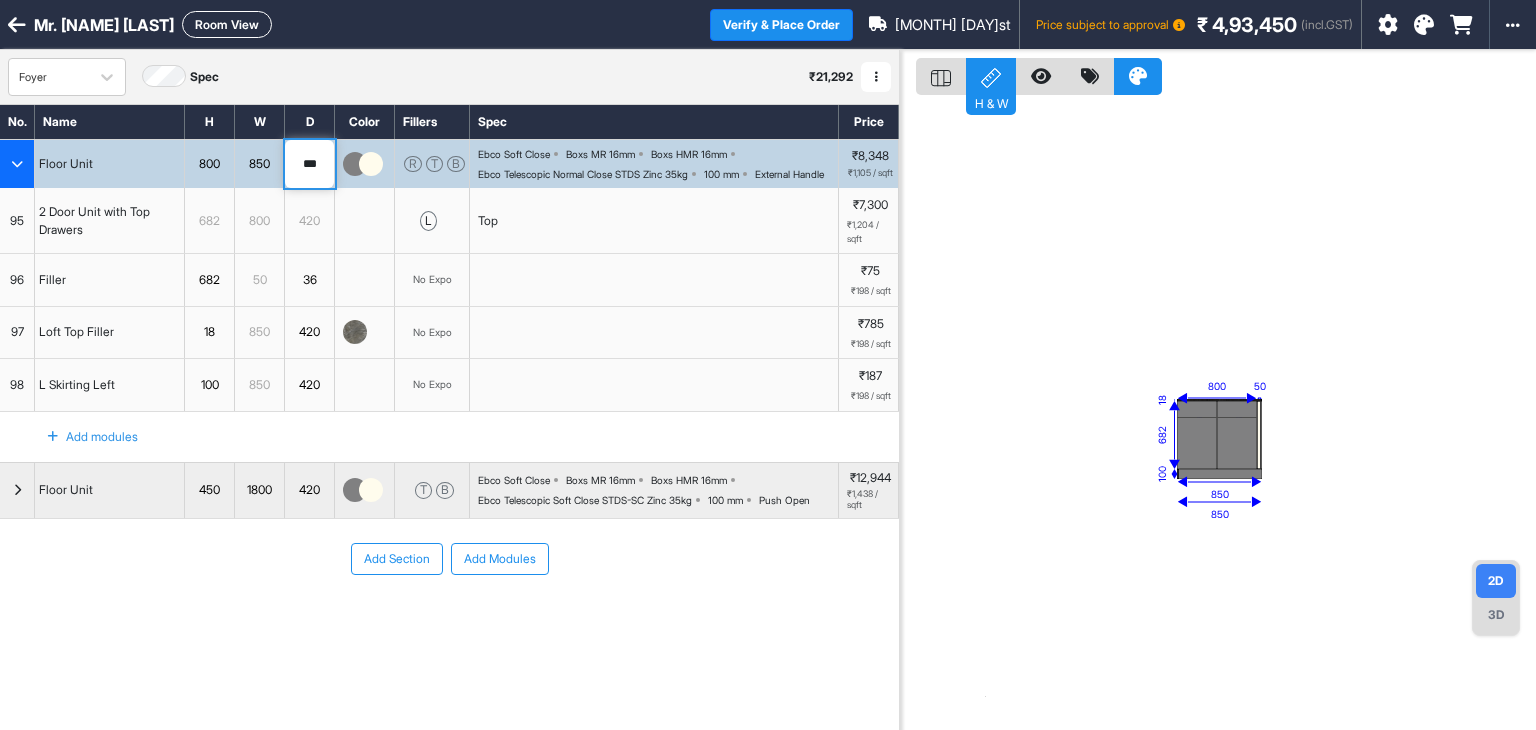 drag, startPoint x: 316, startPoint y: 177, endPoint x: 238, endPoint y: 173, distance: 78.10249 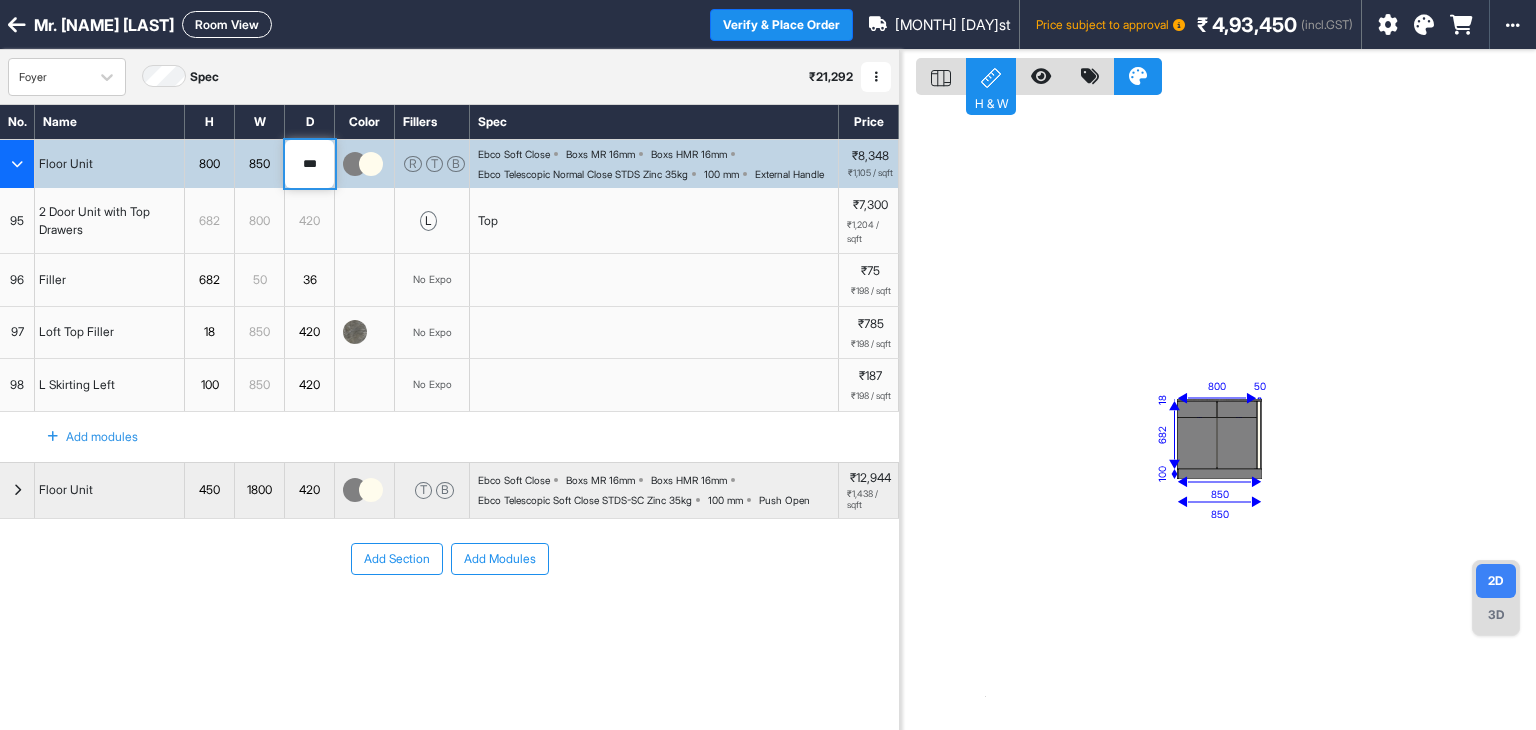 drag, startPoint x: 321, startPoint y: 173, endPoint x: 257, endPoint y: 166, distance: 64.381676 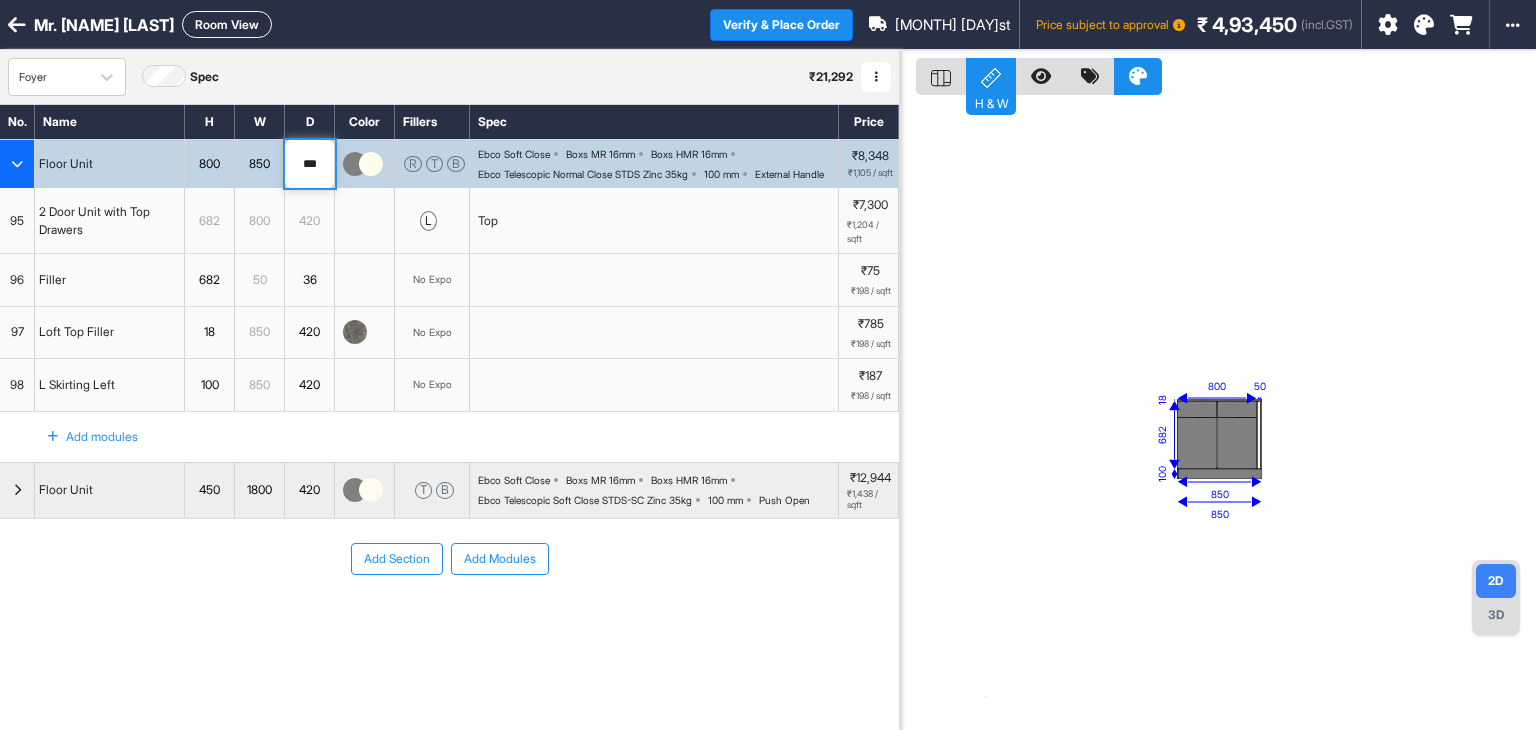 type on "***" 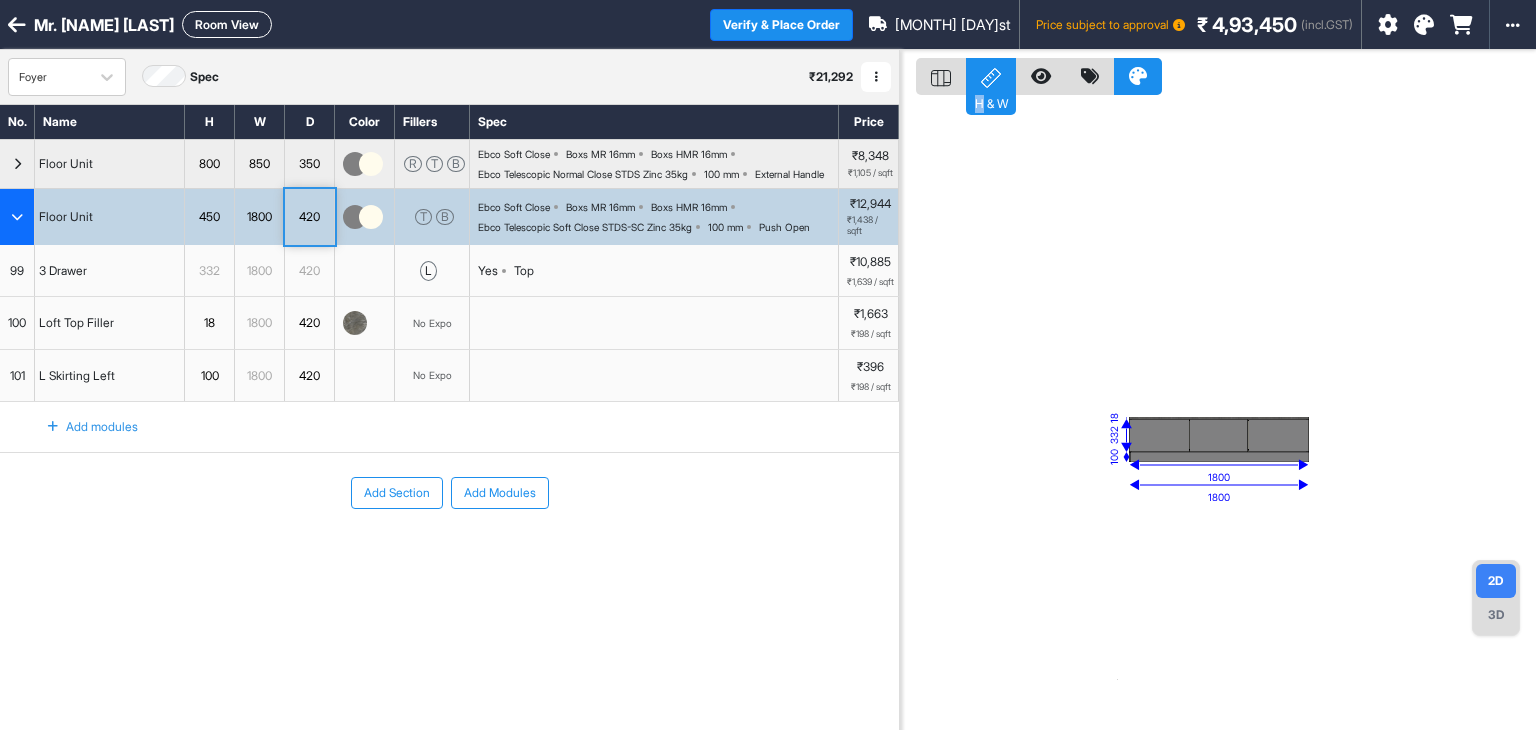click on "Add Section Add Modules" at bounding box center [449, 553] 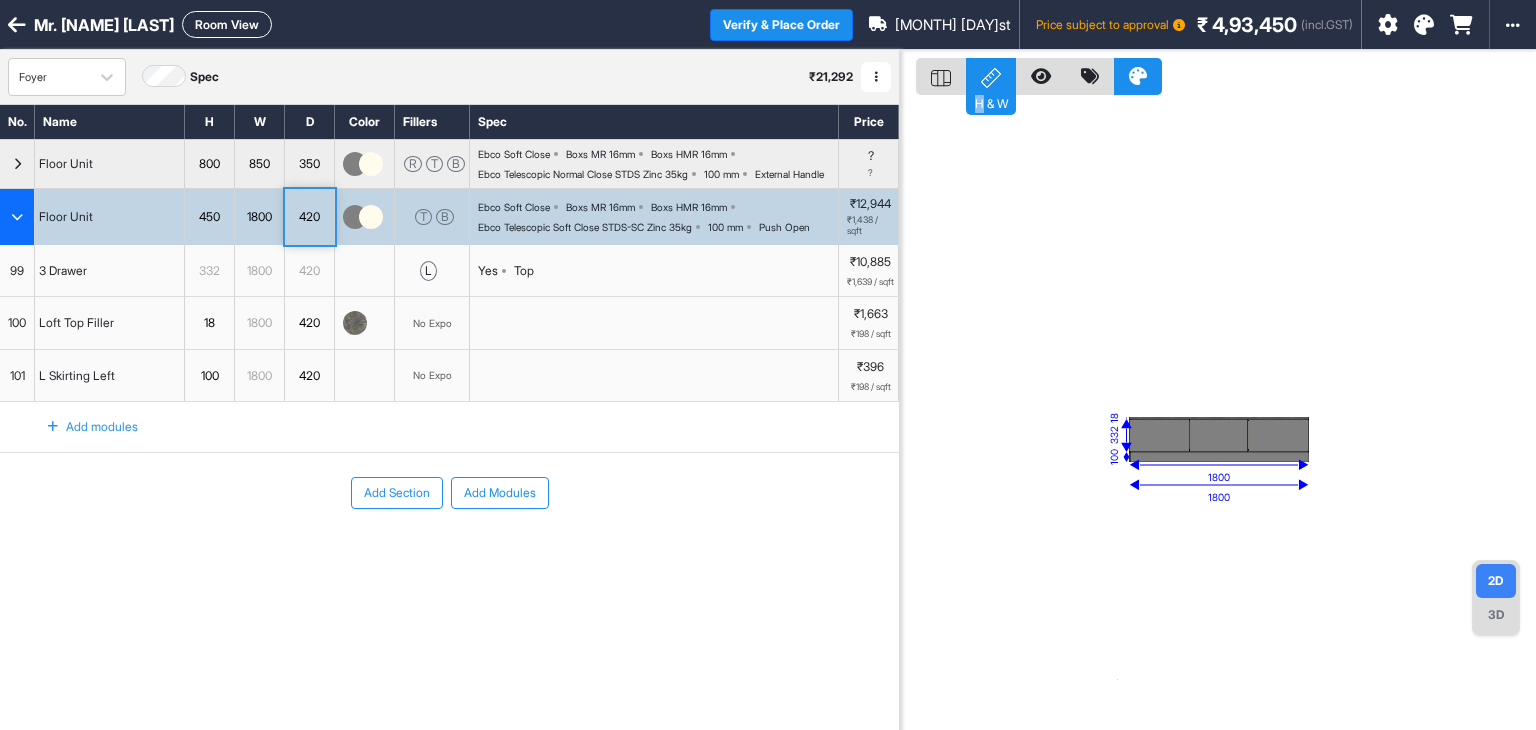 click on "420" at bounding box center (309, 217) 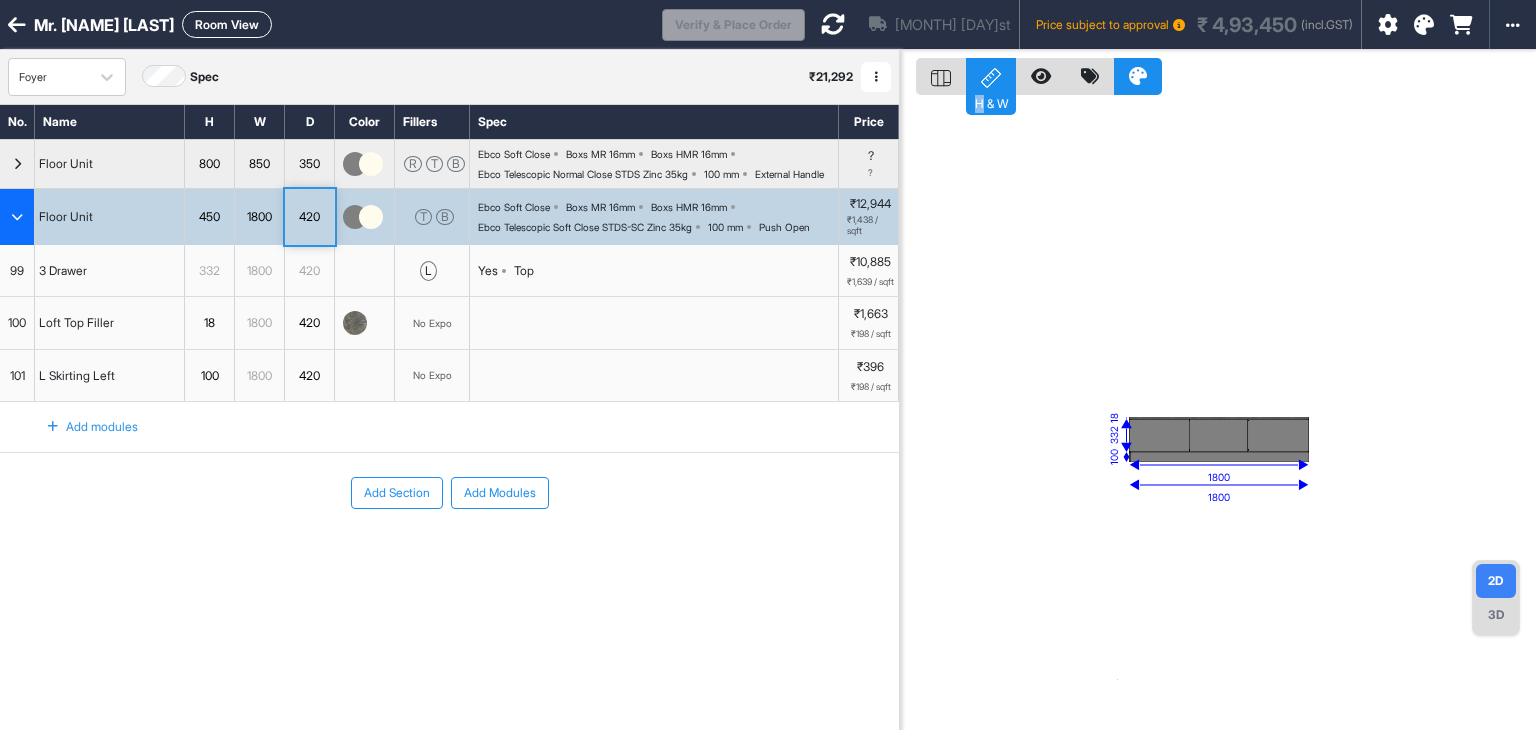 click on "420" at bounding box center (309, 217) 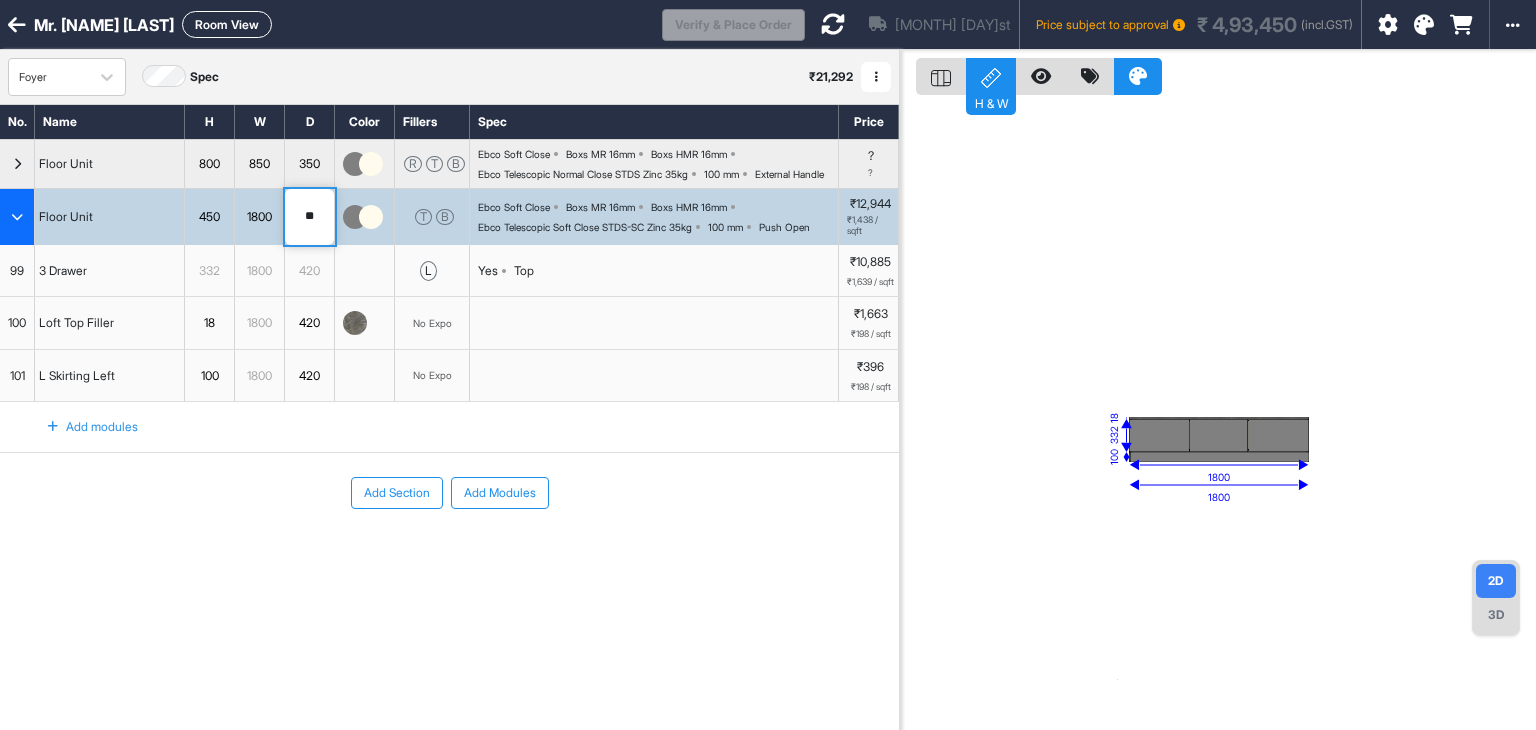type on "*" 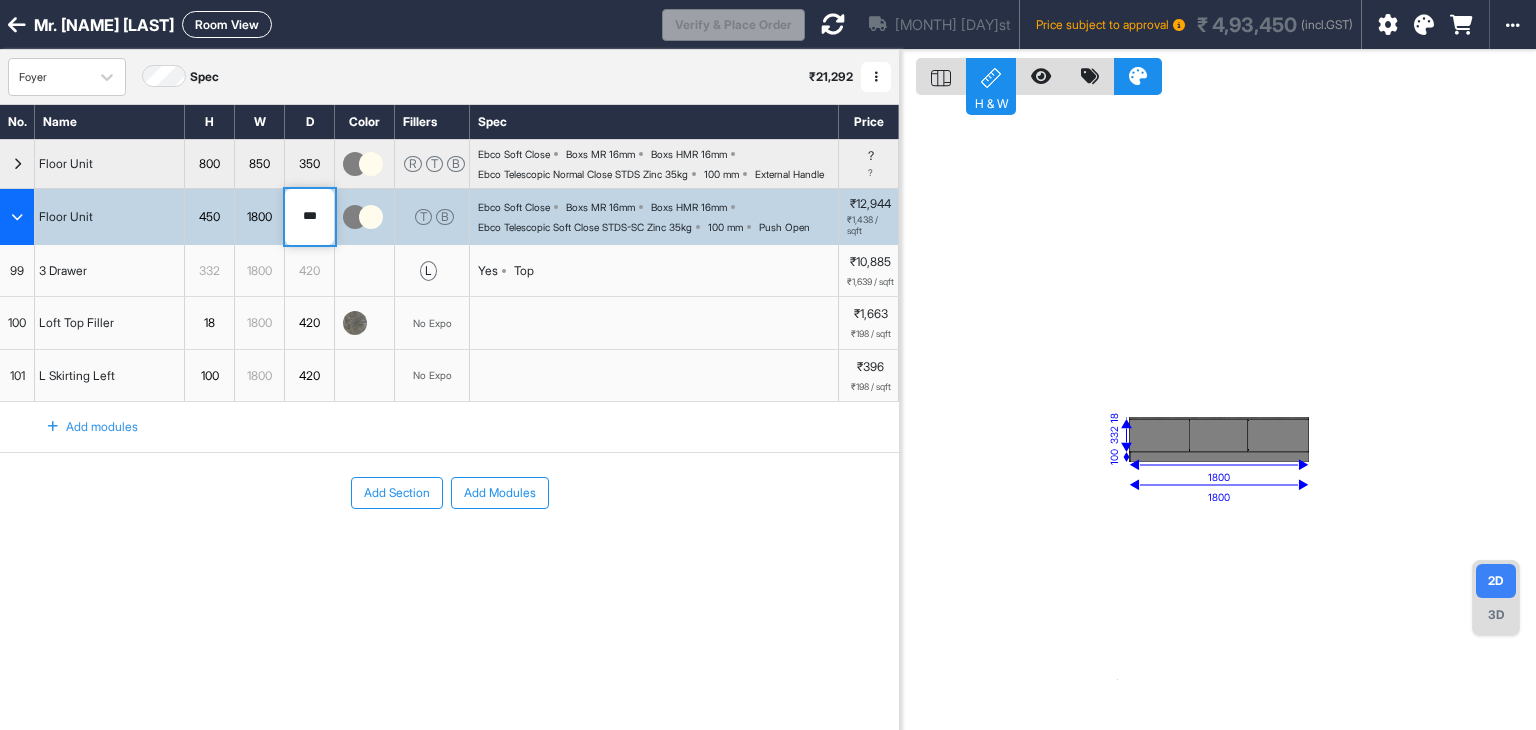 type on "***" 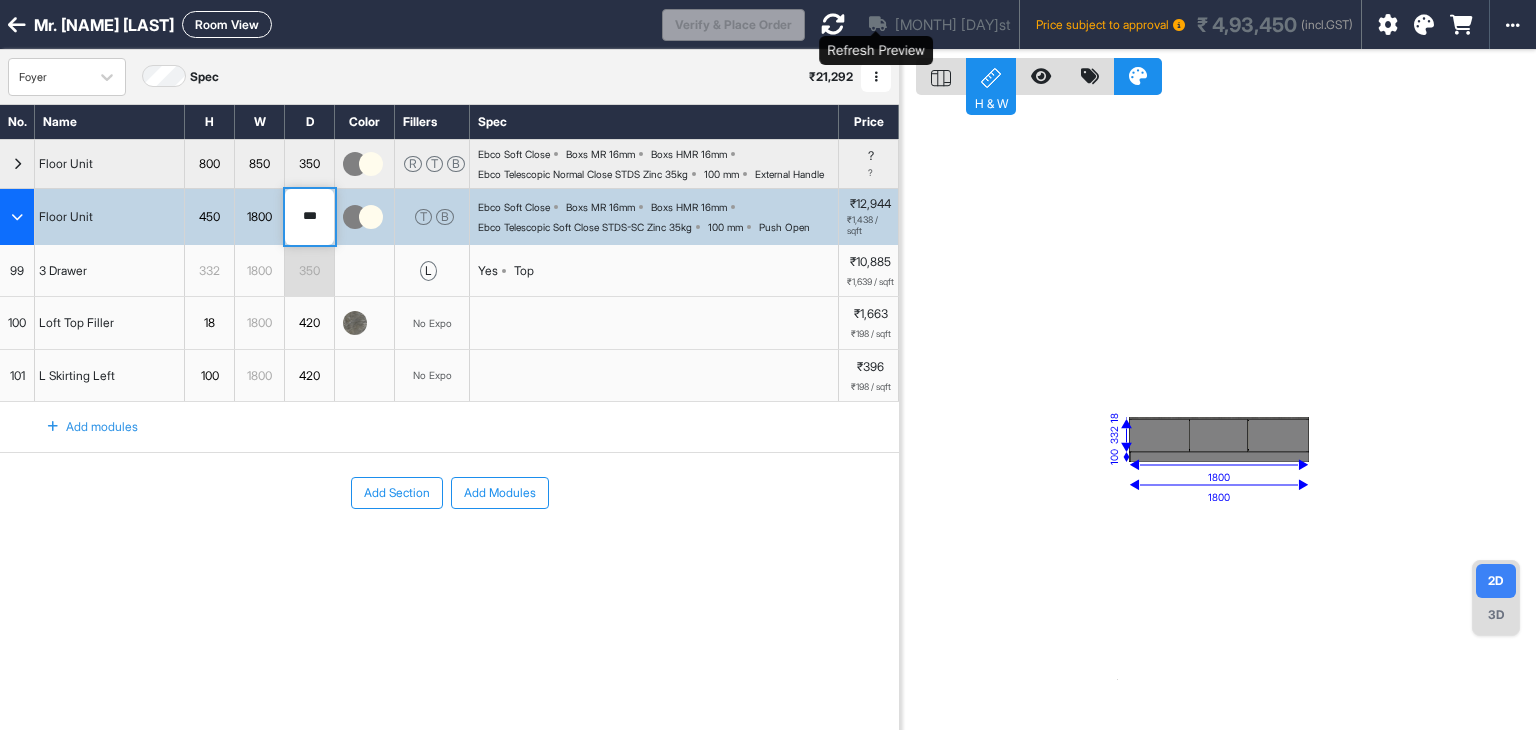 click at bounding box center [833, 24] 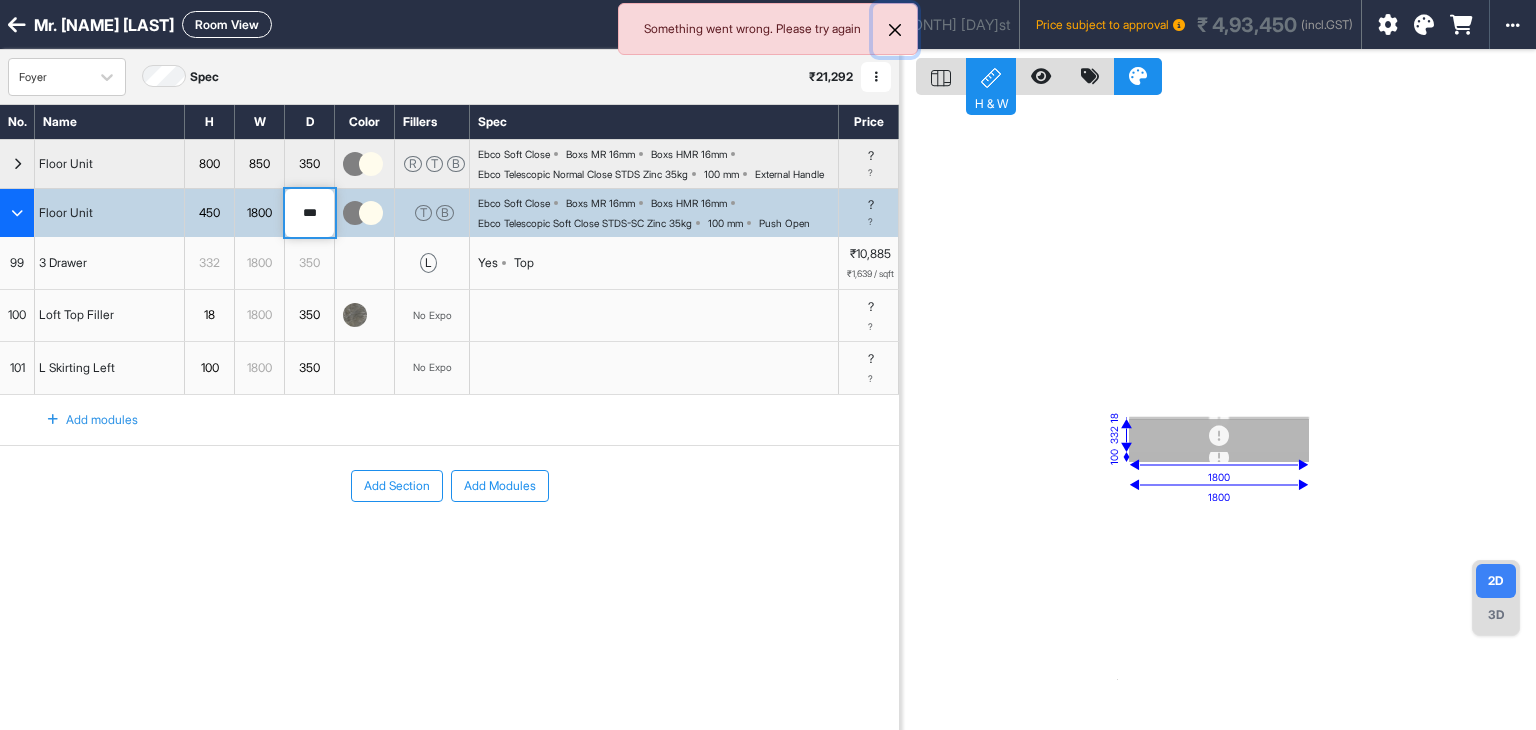 click at bounding box center [895, 30] 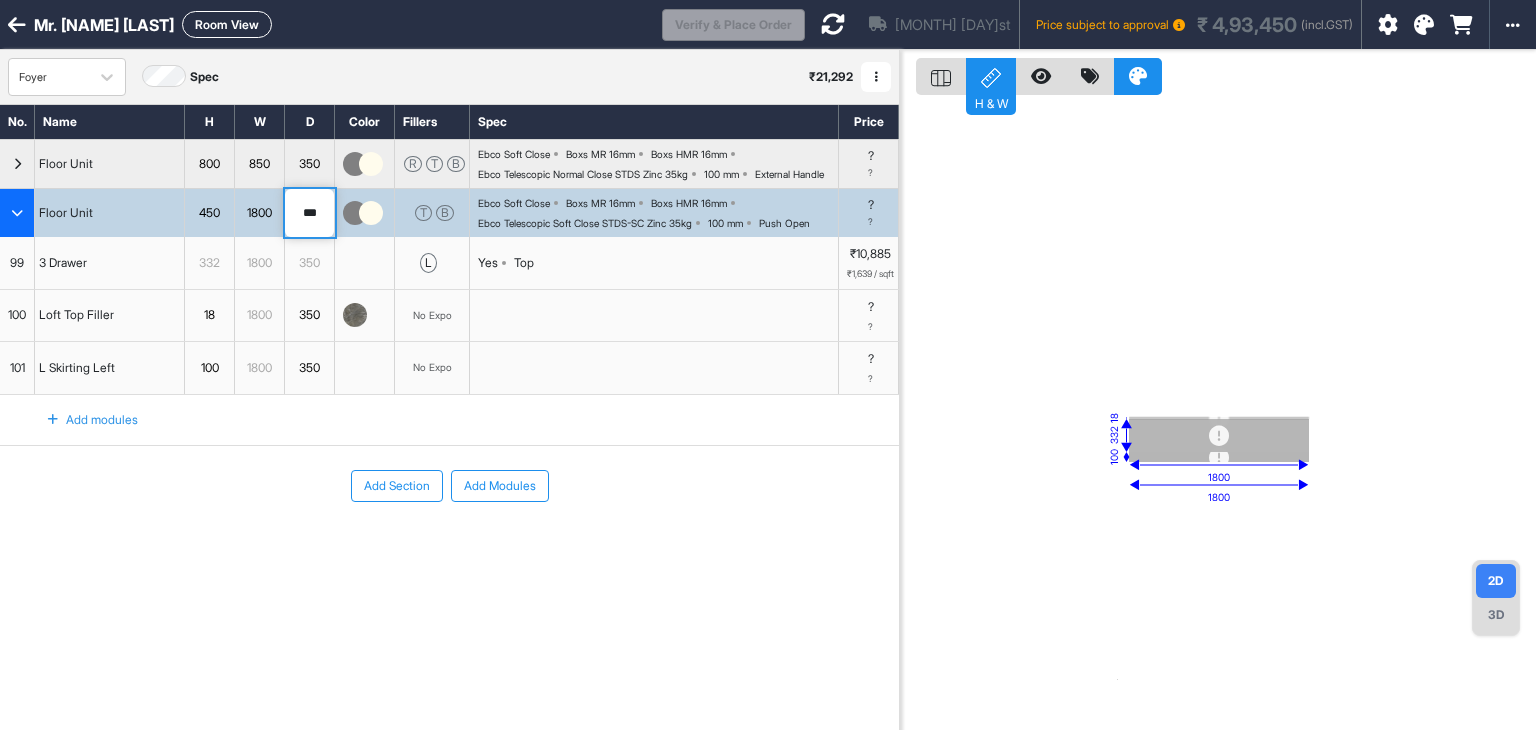 click on "350" at bounding box center (309, 263) 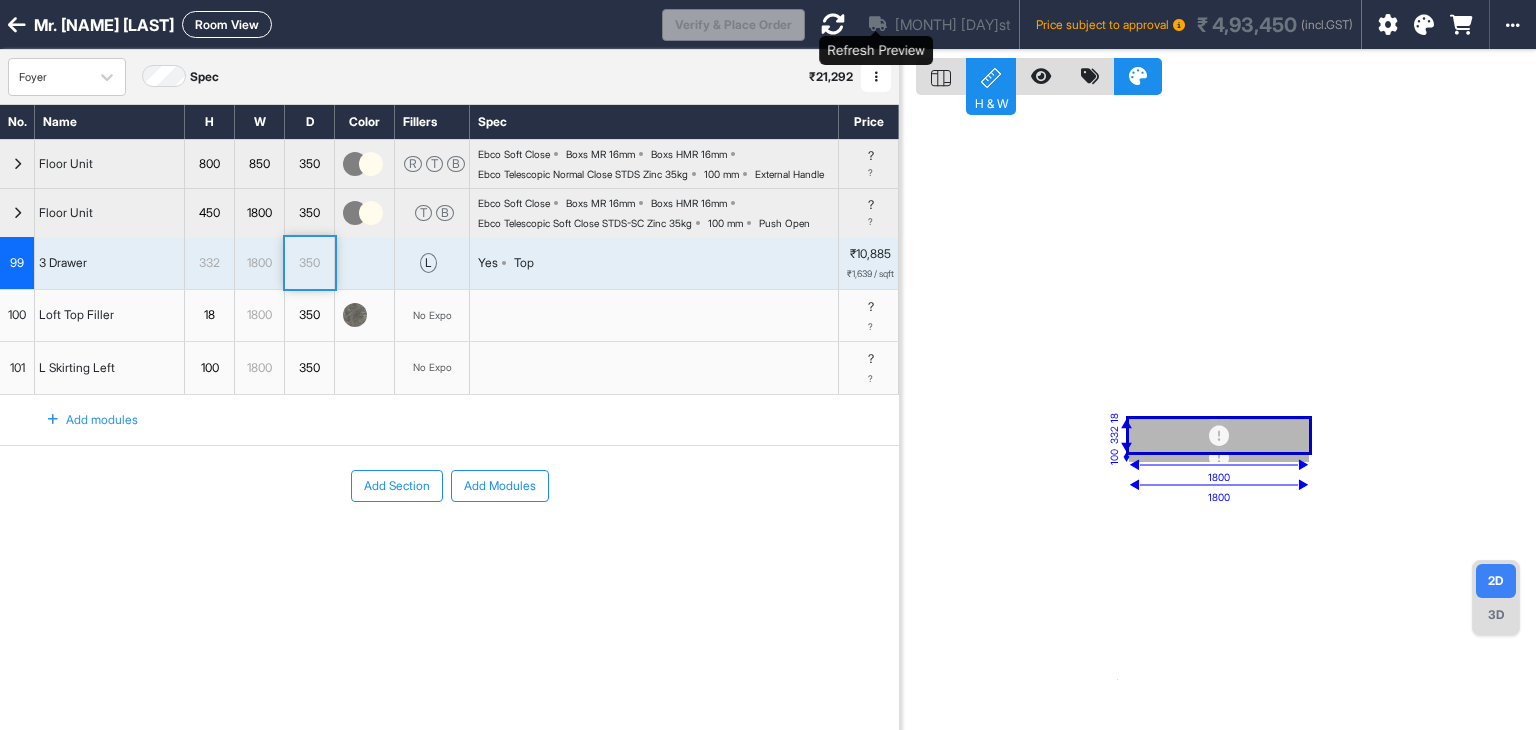 click at bounding box center [833, 24] 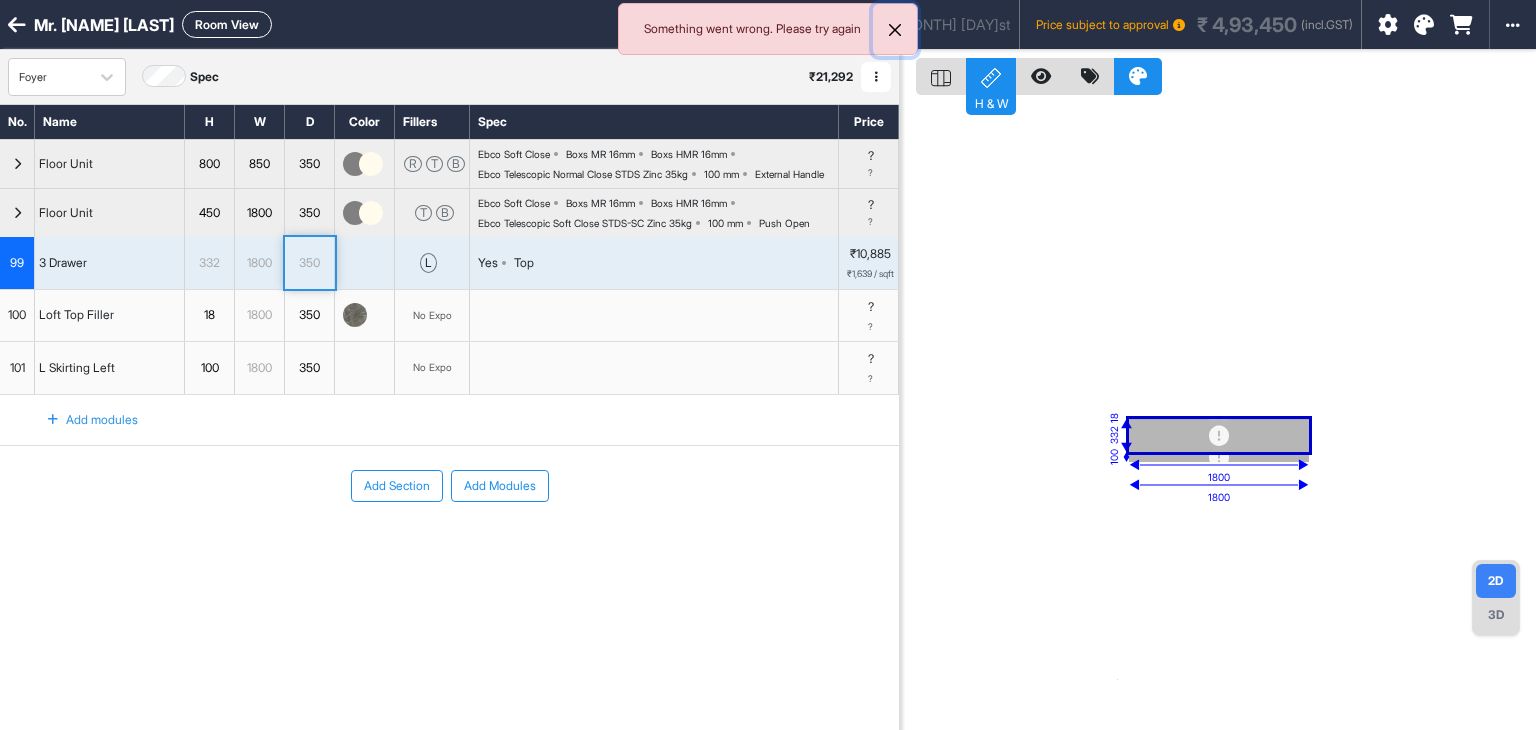 click at bounding box center (895, 30) 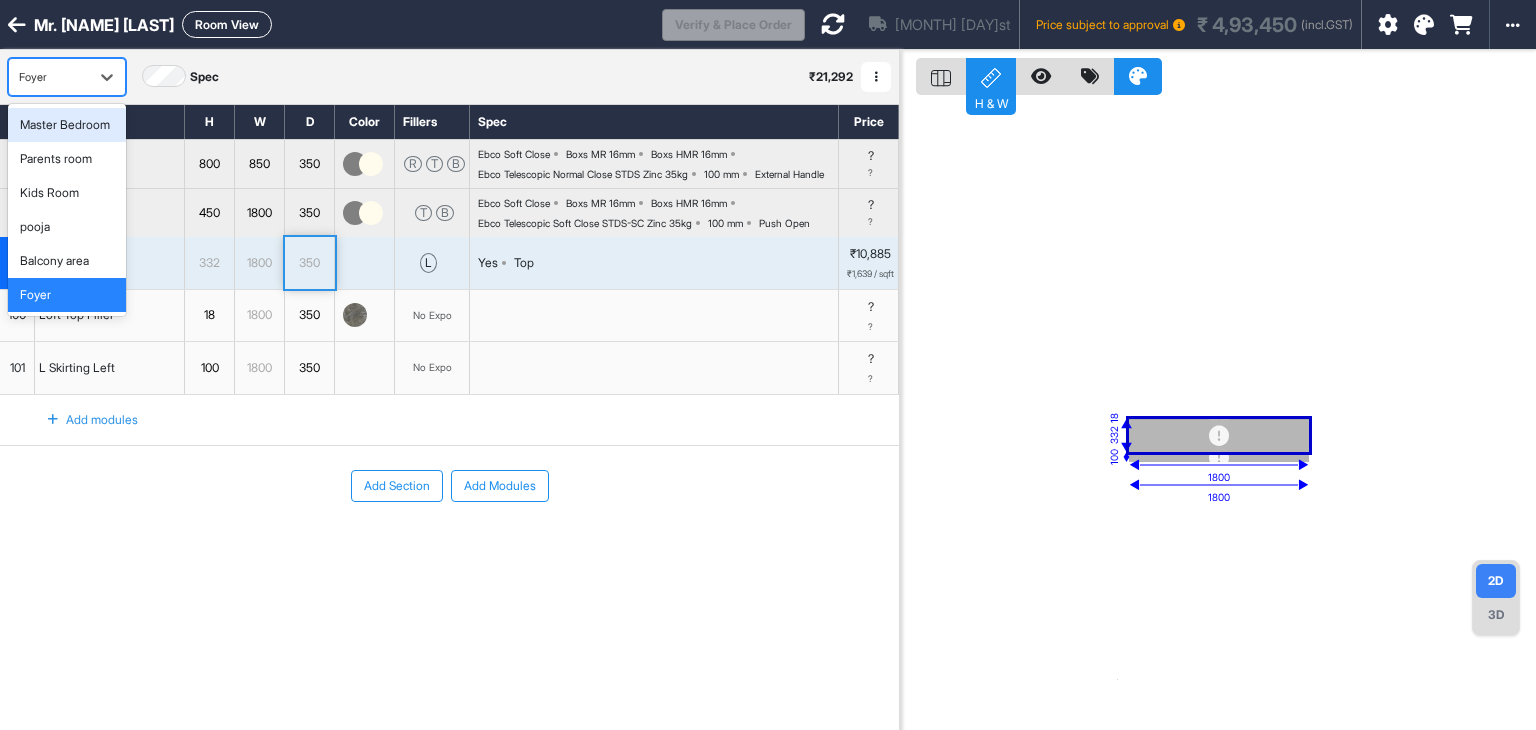 click on "Foyer" at bounding box center (49, 77) 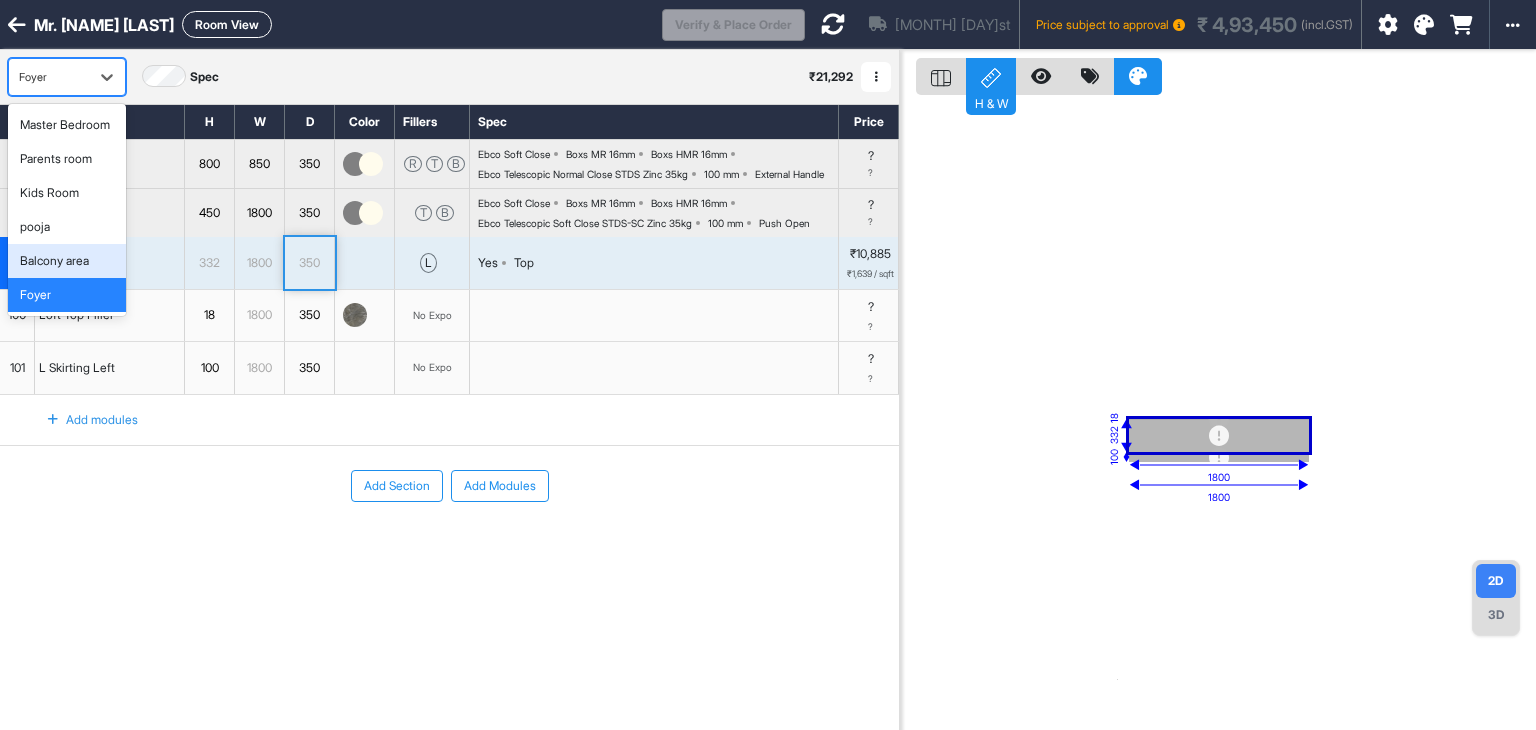click on "Balcony area" at bounding box center (67, 261) 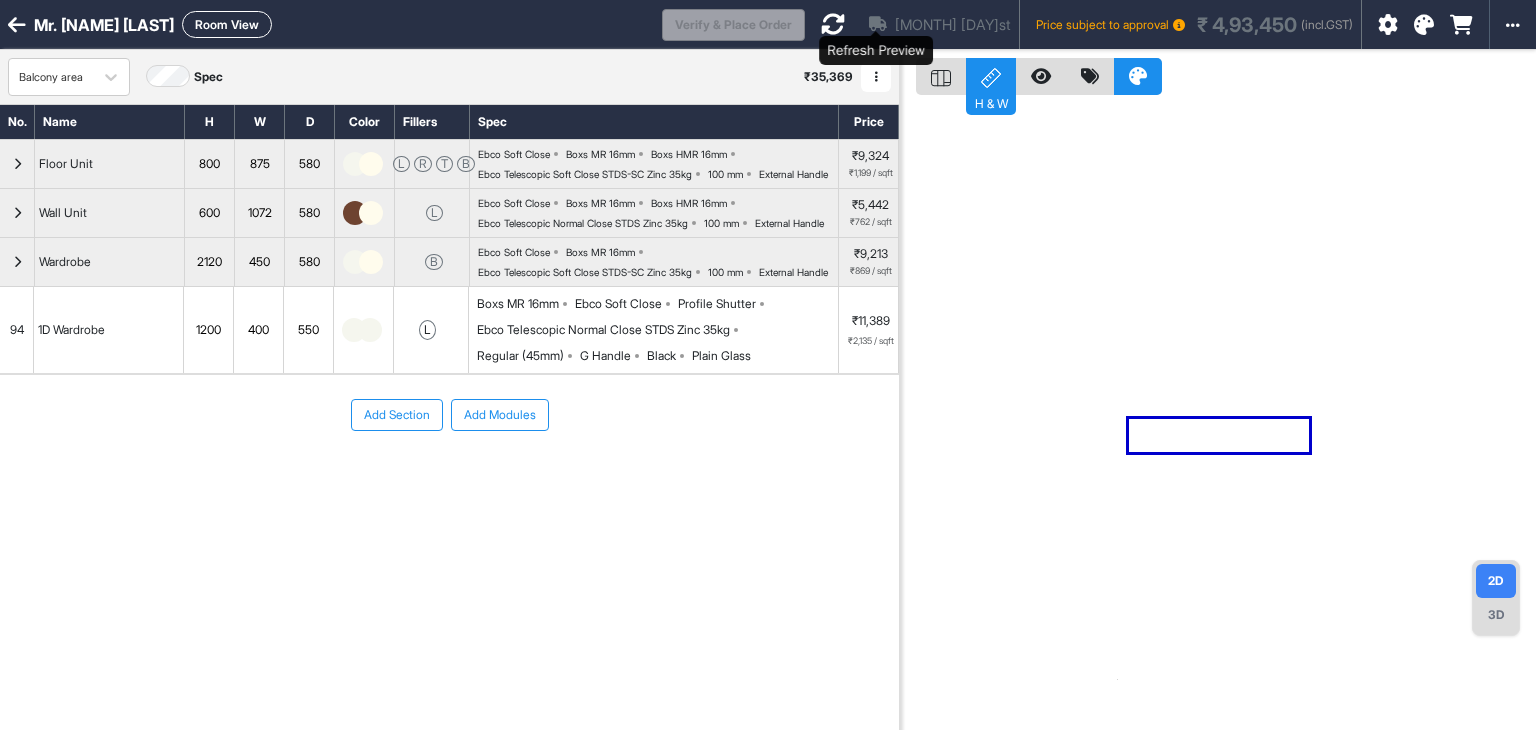 click at bounding box center [833, 24] 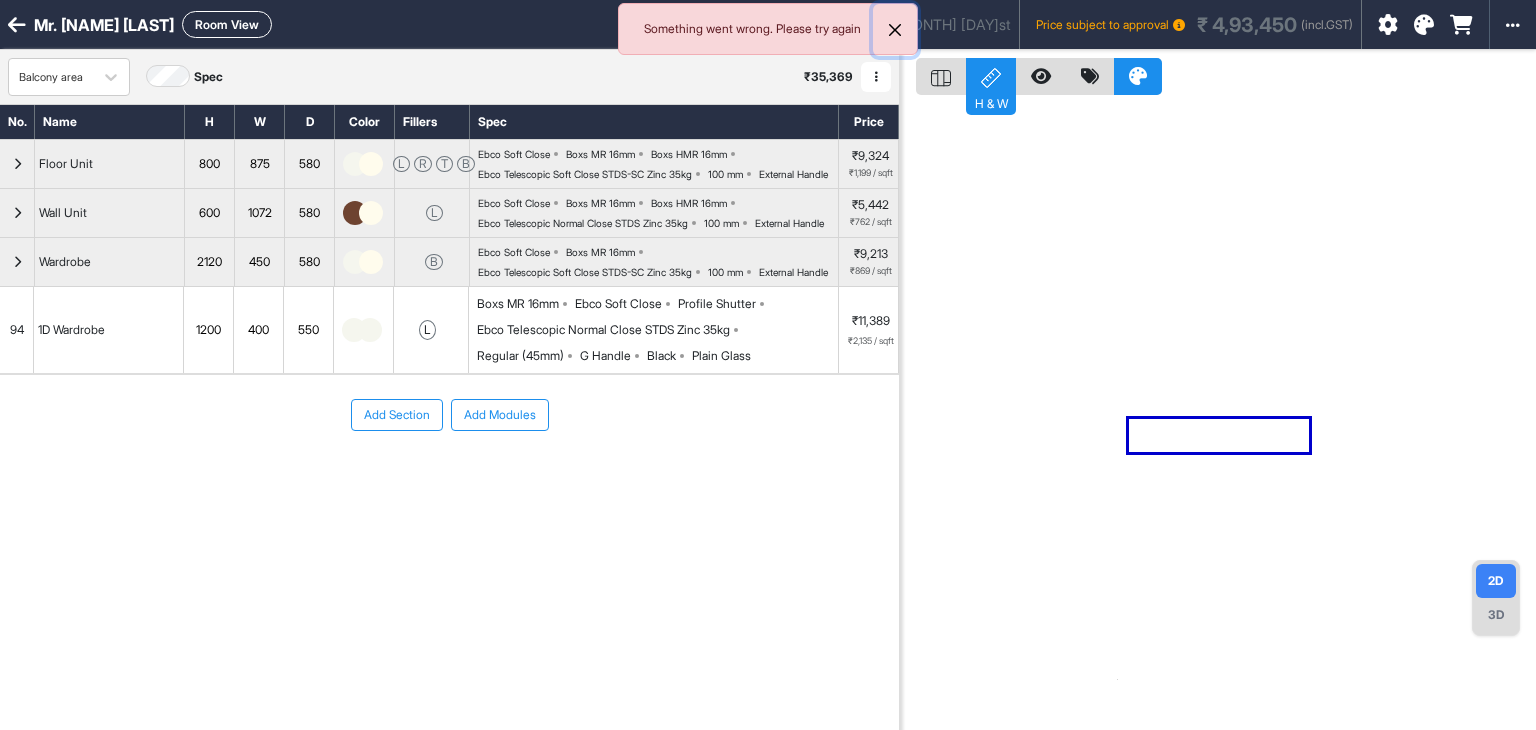 click at bounding box center (895, 30) 